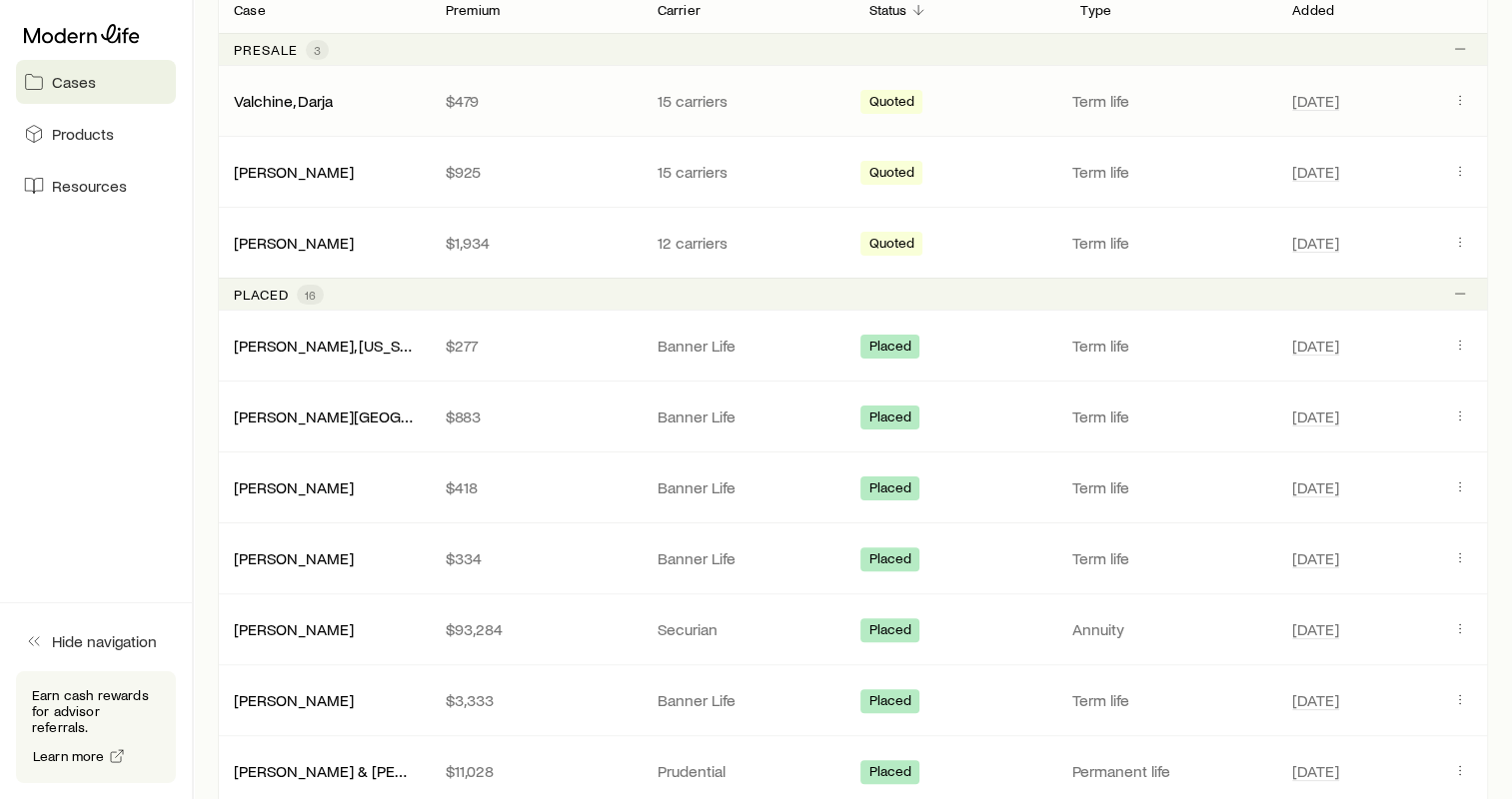 scroll, scrollTop: 0, scrollLeft: 0, axis: both 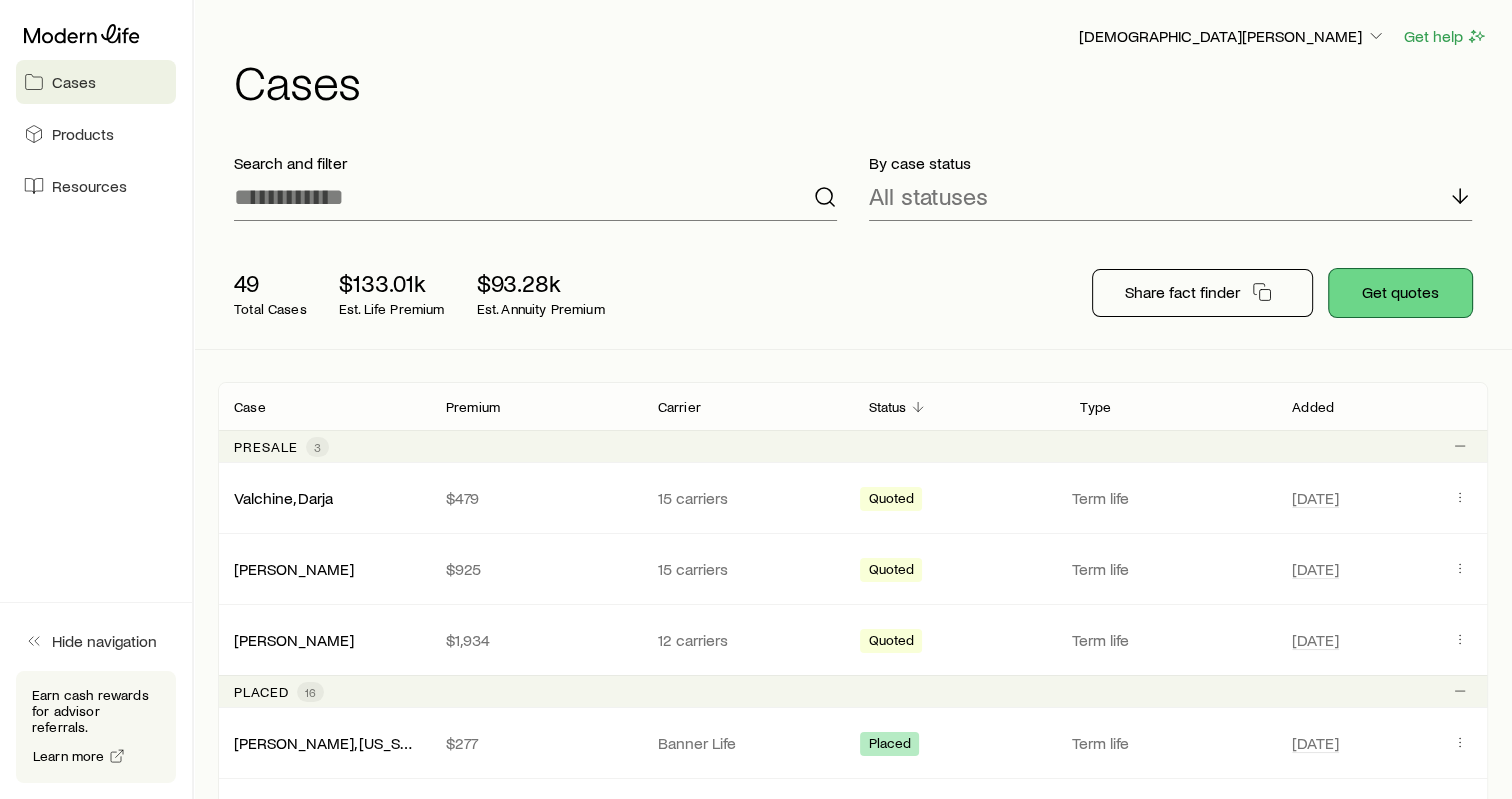 click on "Get quotes" at bounding box center (1400, 293) 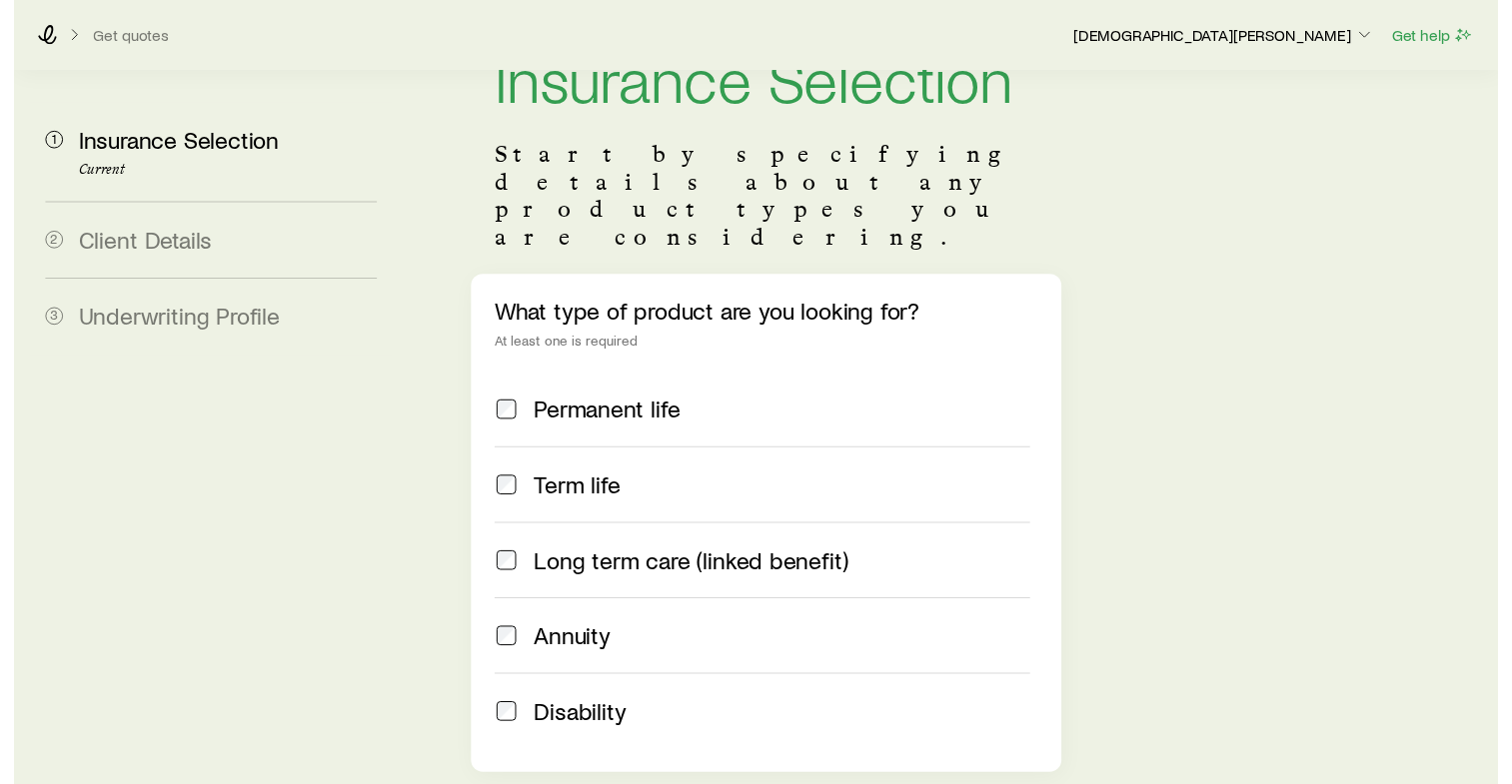 scroll, scrollTop: 0, scrollLeft: 0, axis: both 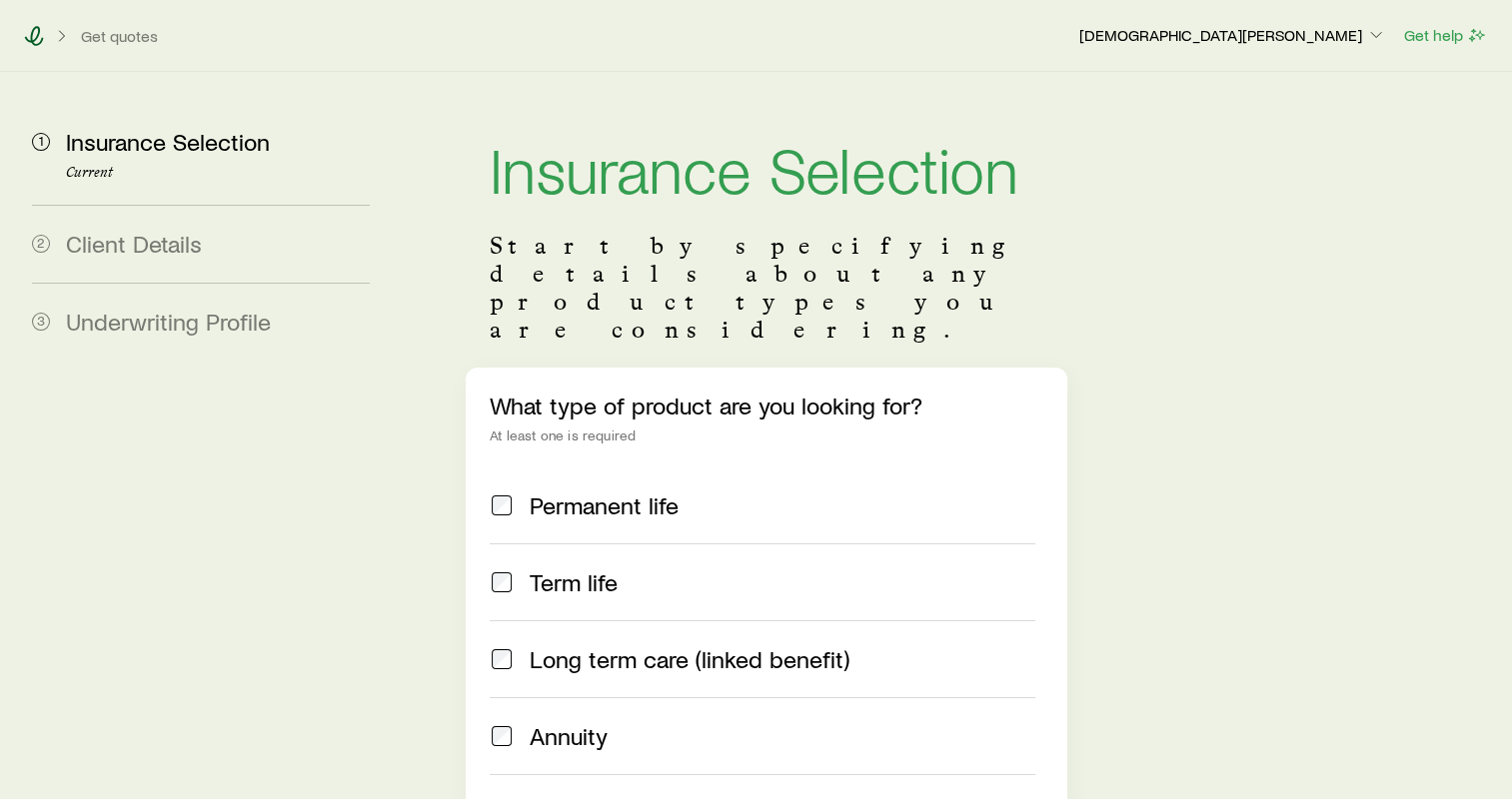 click 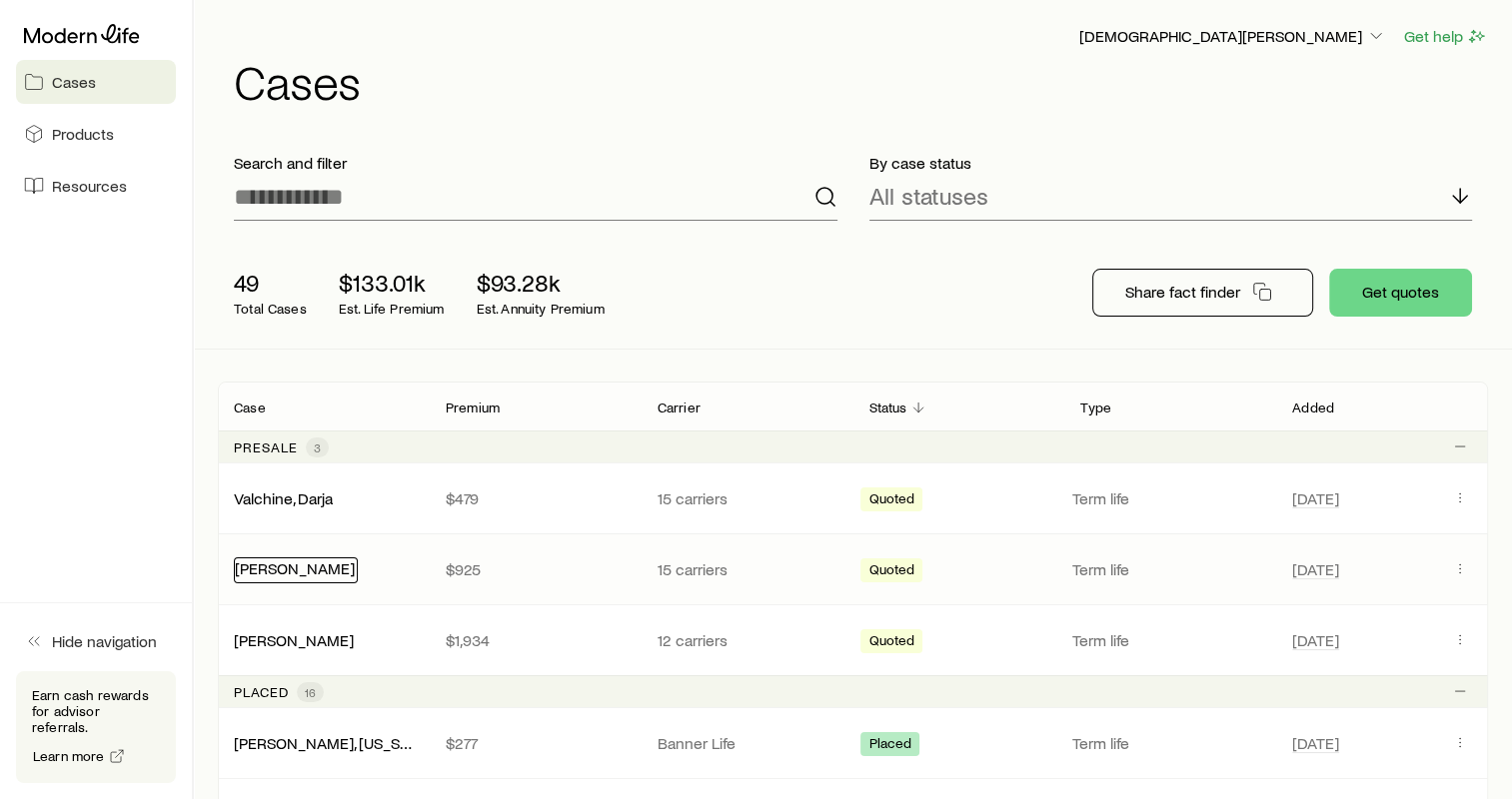 click on "[PERSON_NAME]" at bounding box center [295, 567] 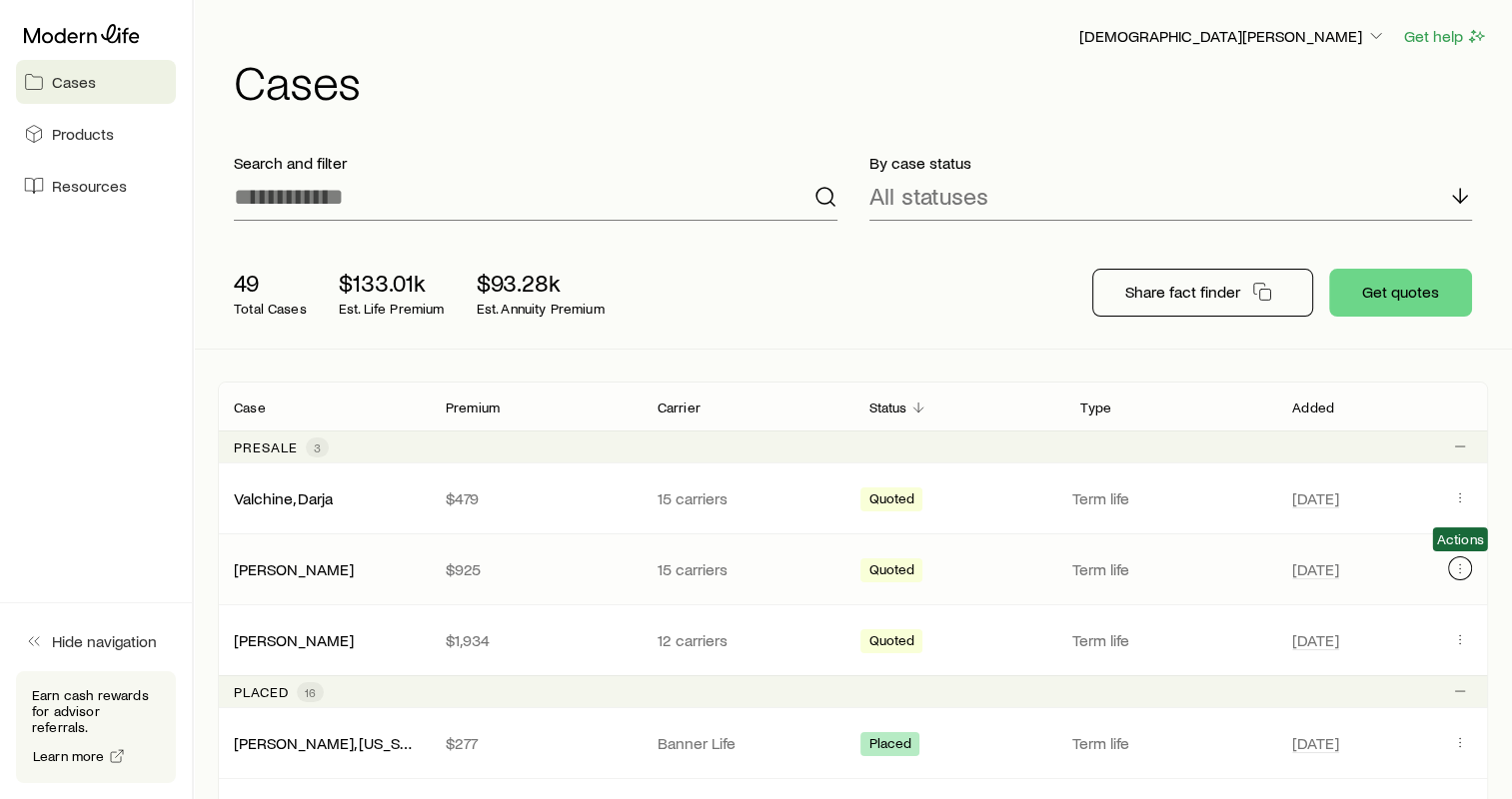 click 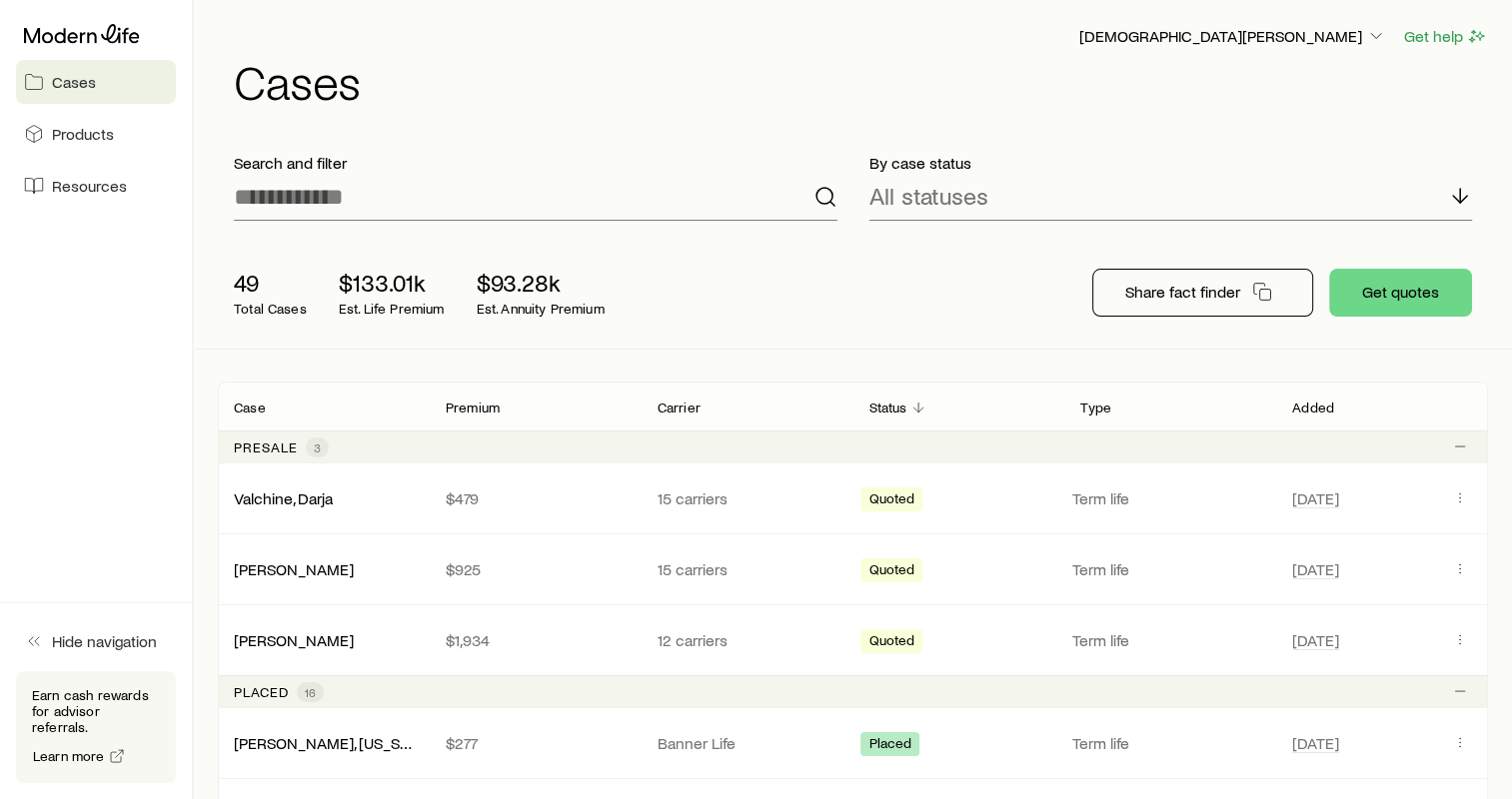 click on "49 Total Cases $133.01k Est. Life Premium $93.28k Est. Annuity Premium Share fact finder Get quotes" at bounding box center (852, 293) 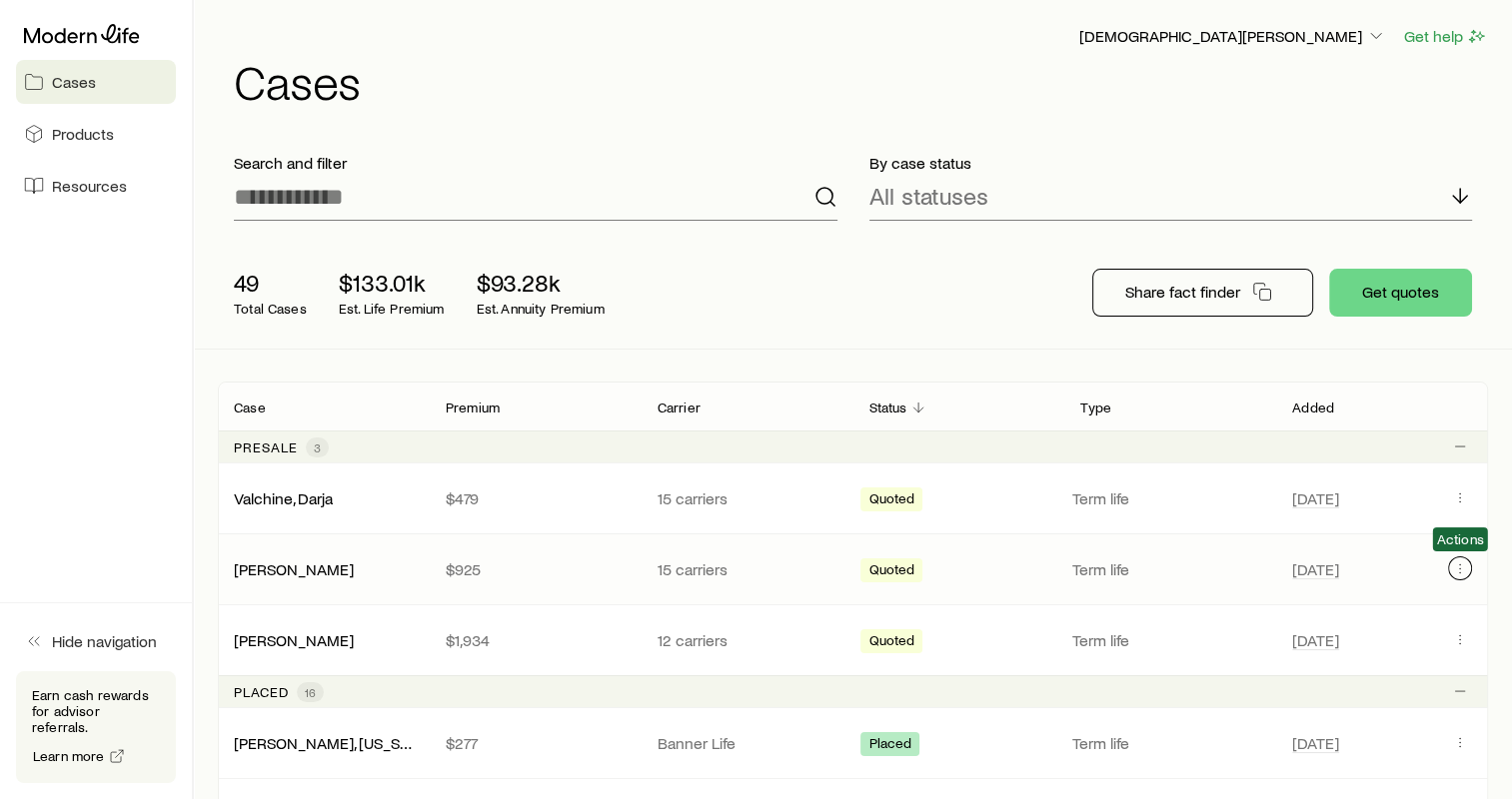 click 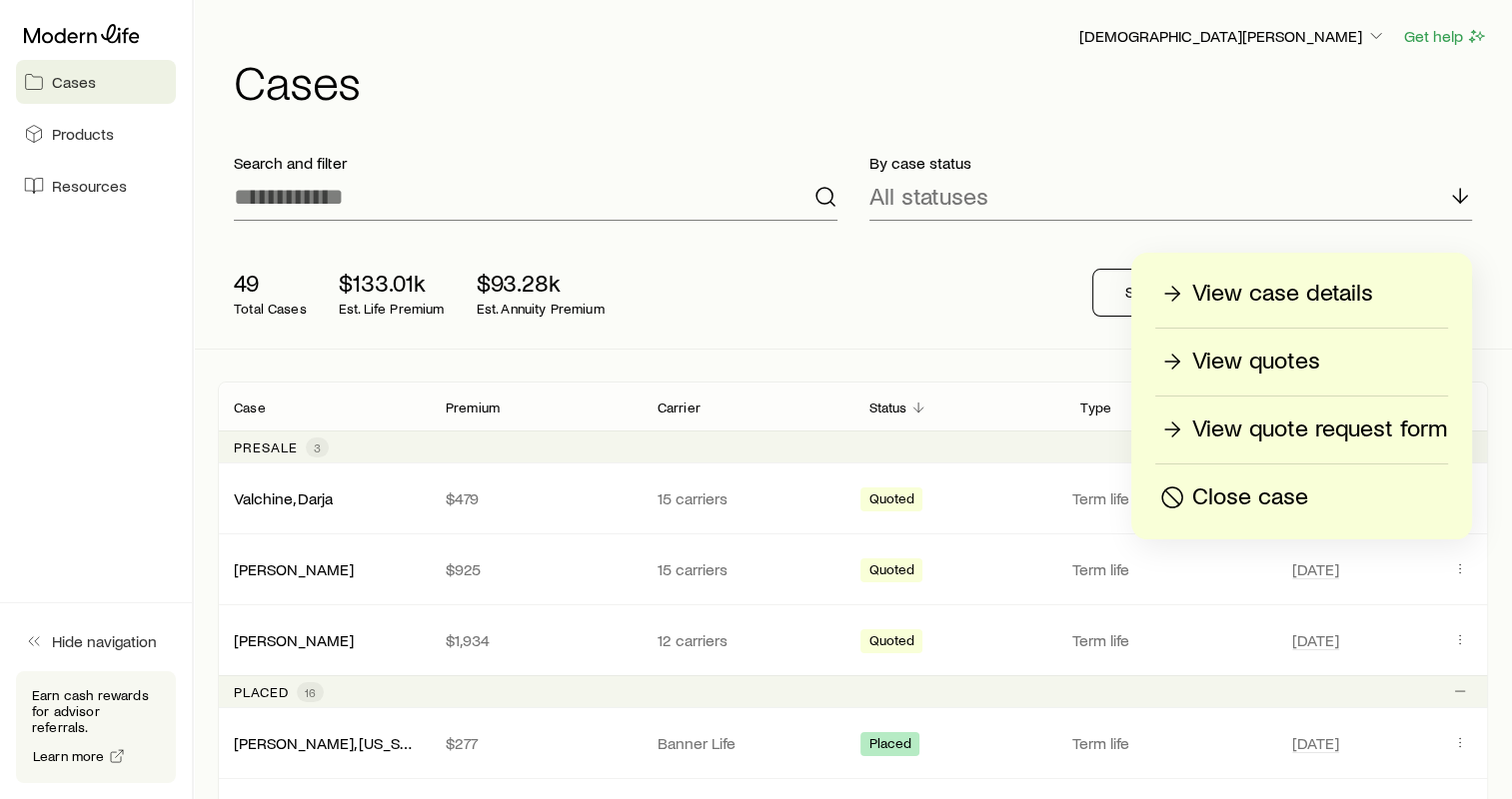 click on "View quotes" at bounding box center [1256, 362] 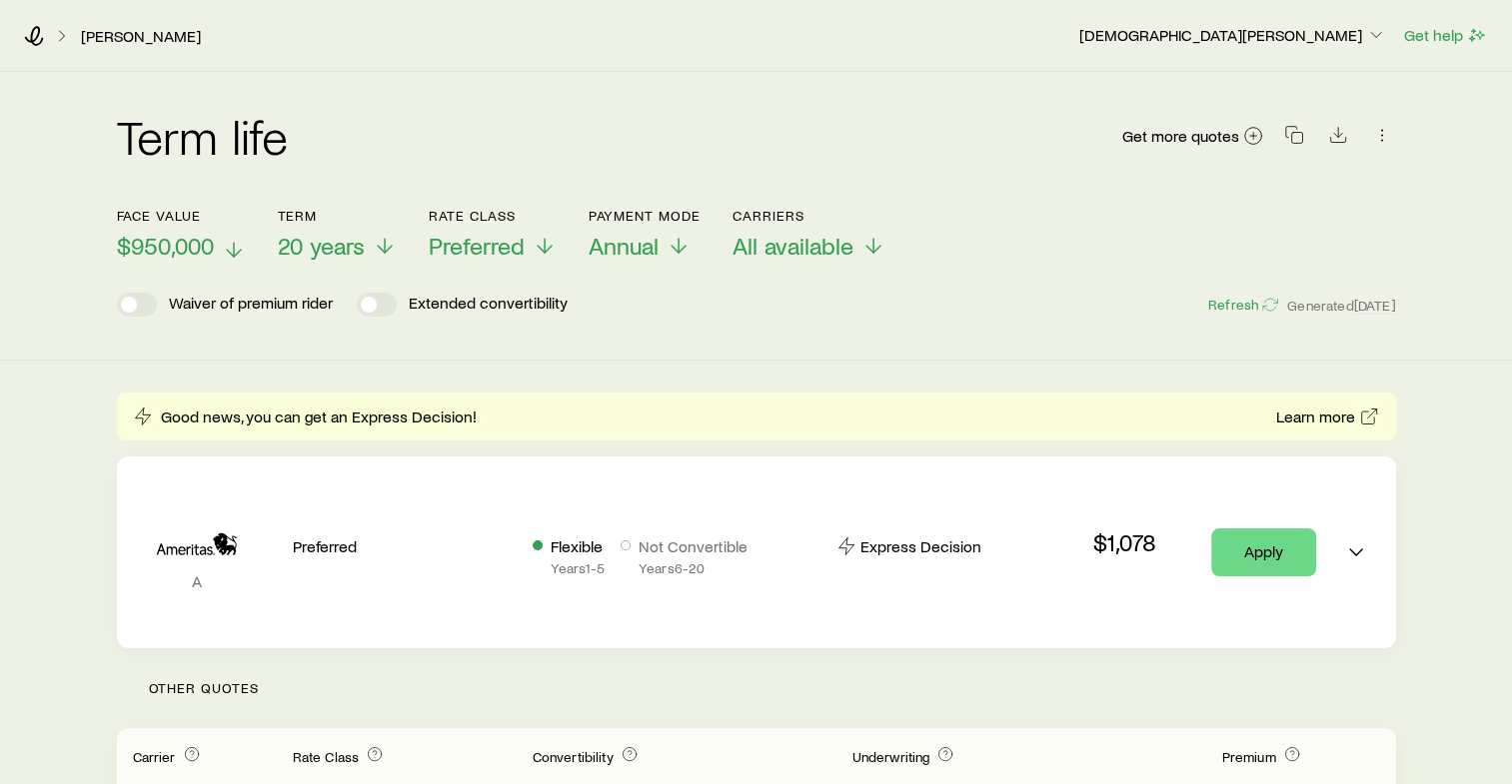 click on "$950,000" at bounding box center [181, 246] 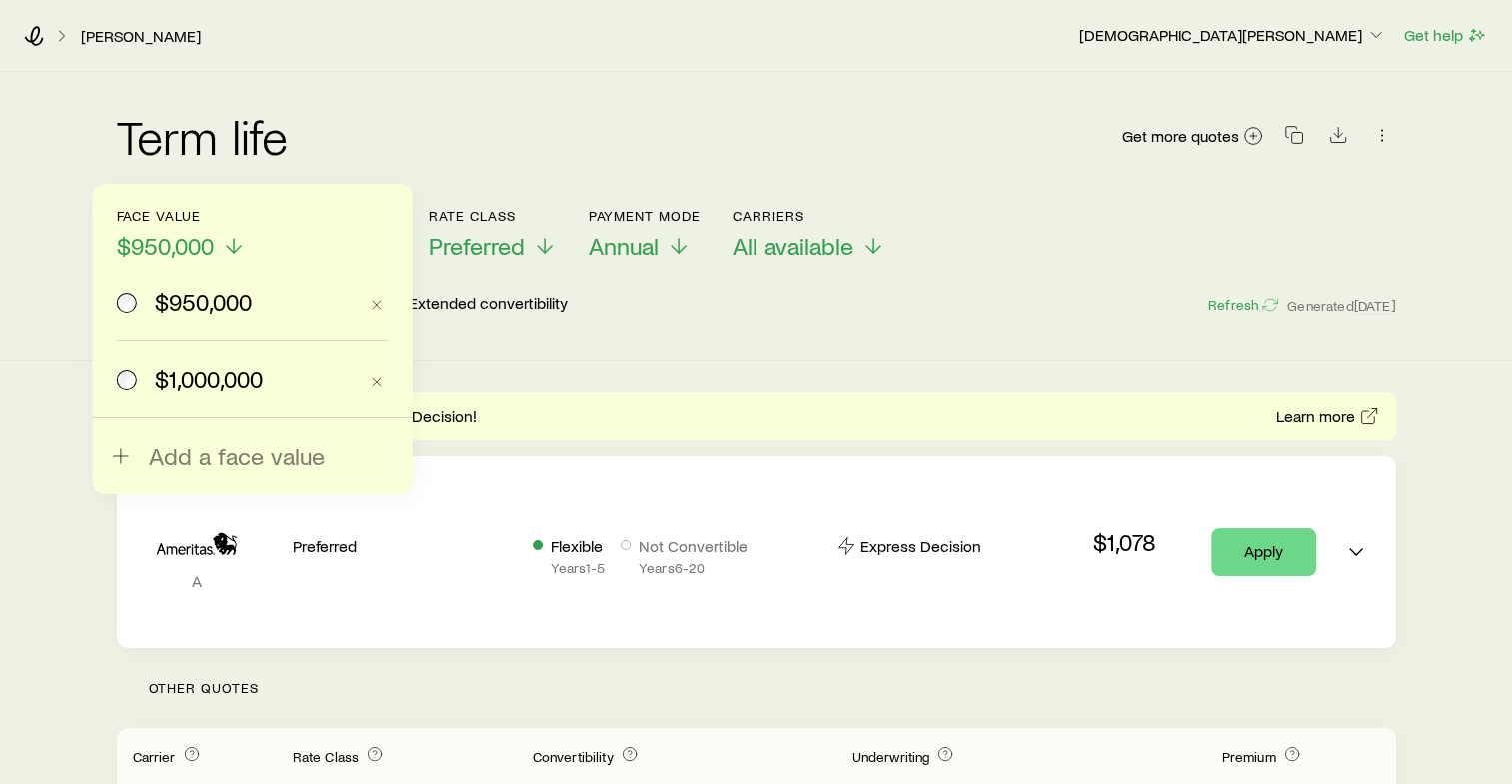 click on "$1,000,000" at bounding box center [209, 379] 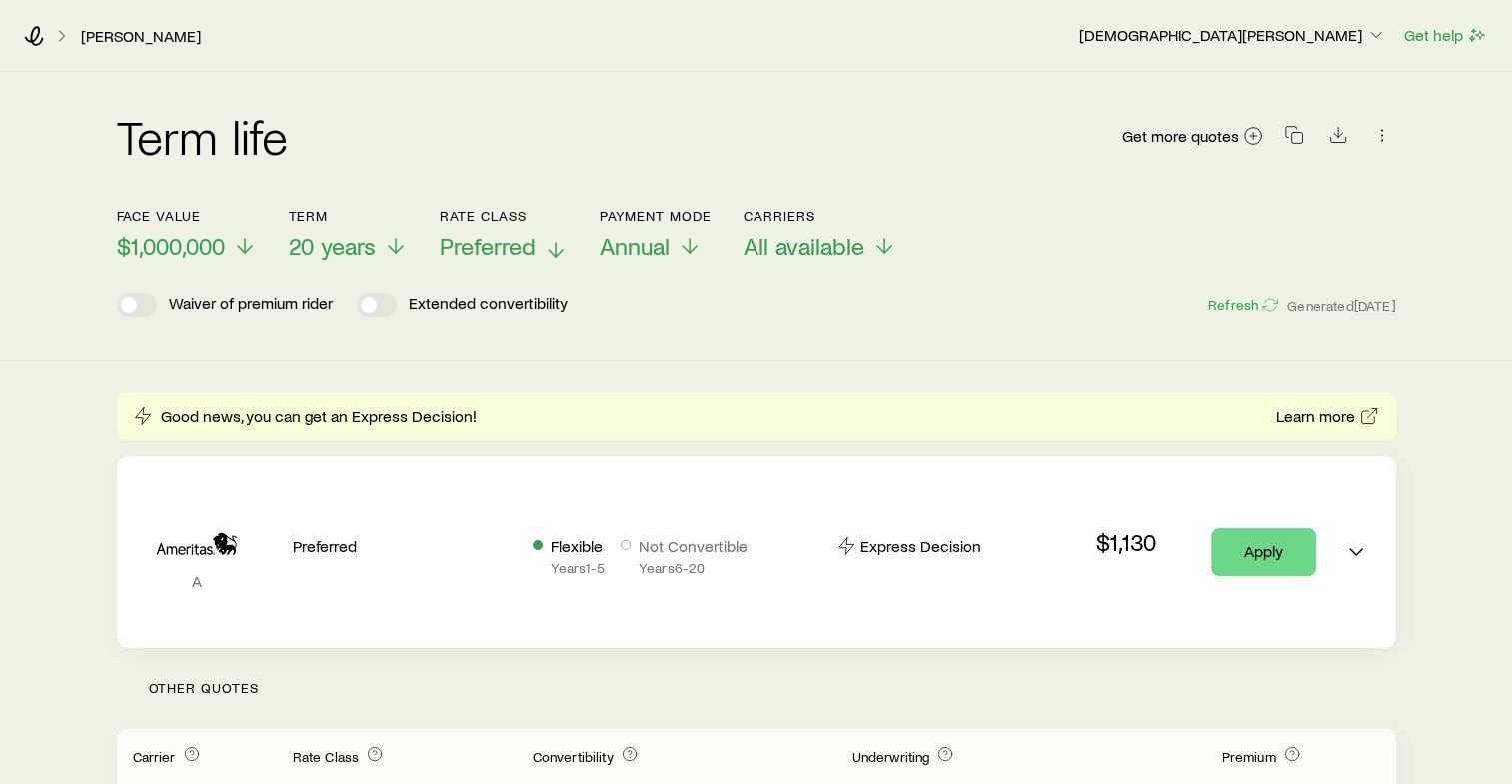 click on "Preferred" at bounding box center (488, 246) 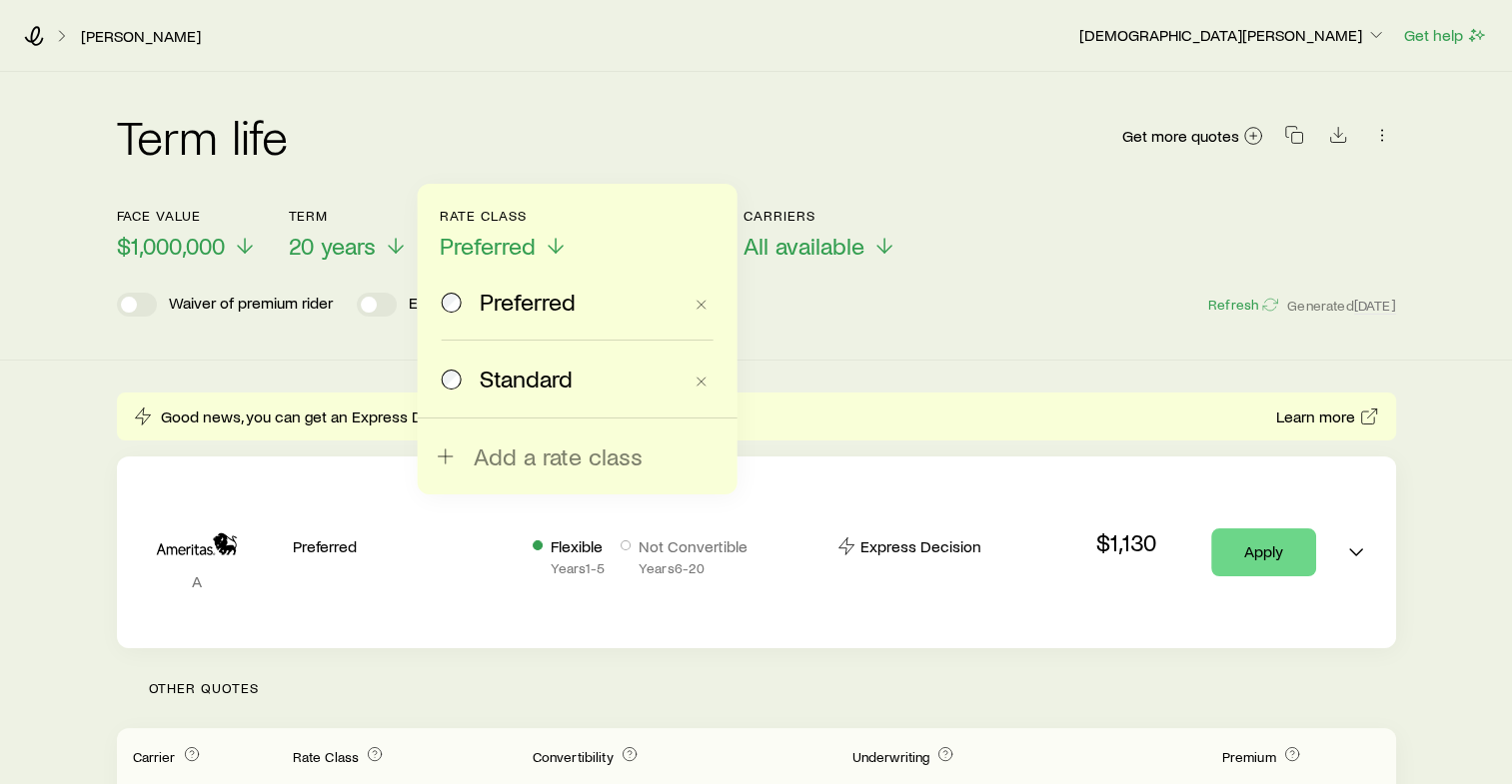 click on "Standard" at bounding box center (526, 379) 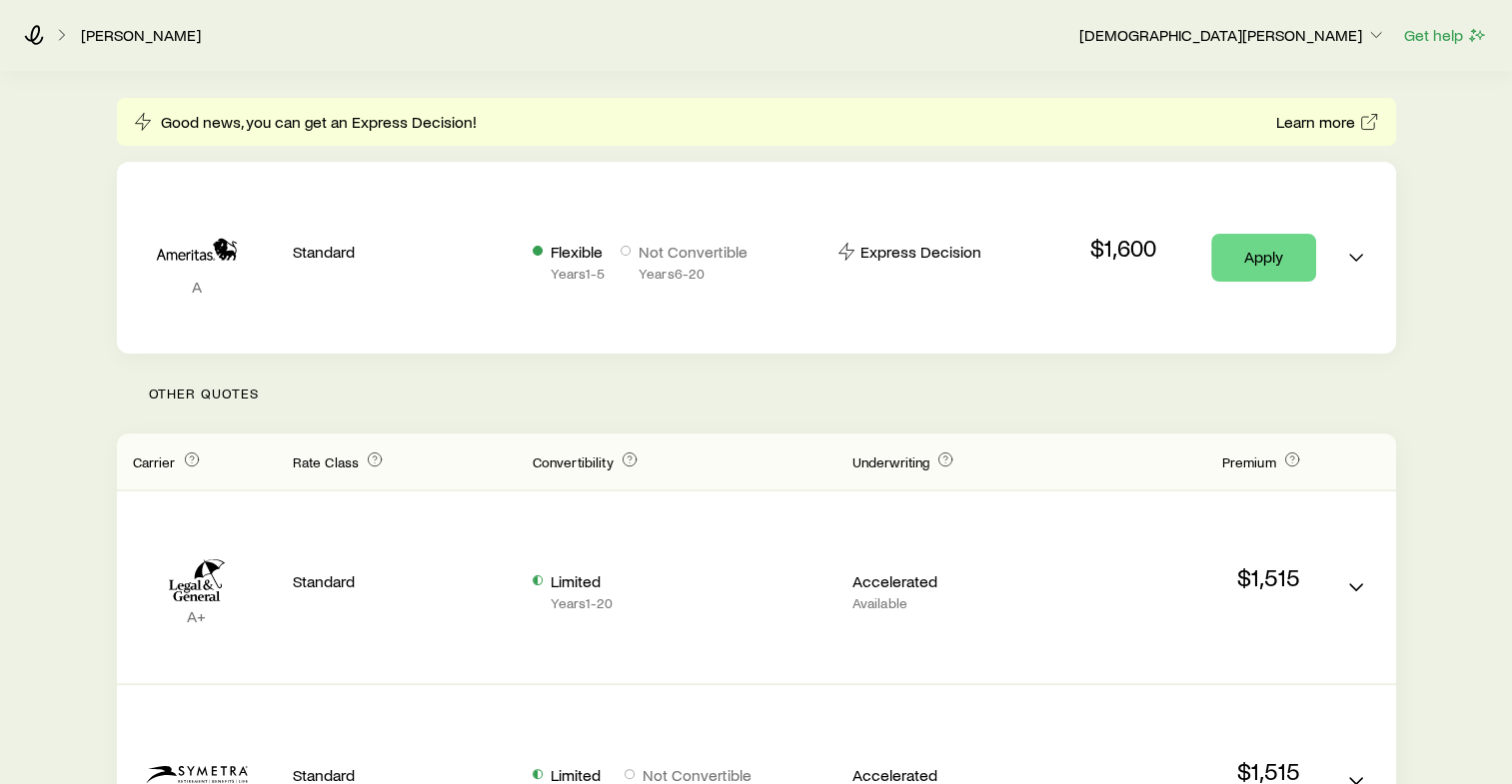 scroll, scrollTop: 128, scrollLeft: 0, axis: vertical 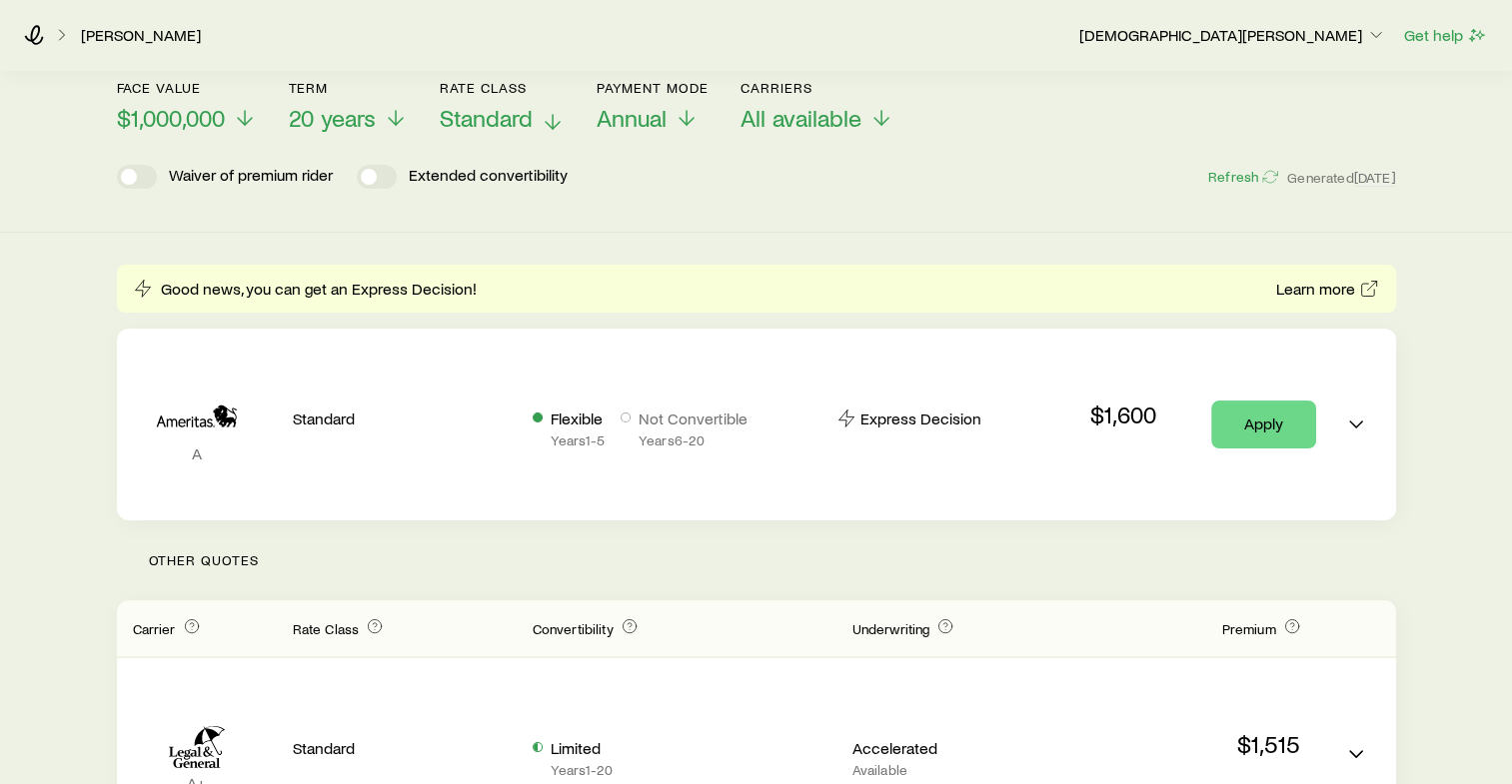 click on "Standard" at bounding box center (486, 118) 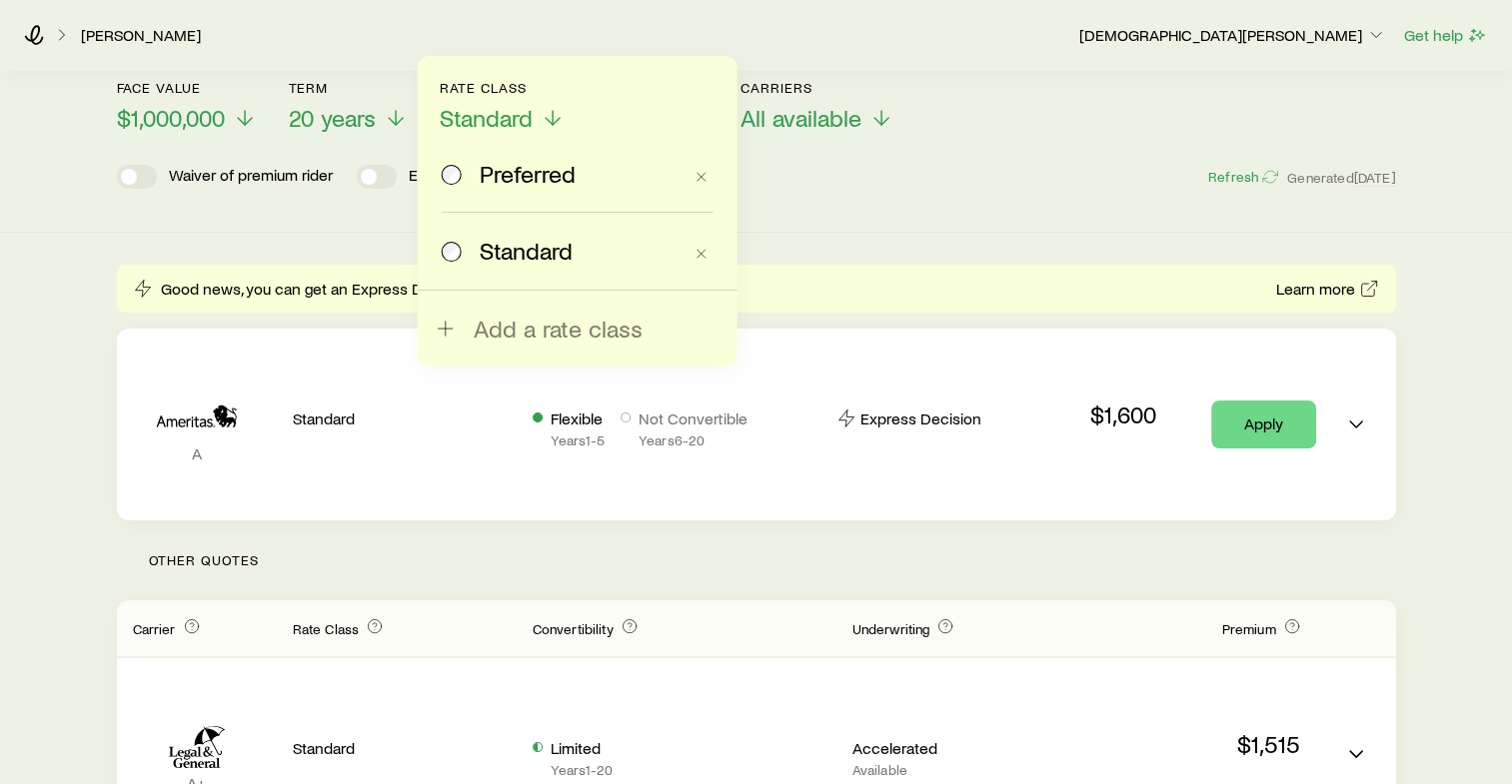 click on "Term life Get more quotes" at bounding box center (756, 20) 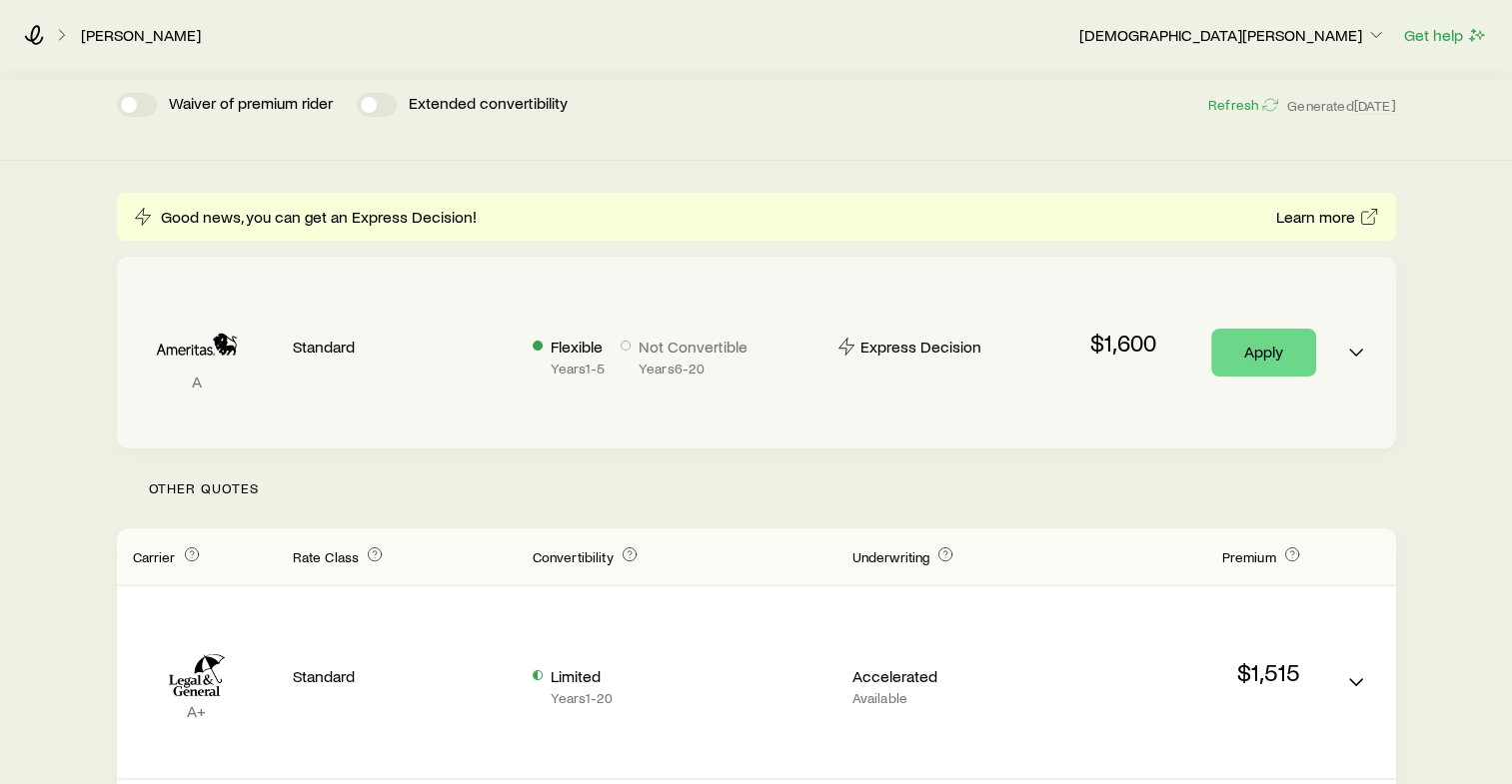 scroll, scrollTop: 0, scrollLeft: 0, axis: both 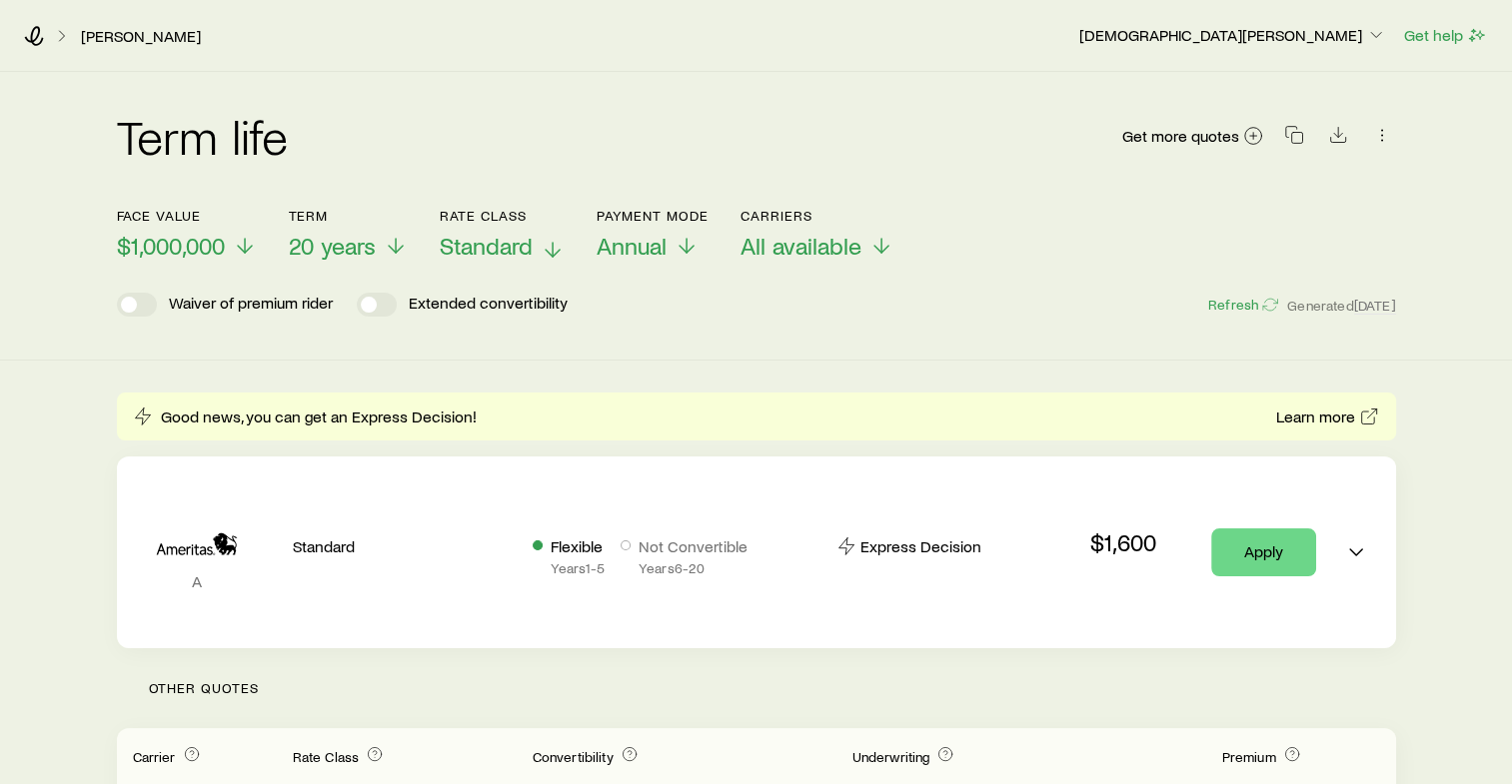 click on "Standard" at bounding box center (486, 246) 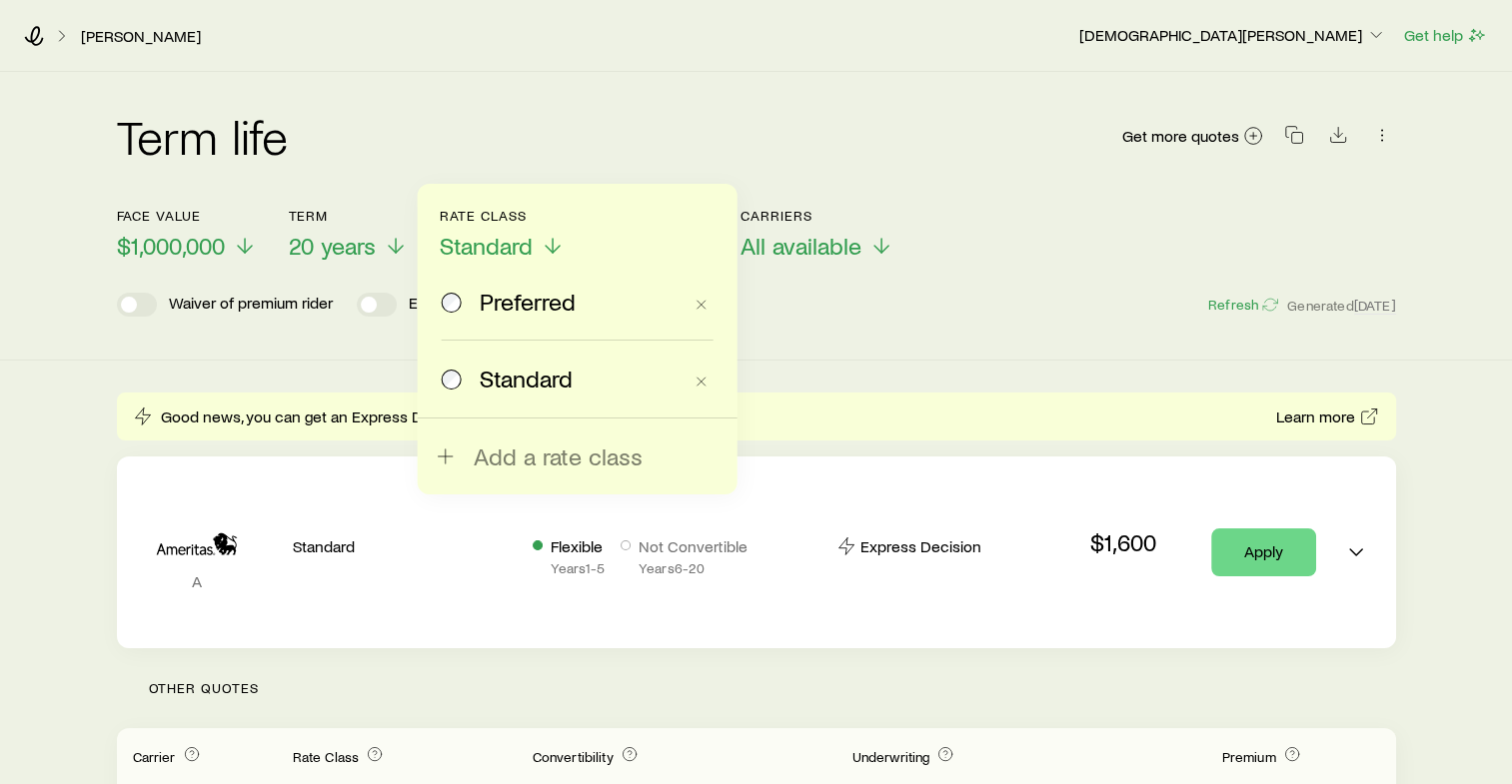 click on "Preferred" at bounding box center [528, 302] 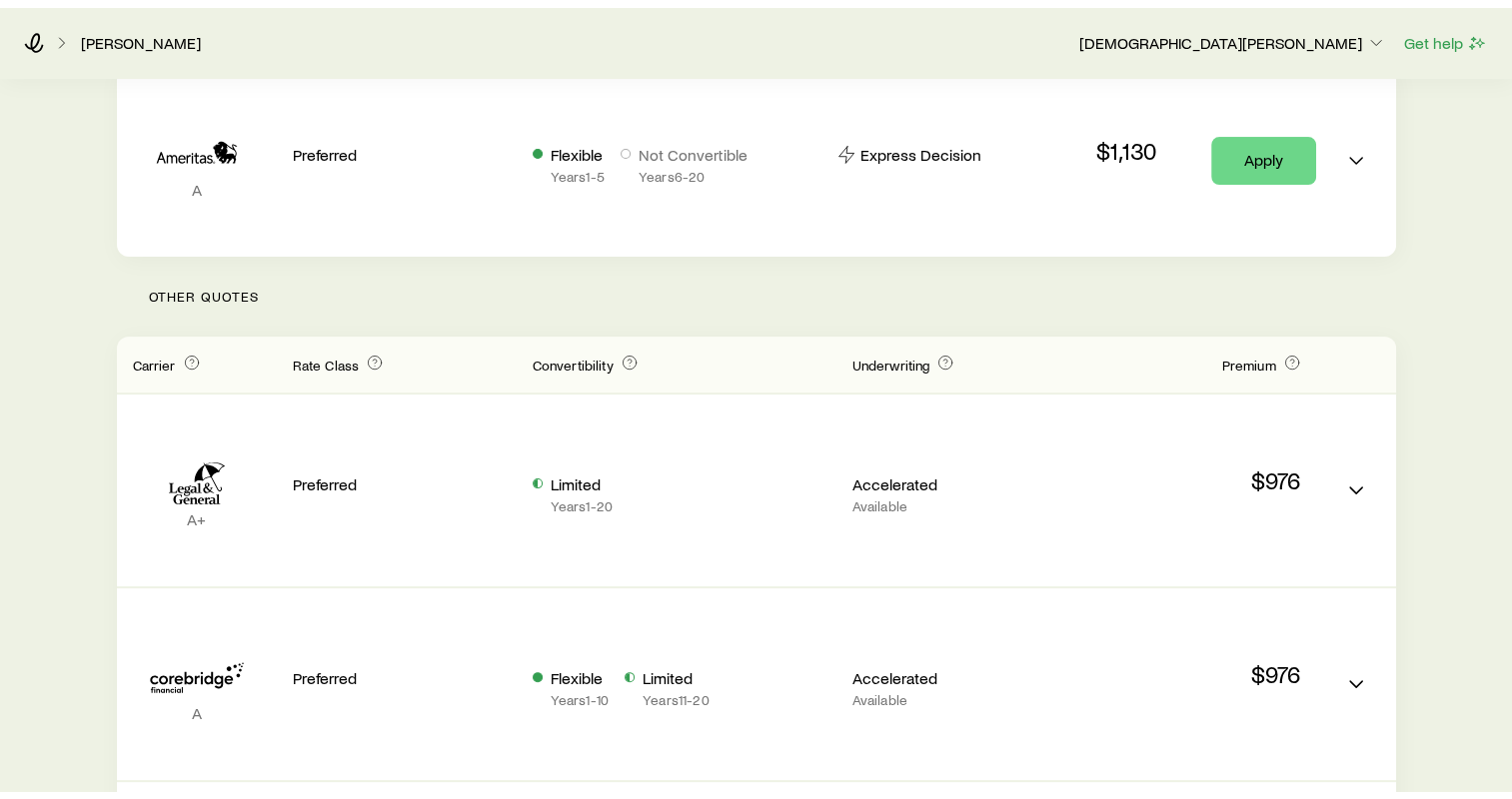 scroll, scrollTop: 0, scrollLeft: 0, axis: both 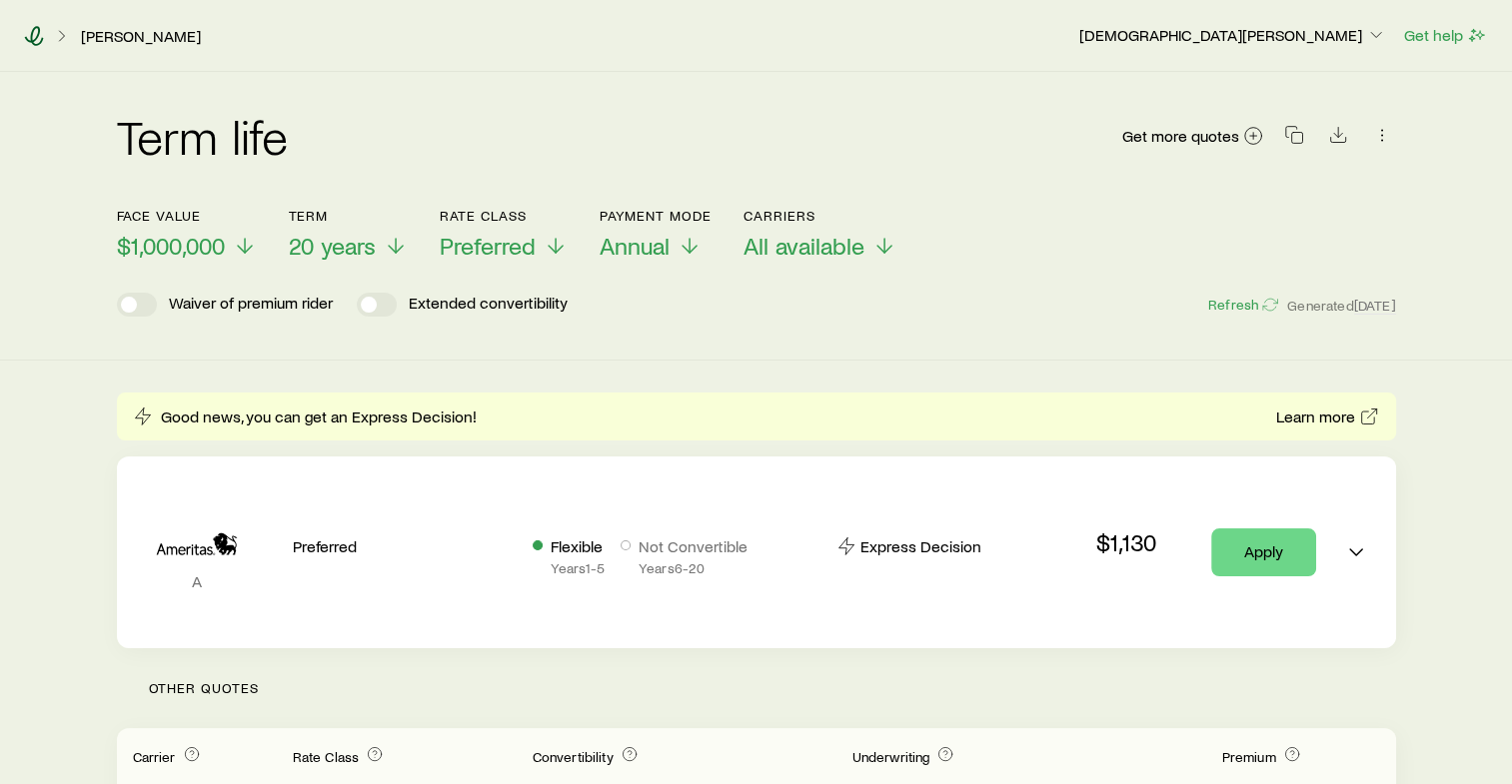 click 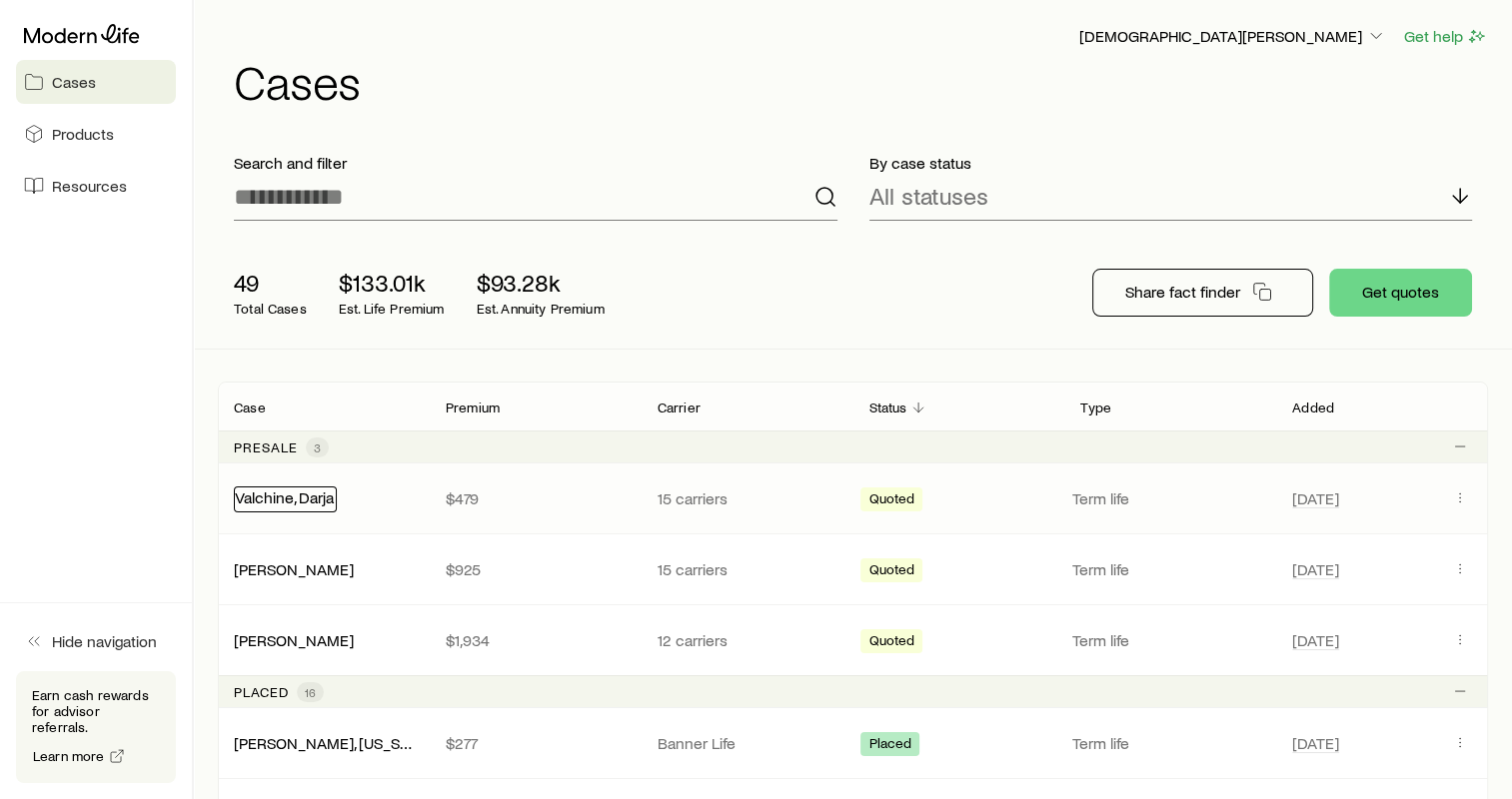click on "Valchine, Darja" at bounding box center [284, 496] 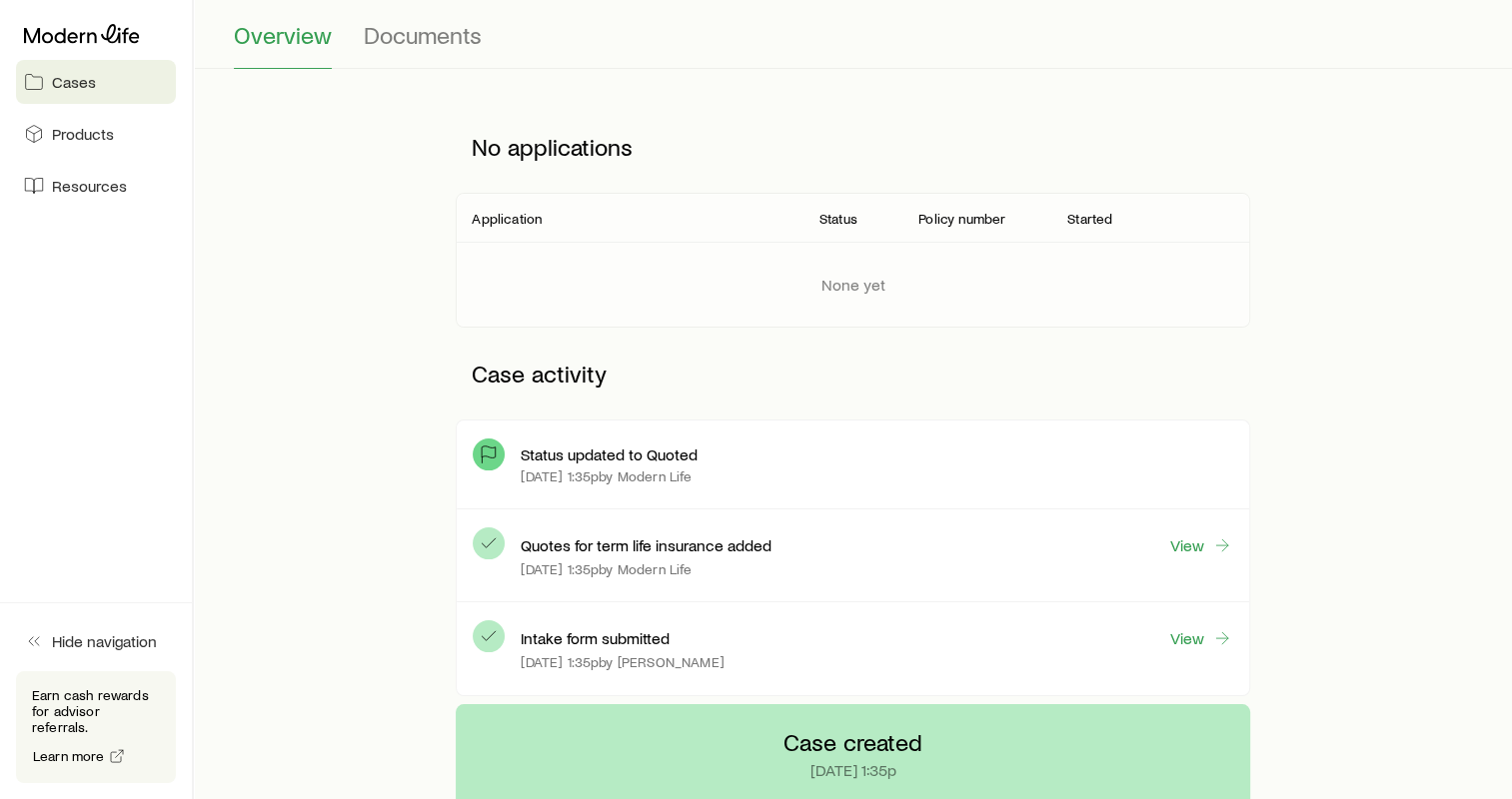 scroll, scrollTop: 200, scrollLeft: 0, axis: vertical 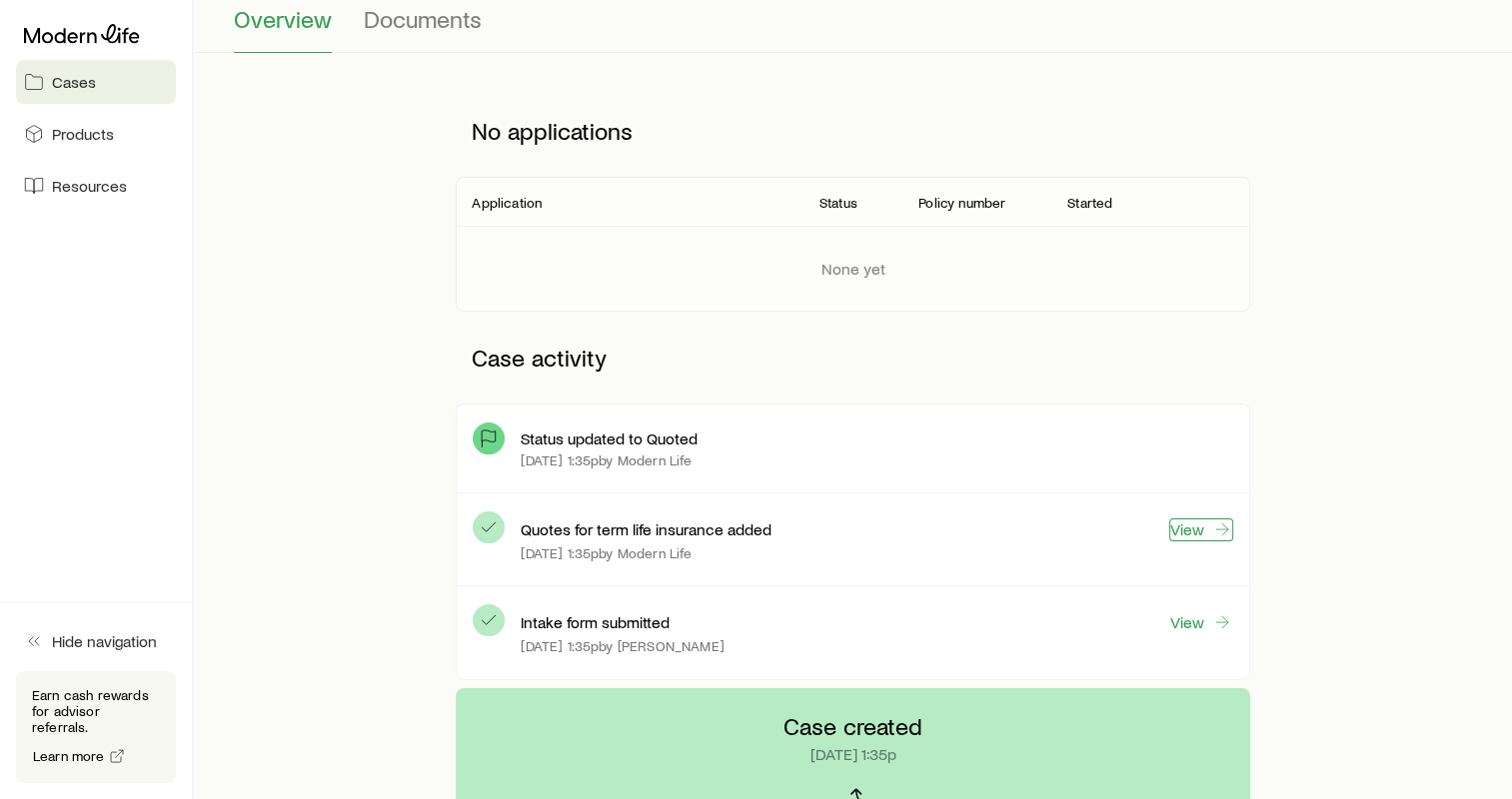 click on "View" at bounding box center [1201, 529] 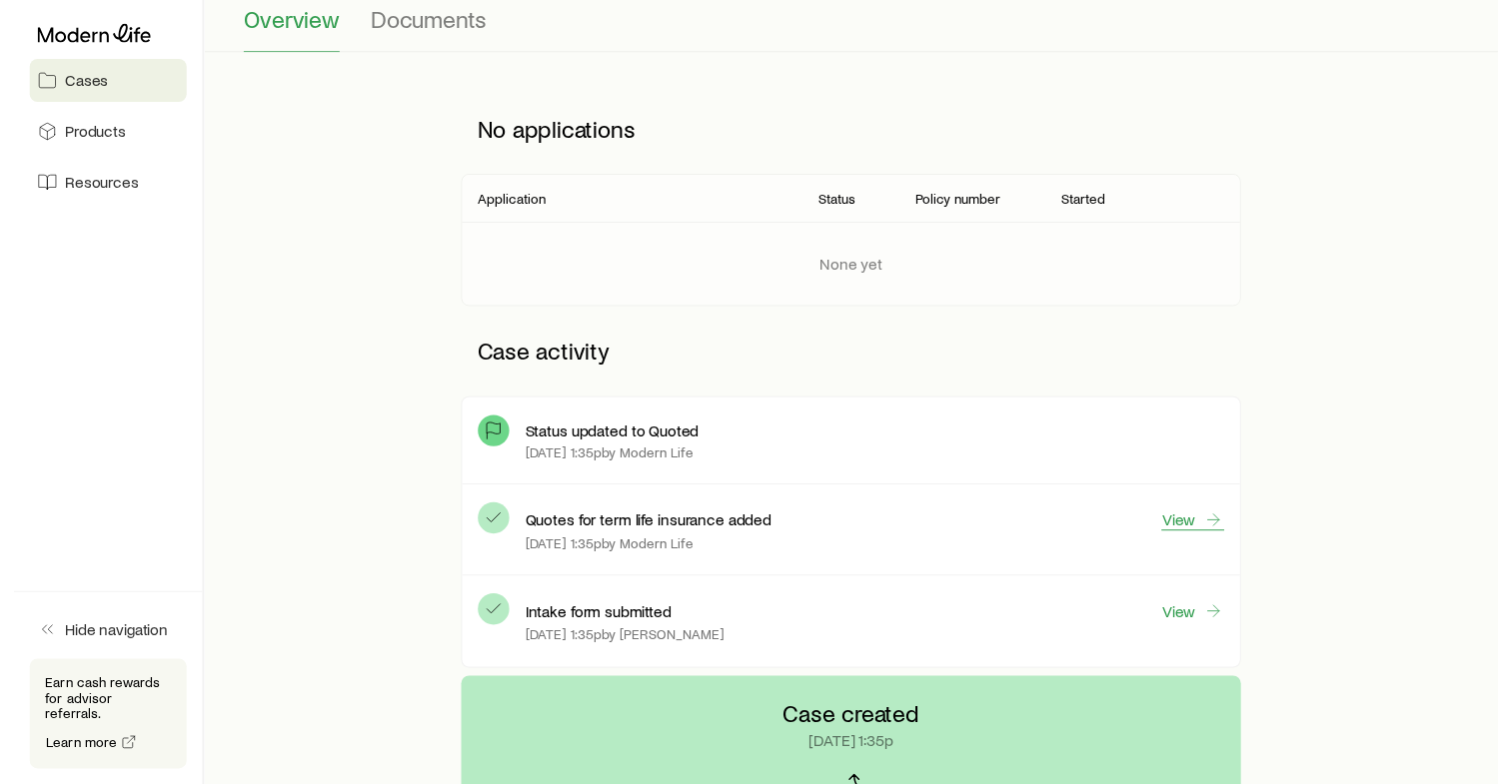 scroll, scrollTop: 0, scrollLeft: 0, axis: both 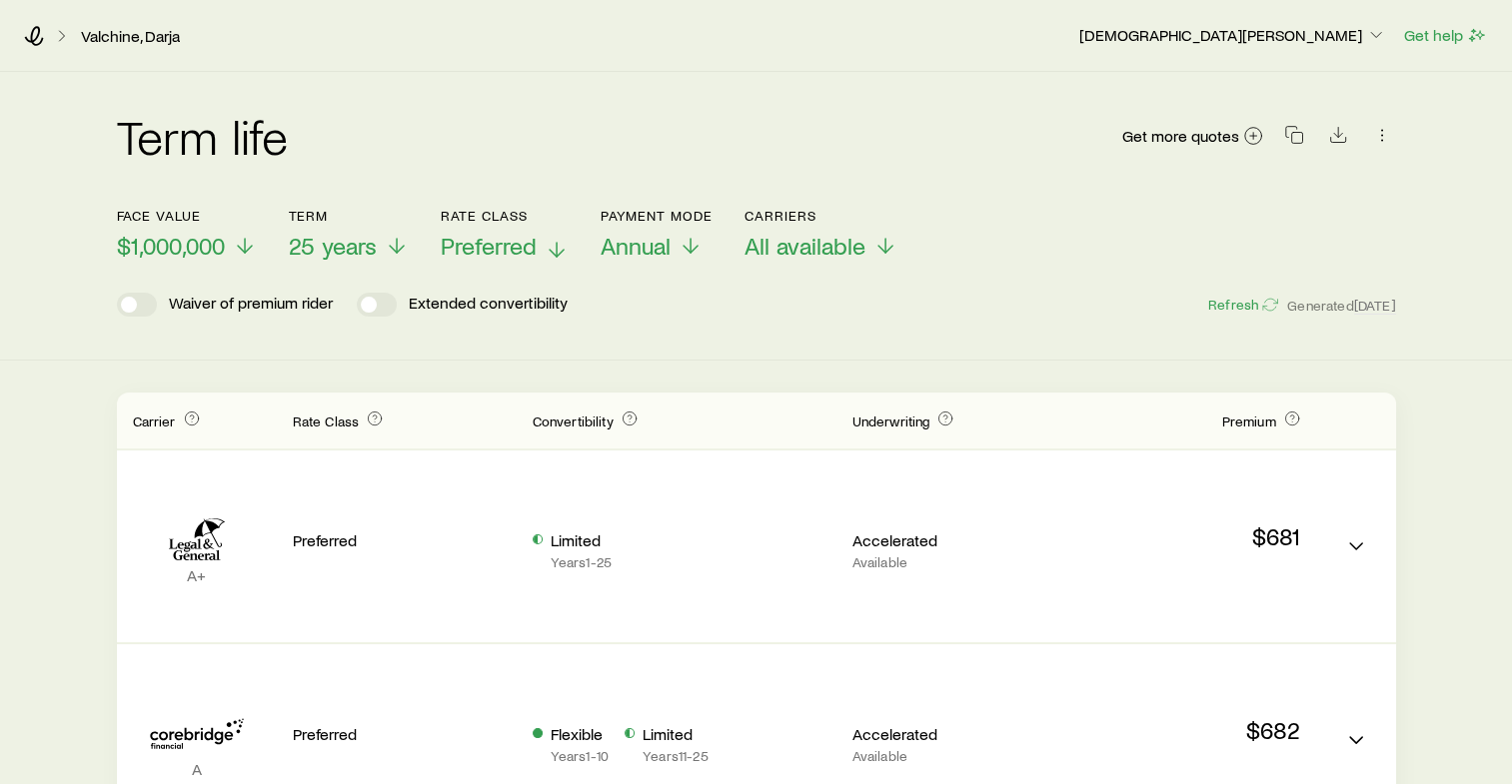 click on "Preferred" at bounding box center [489, 246] 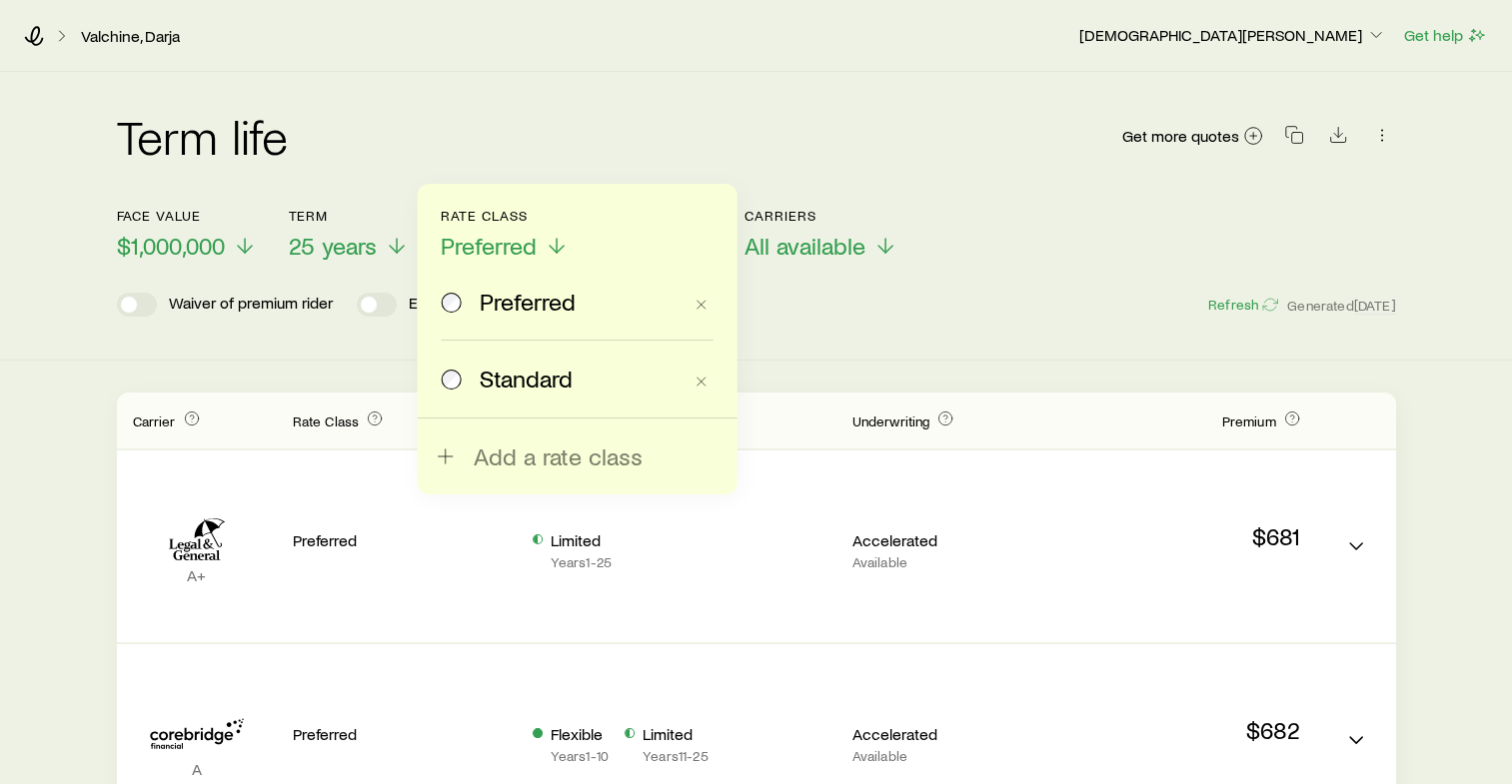click on "Standard" at bounding box center (526, 379) 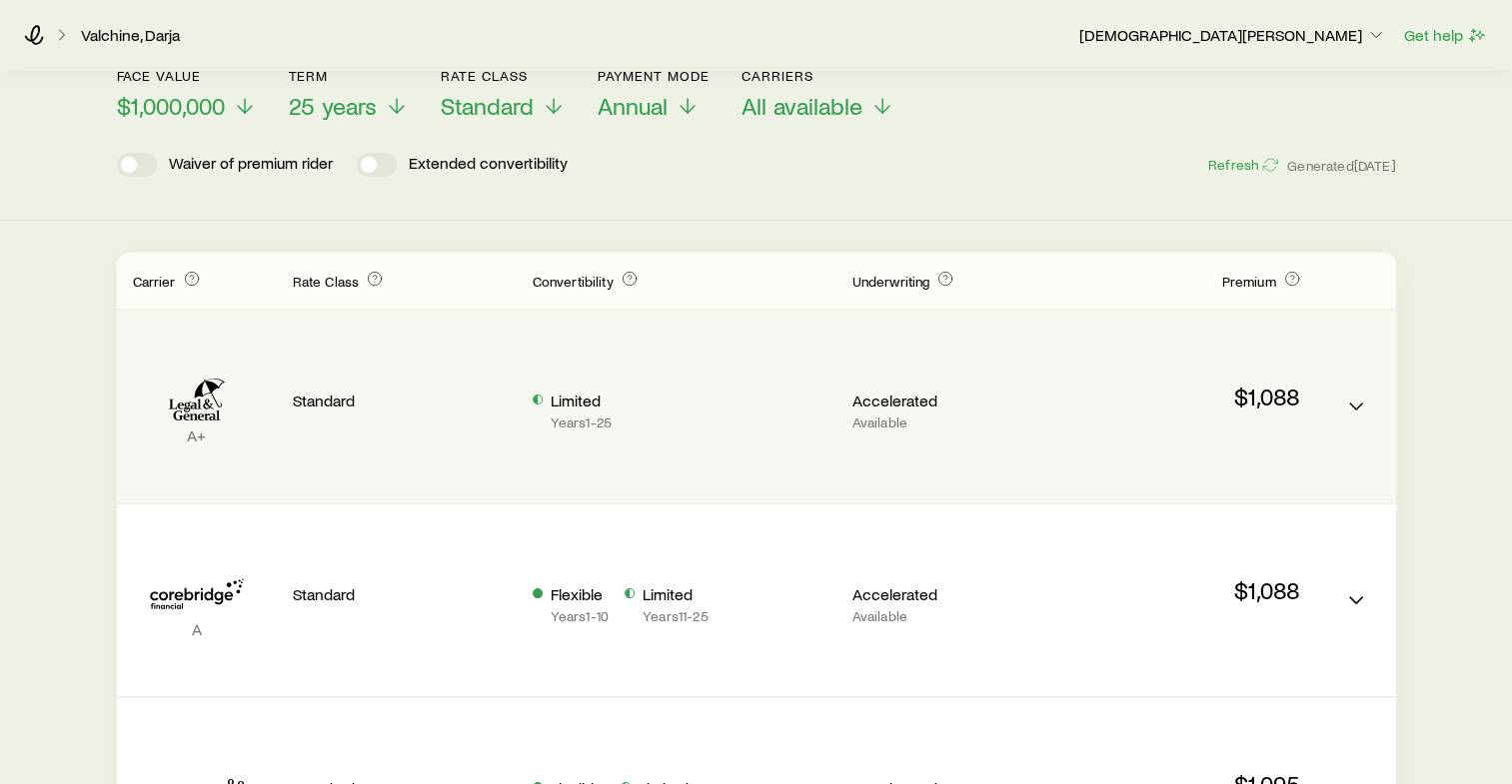 scroll, scrollTop: 0, scrollLeft: 0, axis: both 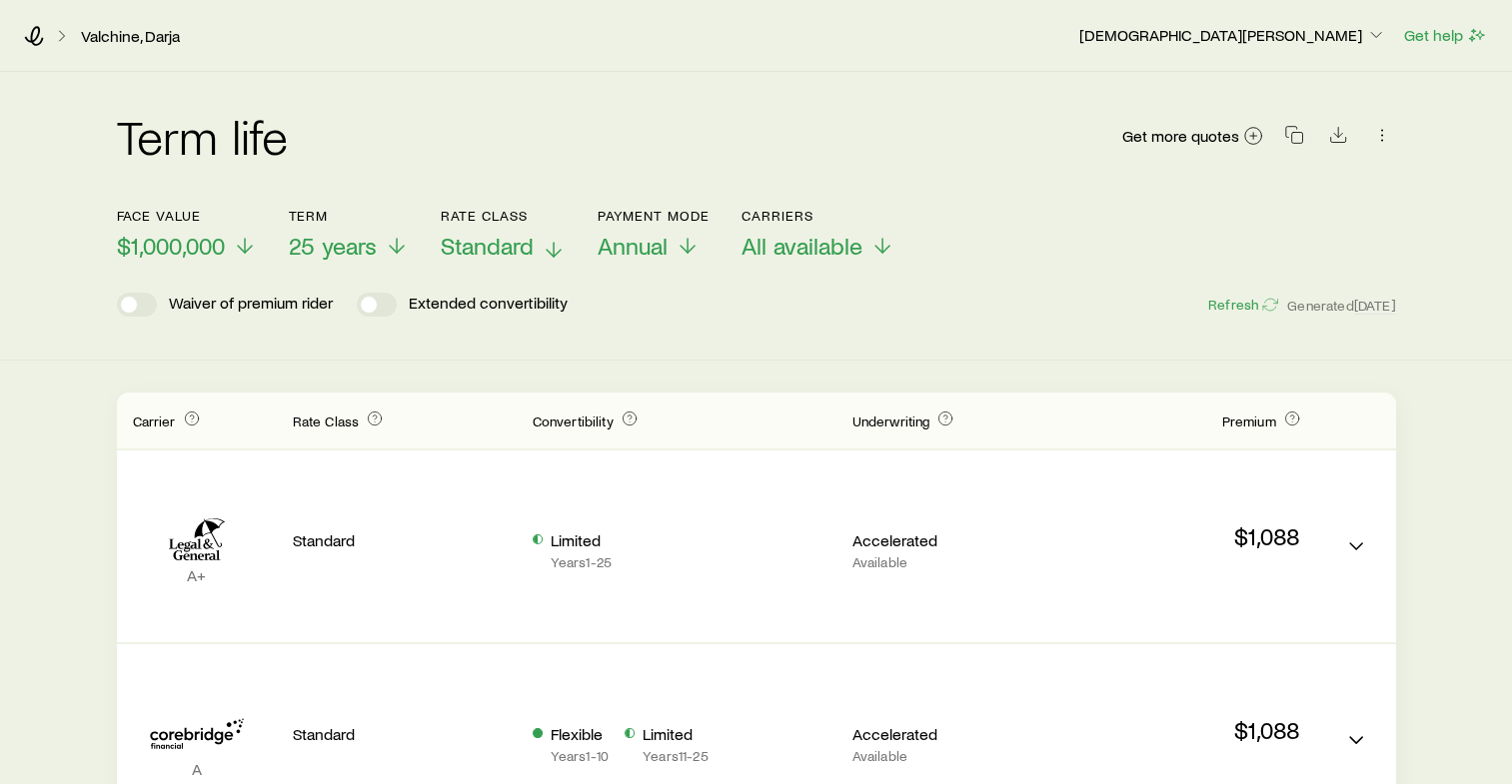 click on "Standard" at bounding box center [487, 246] 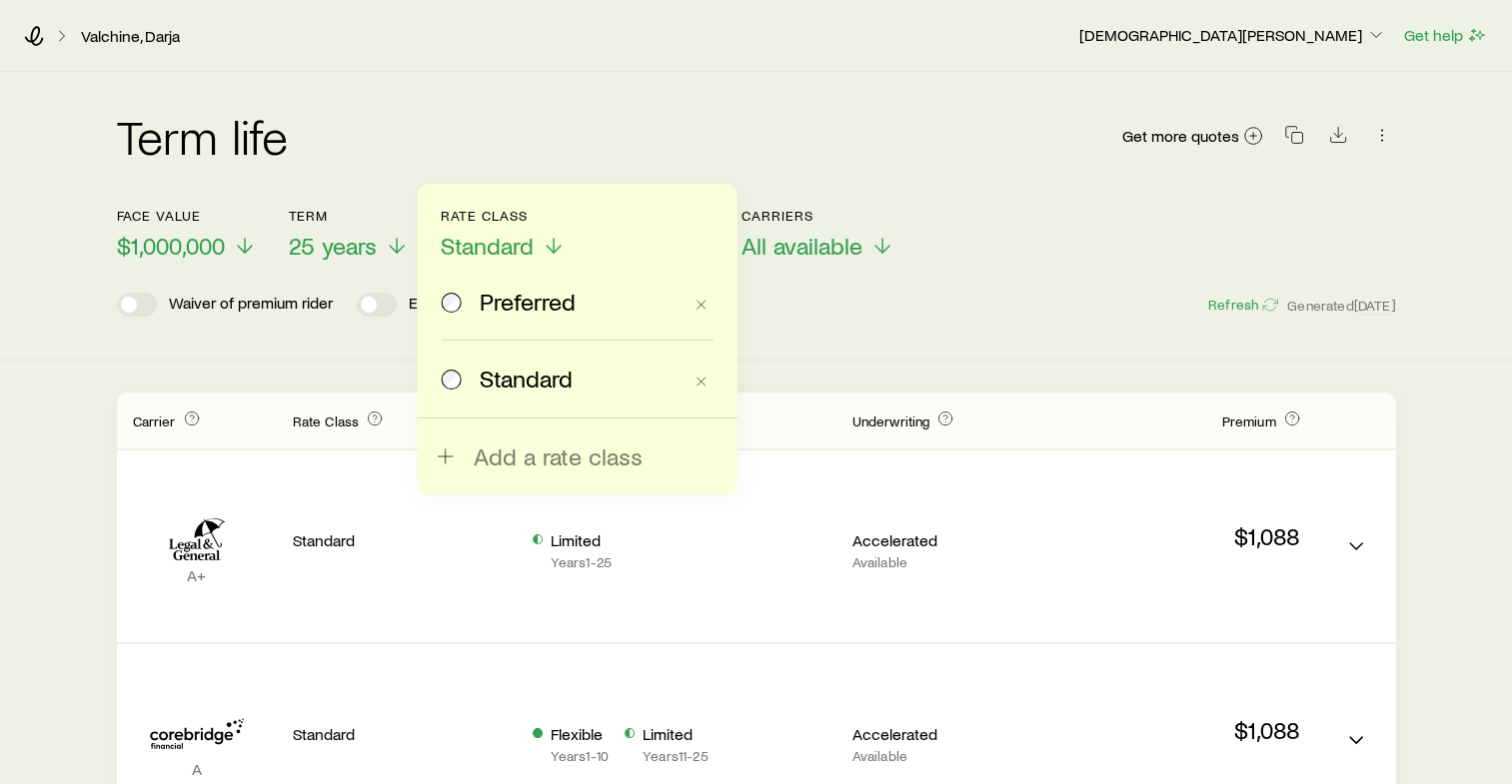 click on "Preferred" at bounding box center [528, 302] 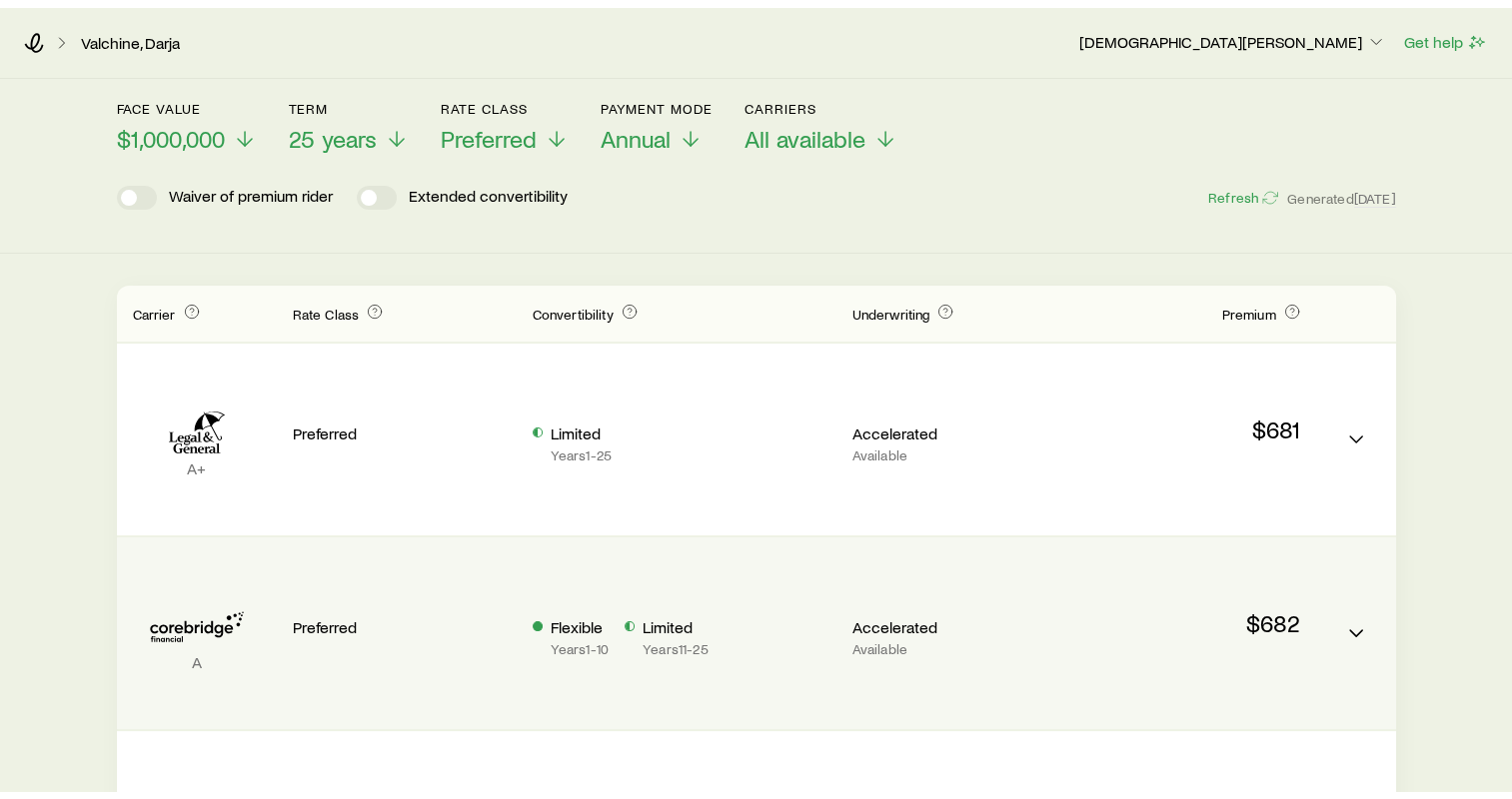 scroll, scrollTop: 0, scrollLeft: 0, axis: both 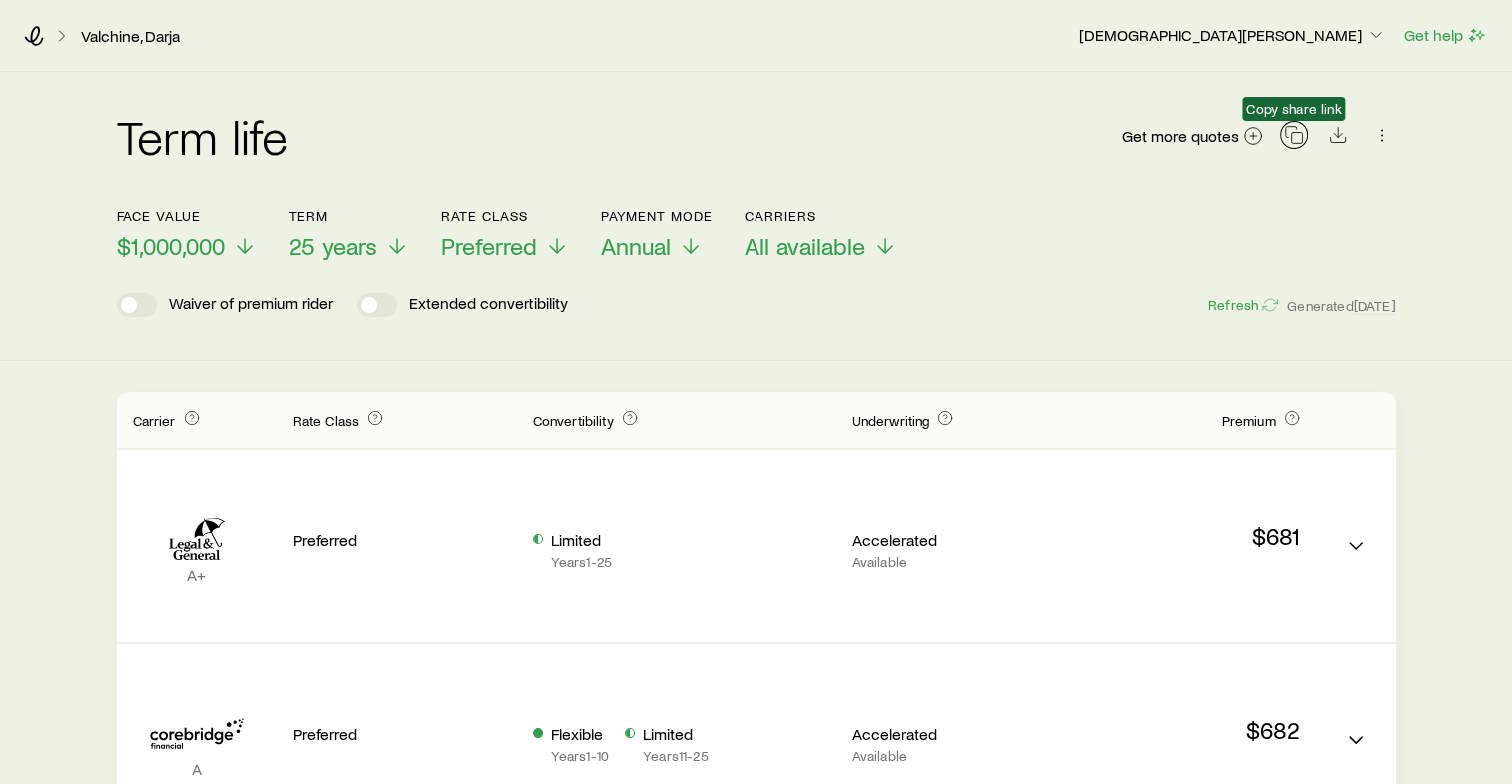 click 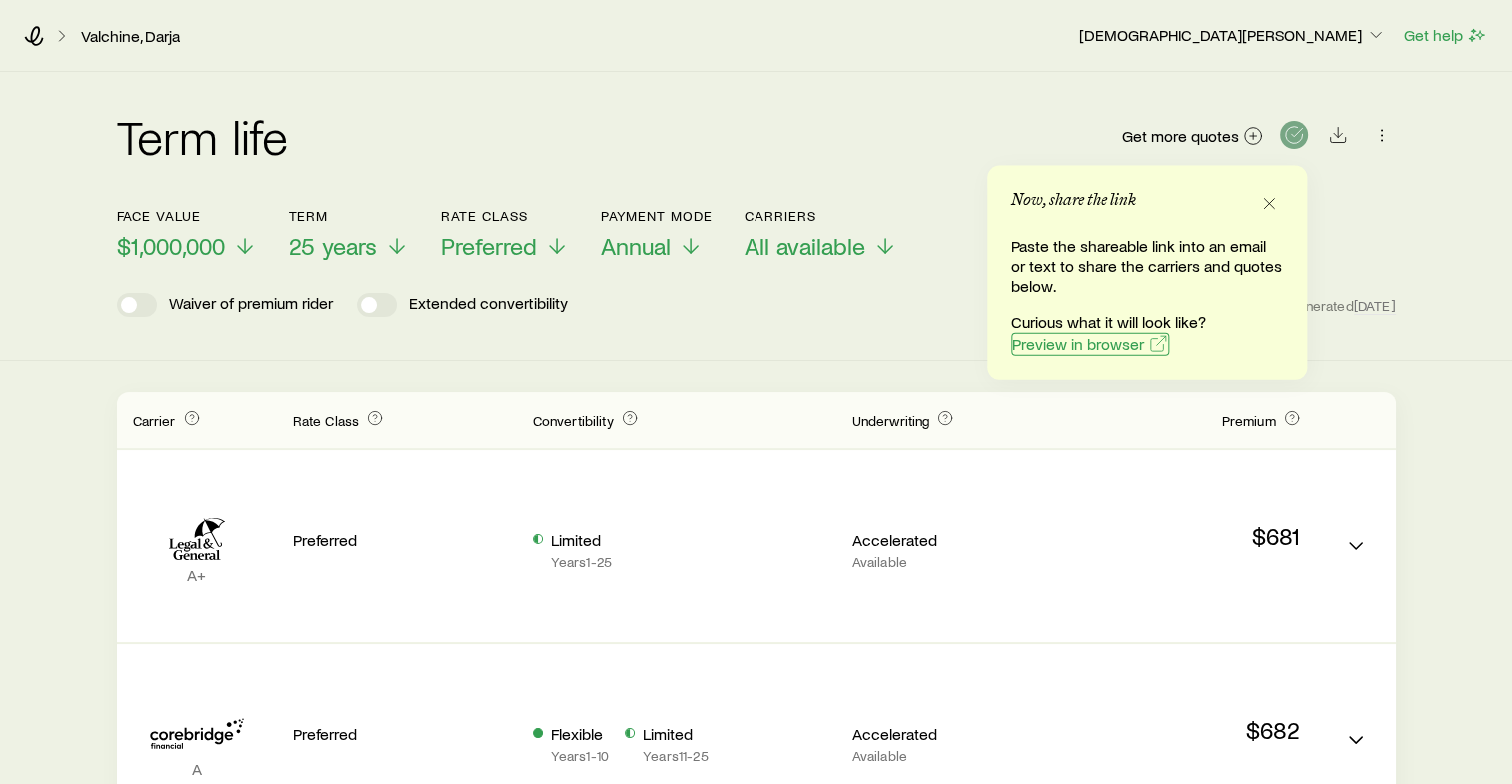 click on "Preview in browser" at bounding box center [1078, 344] 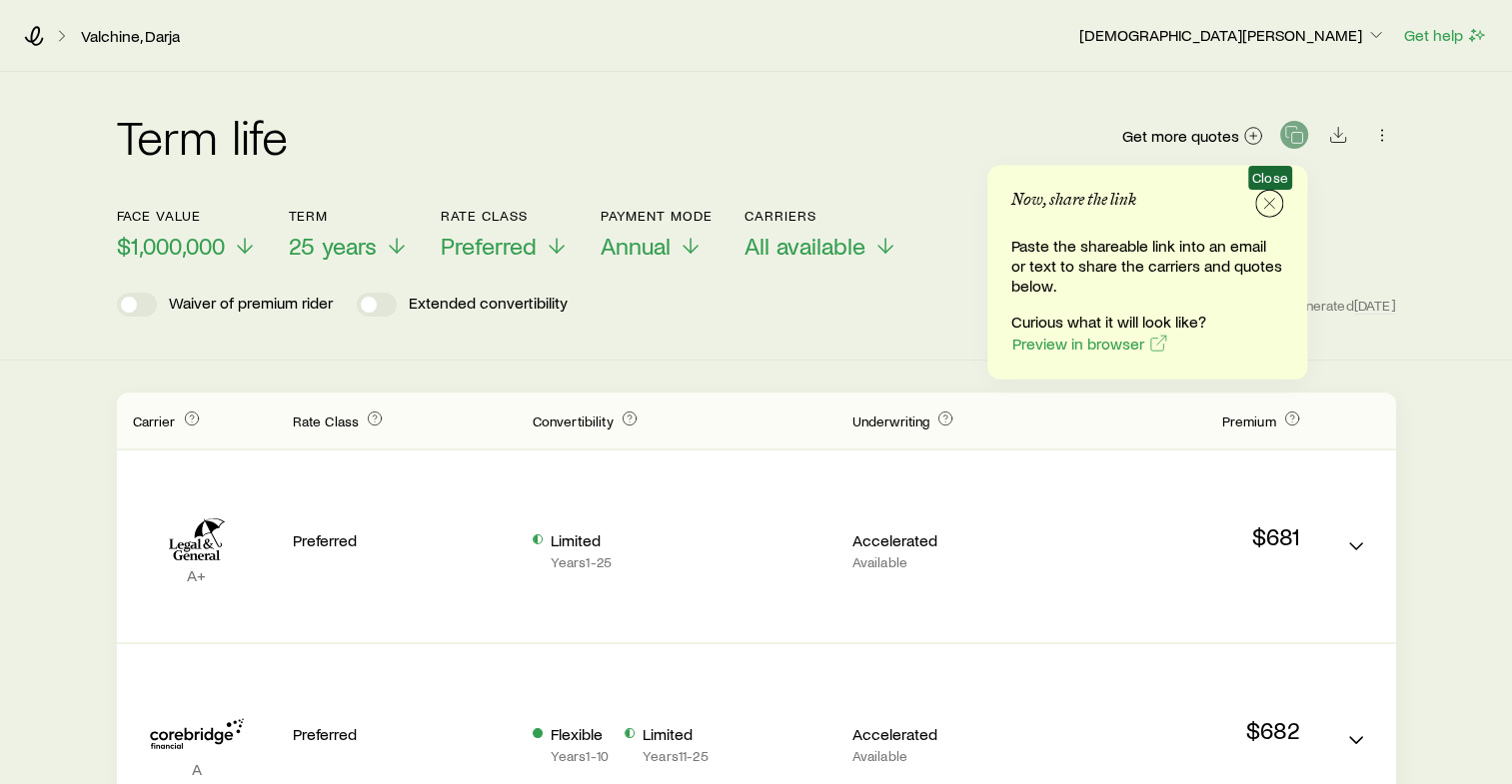click 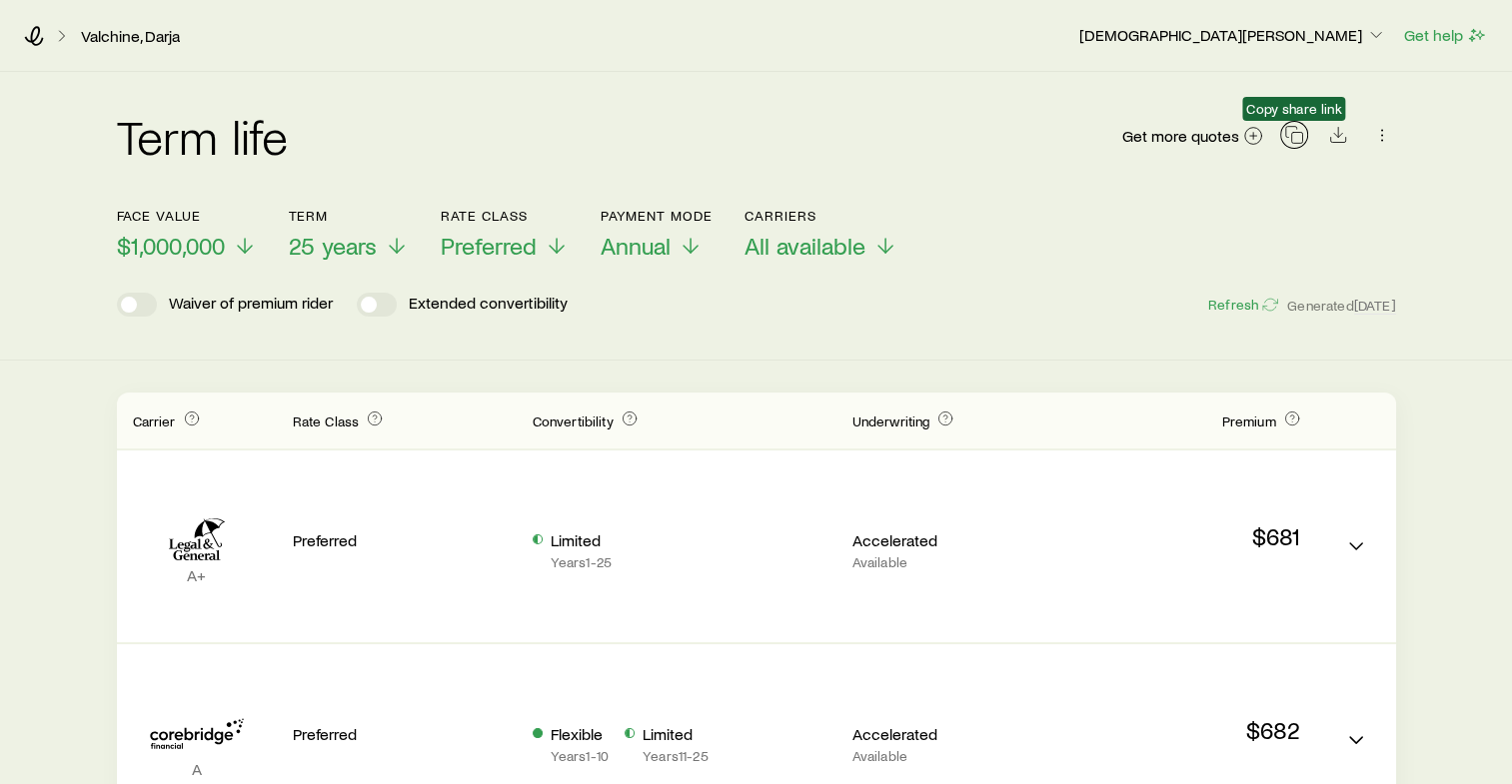 click 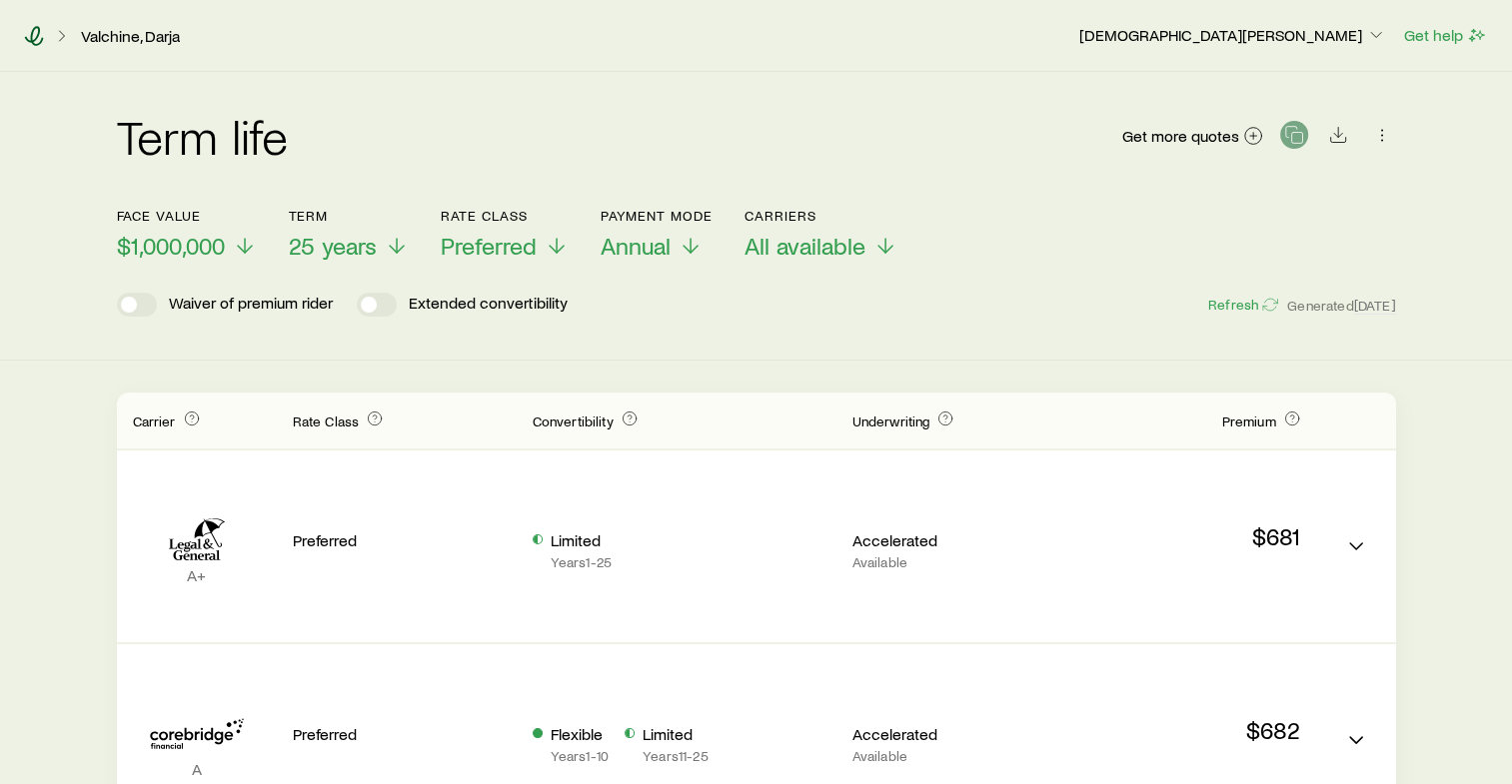 click 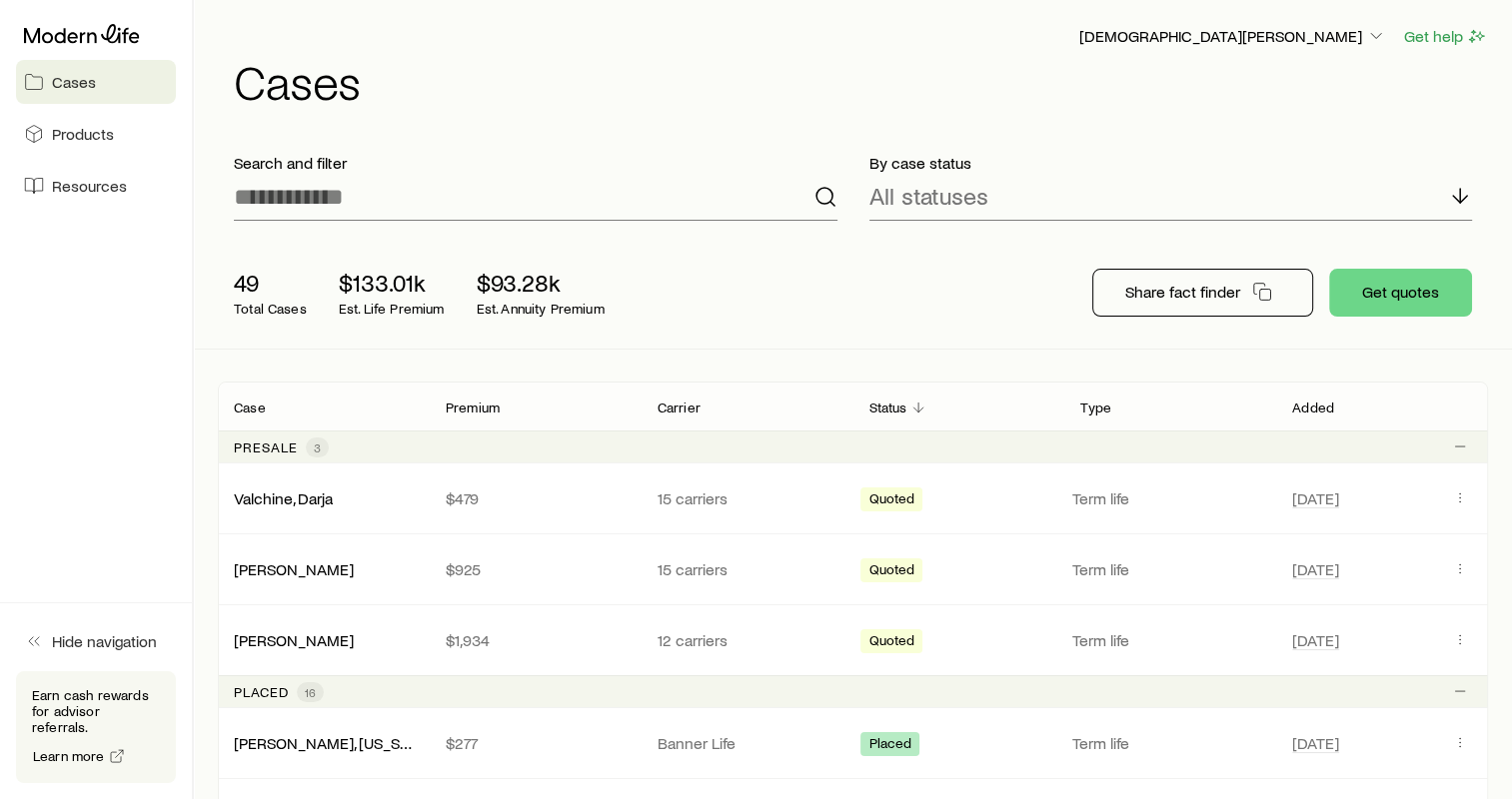 click on "[PERSON_NAME]" at bounding box center (294, 568) 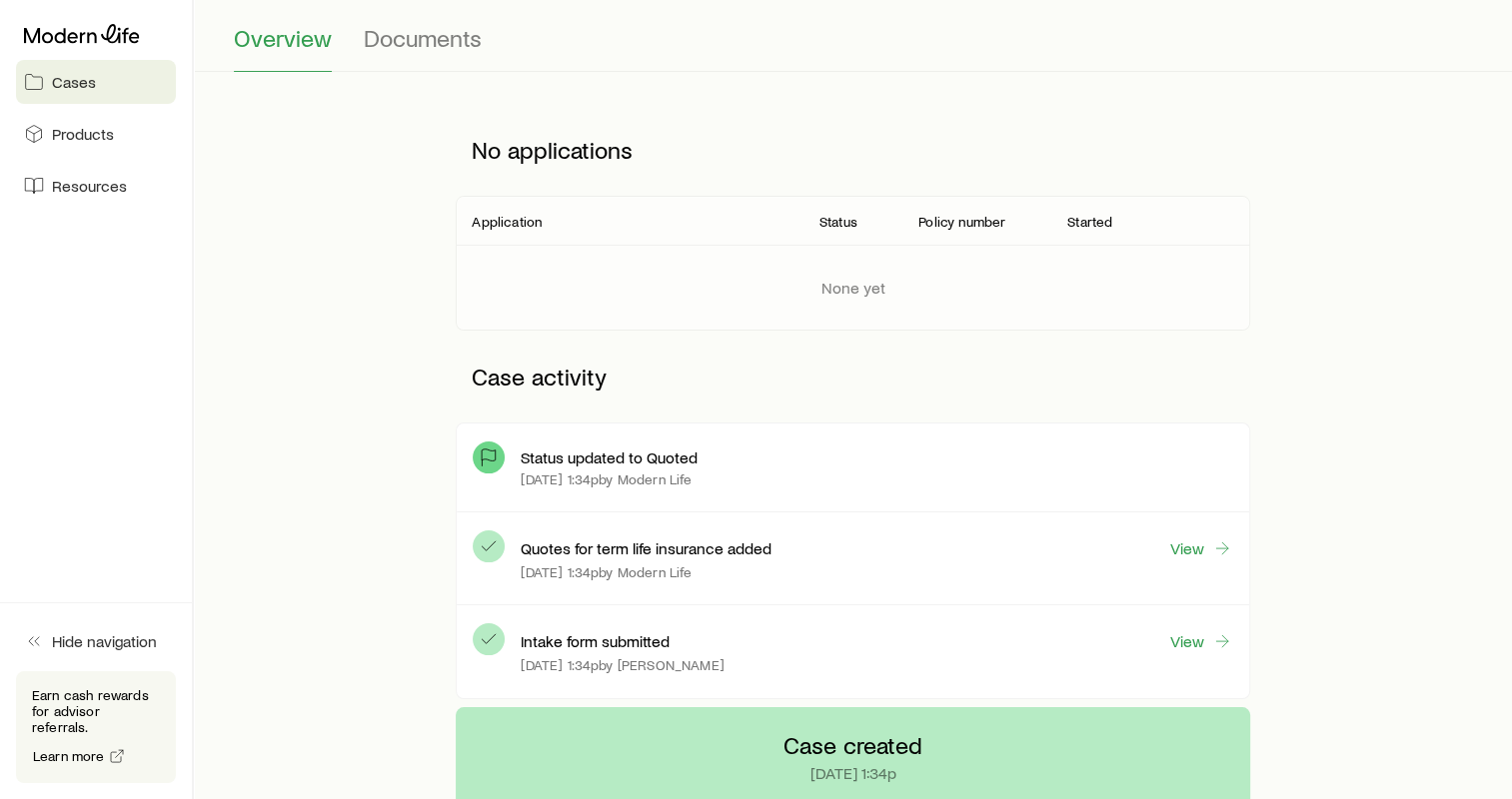 scroll, scrollTop: 300, scrollLeft: 0, axis: vertical 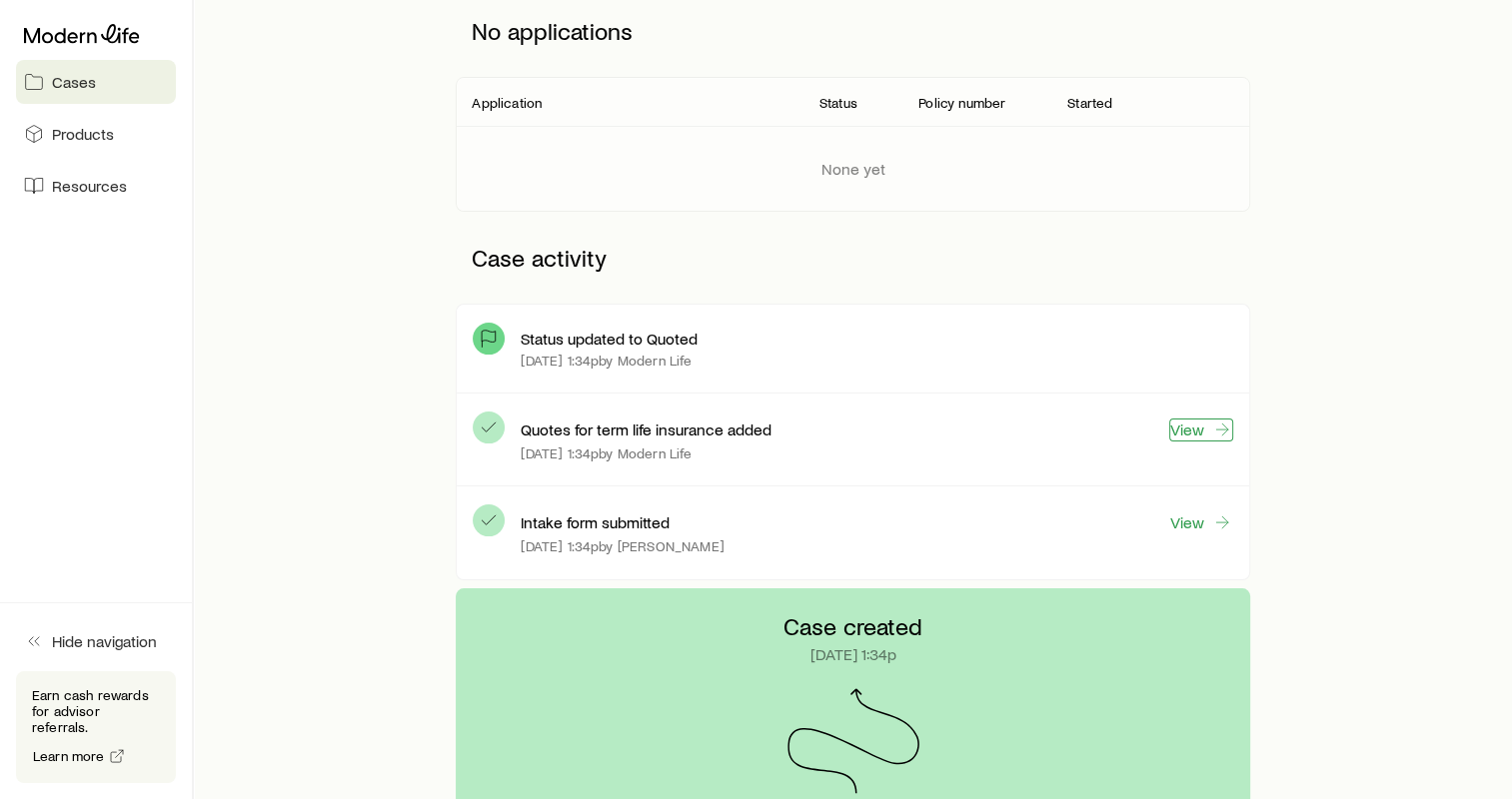 click on "View" at bounding box center [1201, 429] 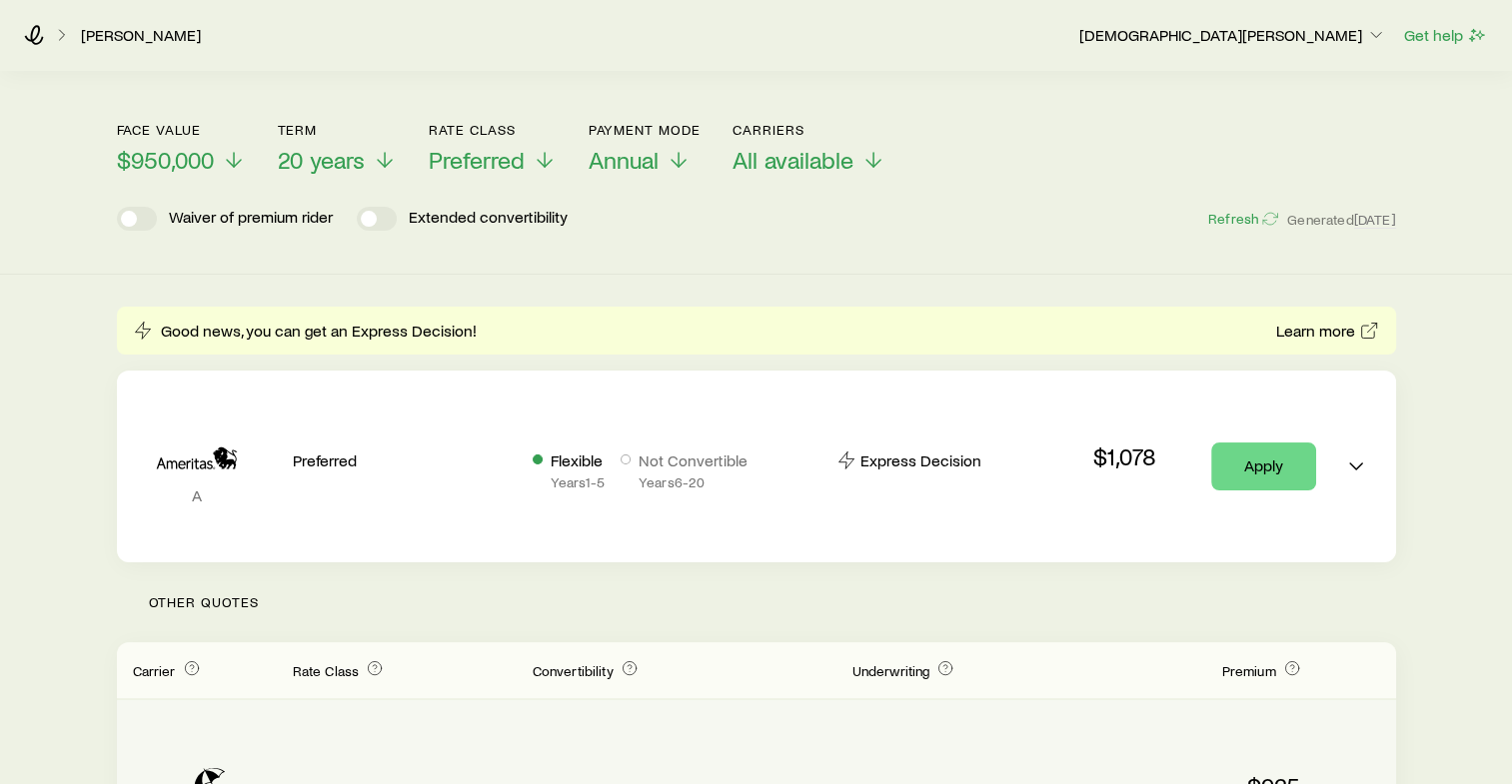 scroll, scrollTop: 0, scrollLeft: 0, axis: both 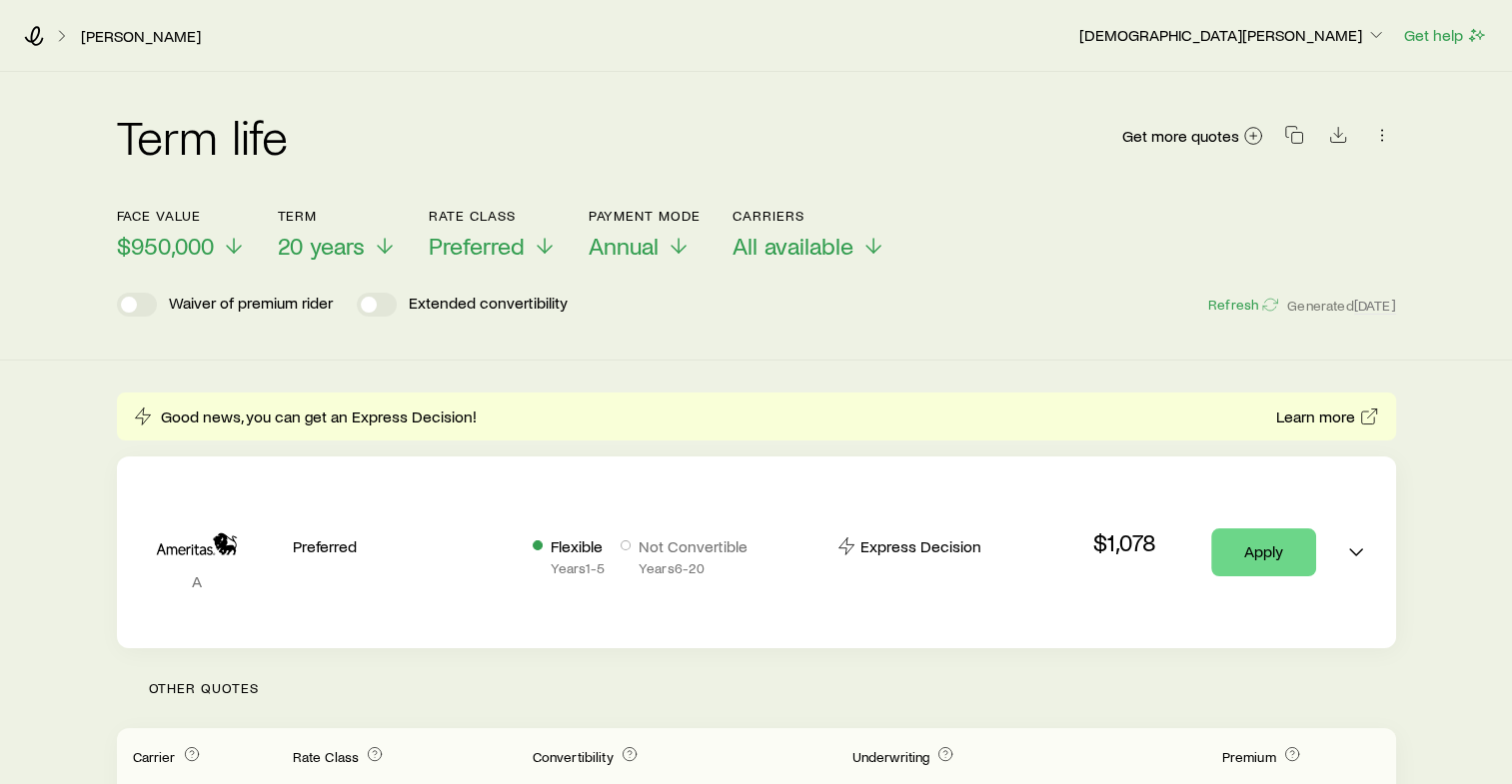 click on "Term life Get more quotes Face value $950,000 Term 20 years Rate Class Preferred Payment Mode Annual Carriers All available Waiver of premium rider Extended convertibility Refresh Generated  1d ago" at bounding box center (756, 200) 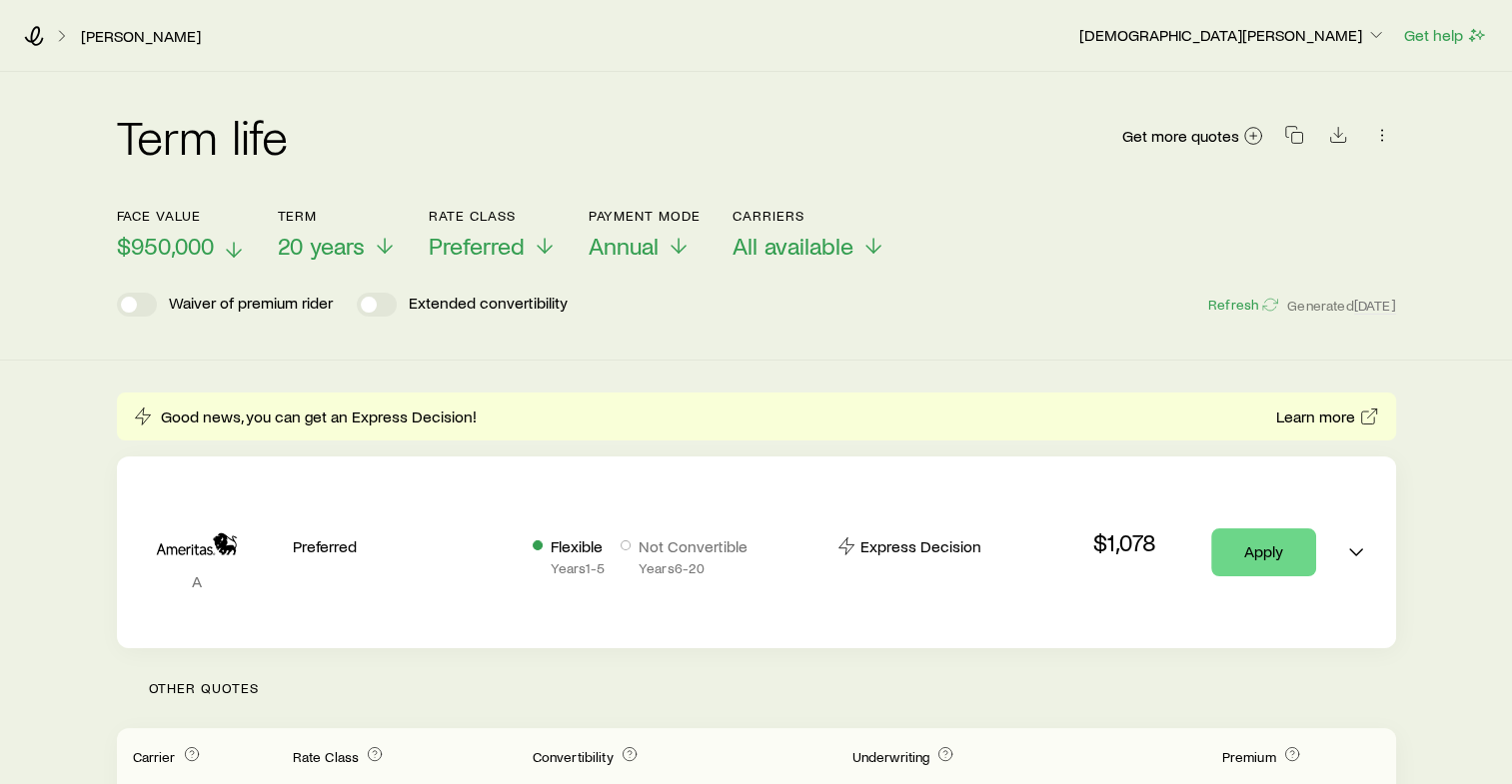 click on "$950,000" at bounding box center (165, 246) 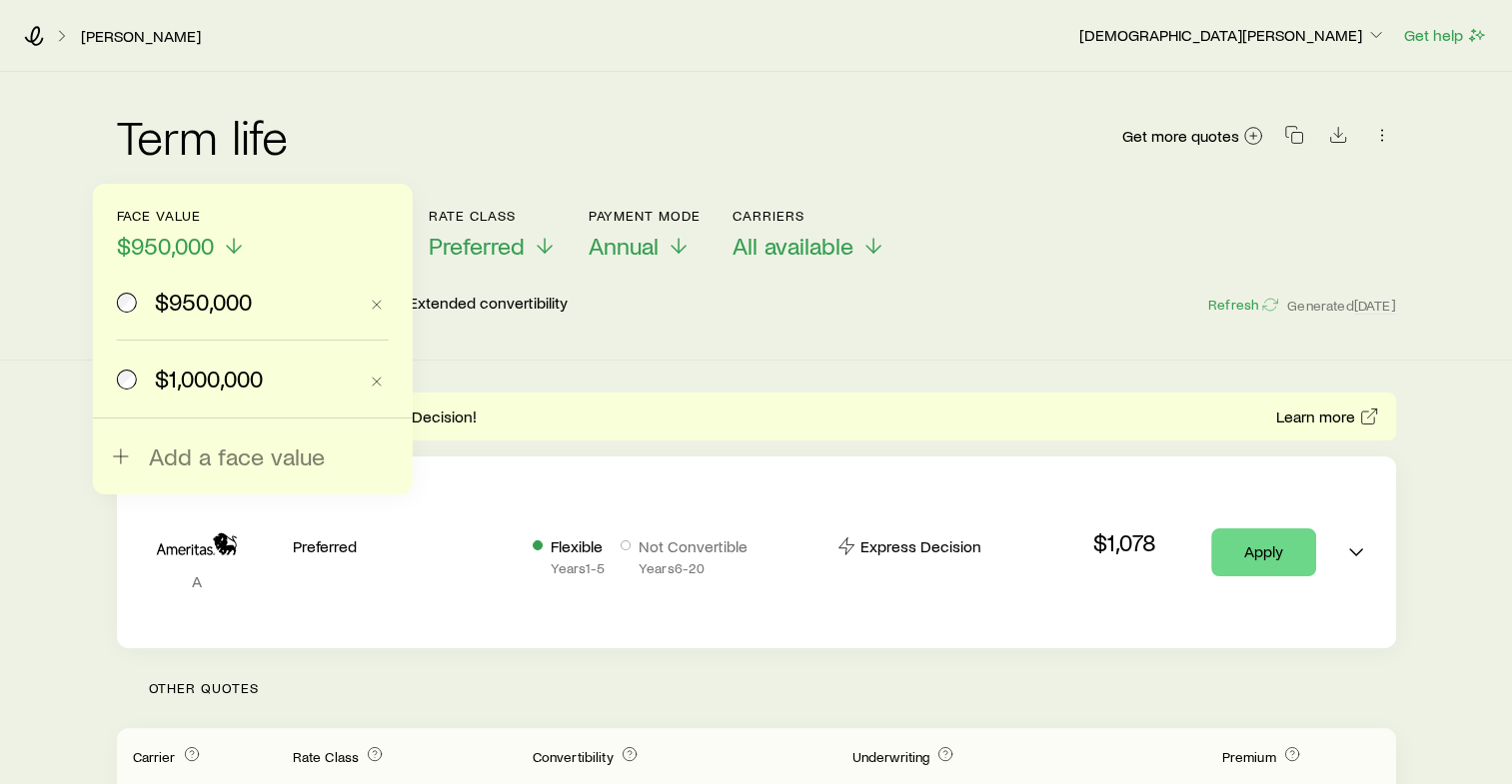 click on "$1,000,000" at bounding box center [209, 379] 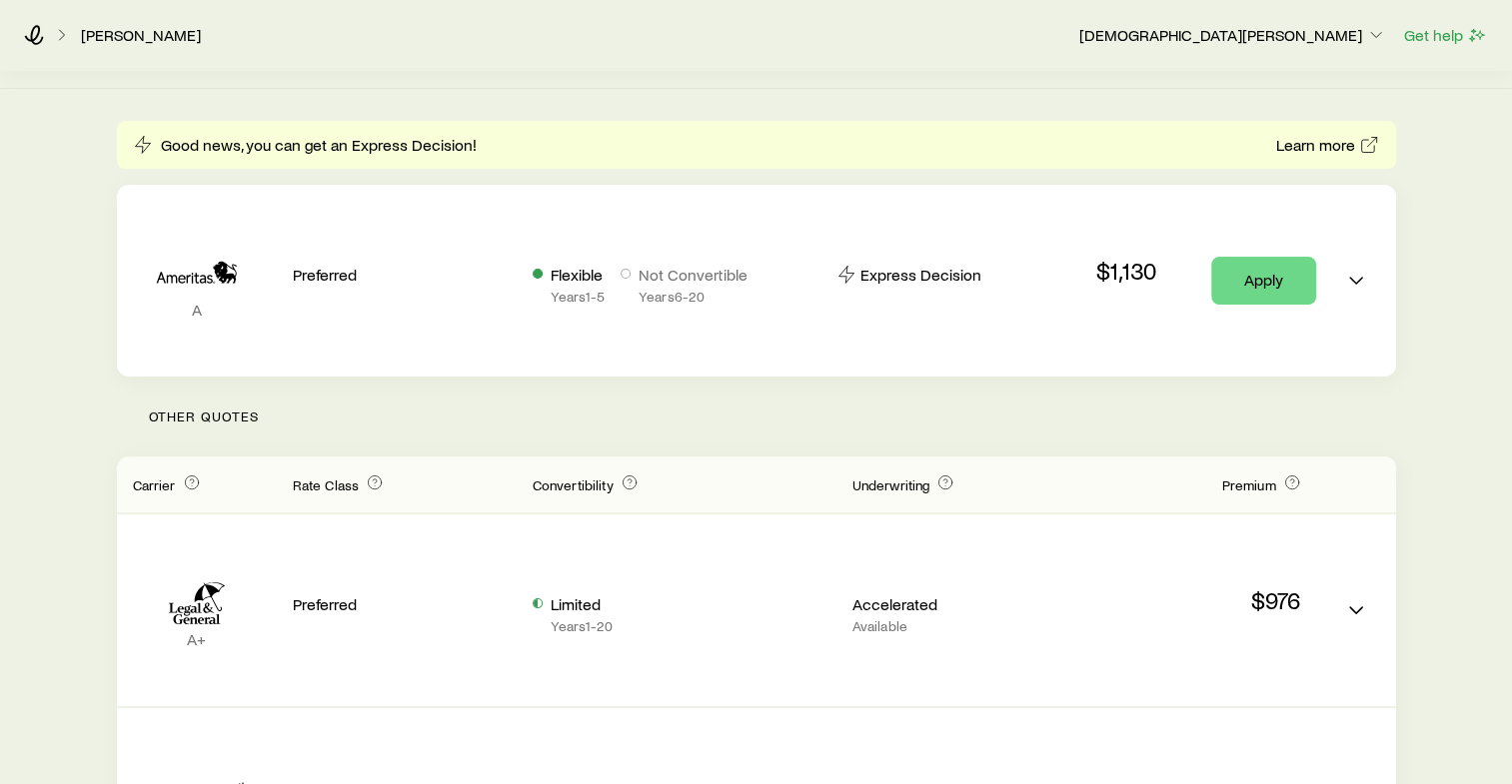 scroll, scrollTop: 100, scrollLeft: 0, axis: vertical 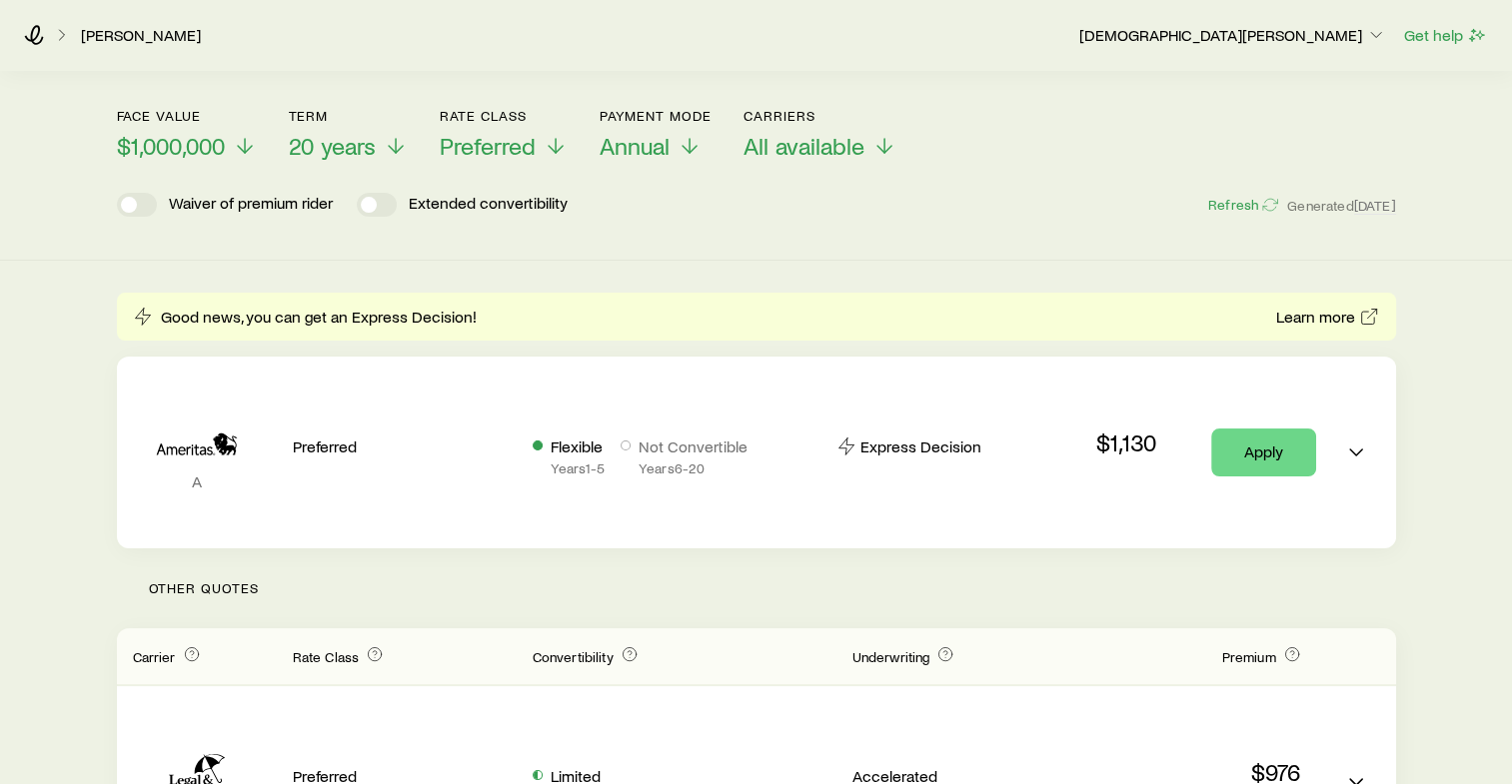 click on "Term life Get more quotes Face value $1,000,000 Term 20 years Rate Class Preferred Payment Mode Annual Carriers All available Waiver of premium rider Extended convertibility Refresh Generated  1d ago Good news, you can get an Express Decision! Learn more A Preferred Flexible Years  1 - 5 Not Convertible Years  6 - 20 Express Decision $1,130 Apply Other Quotes Carrier Rate Class Convertibility Underwriting Premium A+ Preferred Limited Years  1 - 20 Accelerated Available $976 A Preferred Flexible Years  1 - 10 Limited Years  11 - 20 Accelerated Available $976 A+ Preferred Flexible Years  1 - 5 Limited Years  6 - 18 Accelerated Available $976 A Preferred Limited Years  1 - 10 Not Convertible Years  11 - 20 Accelerated Available $976 A+ Preferred Limited Years  1 - 15 Not Convertible Years  16 - 20 Accelerated Available $982 A Preferred Flexible Years  1 - 7 Limited Years  8 - 20 Accelerated Available $1,040 A+ Preferred Flexible Years  1 - 20 Accelerated Available $1,051 A+ Preferred Flexible Years  1 - 15 16 -" at bounding box center [756, 1684] 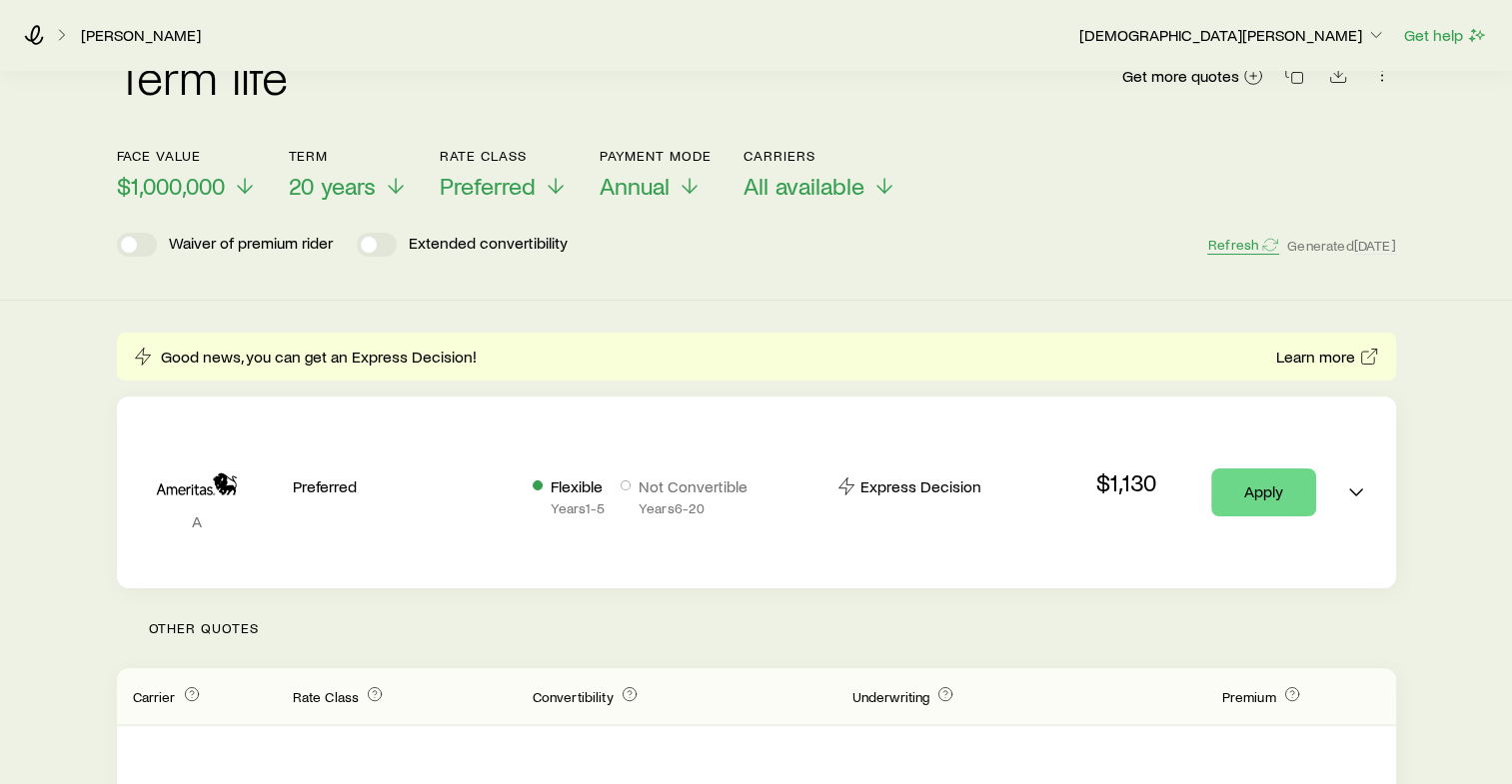 scroll, scrollTop: 0, scrollLeft: 0, axis: both 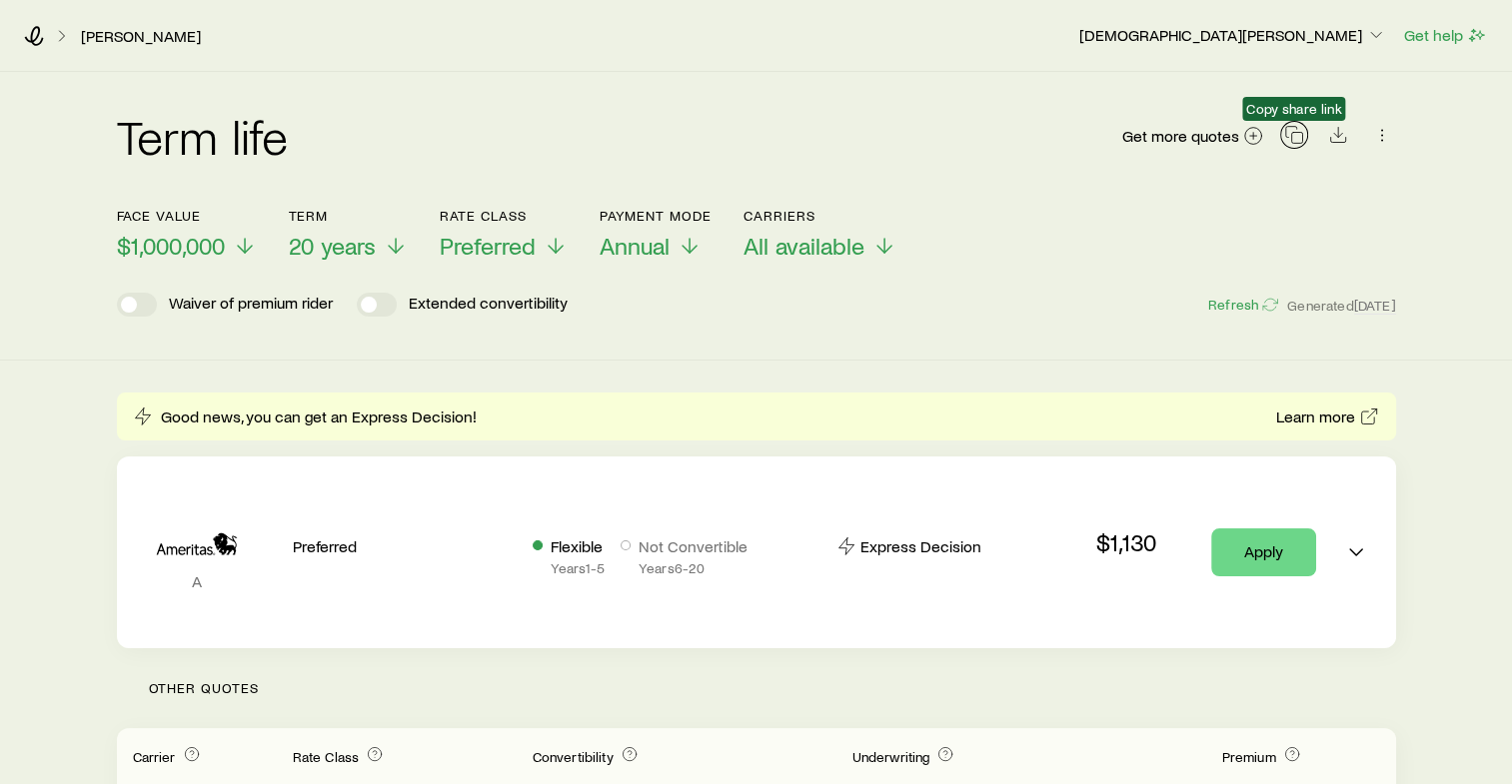 click 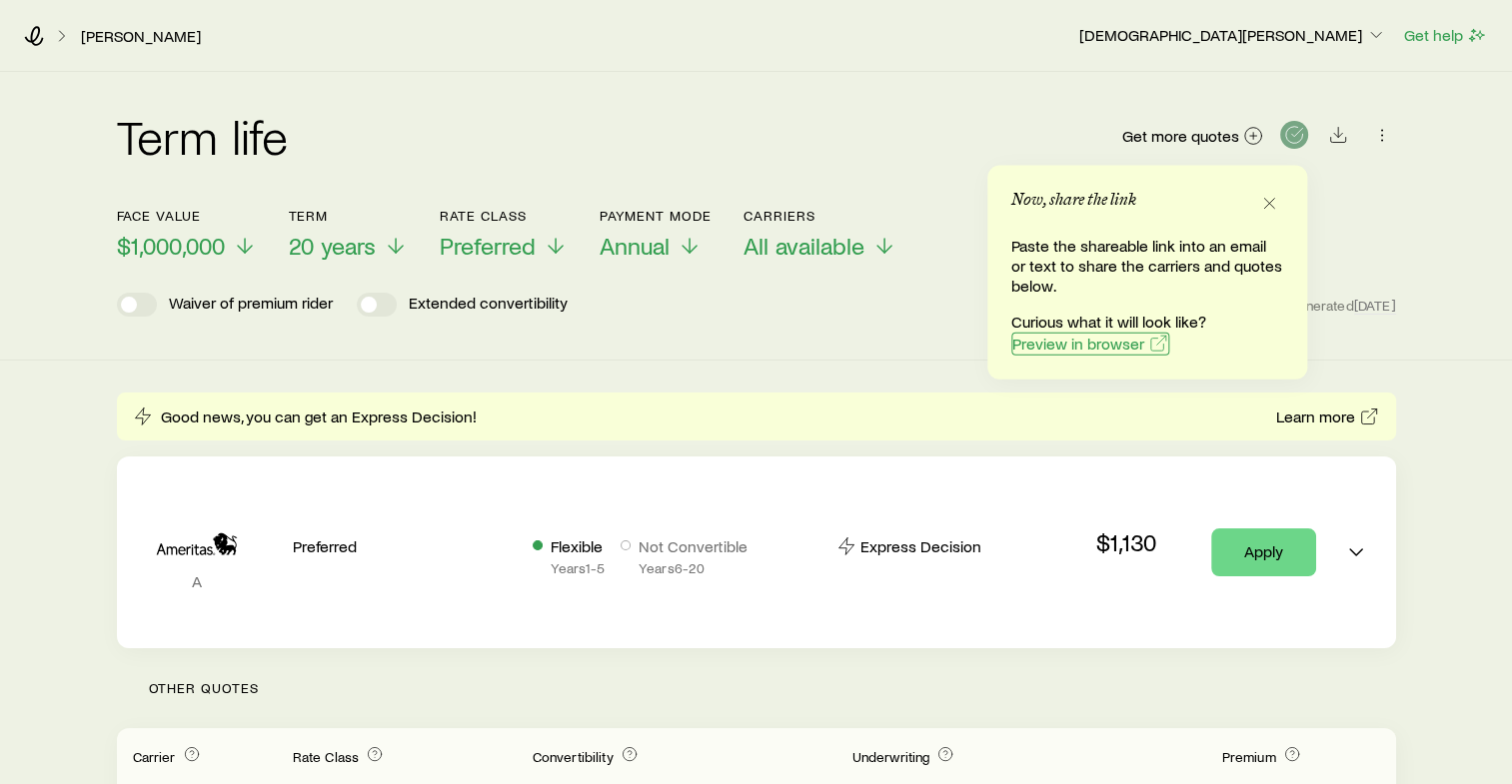 click on "Preview in browser" at bounding box center [1078, 344] 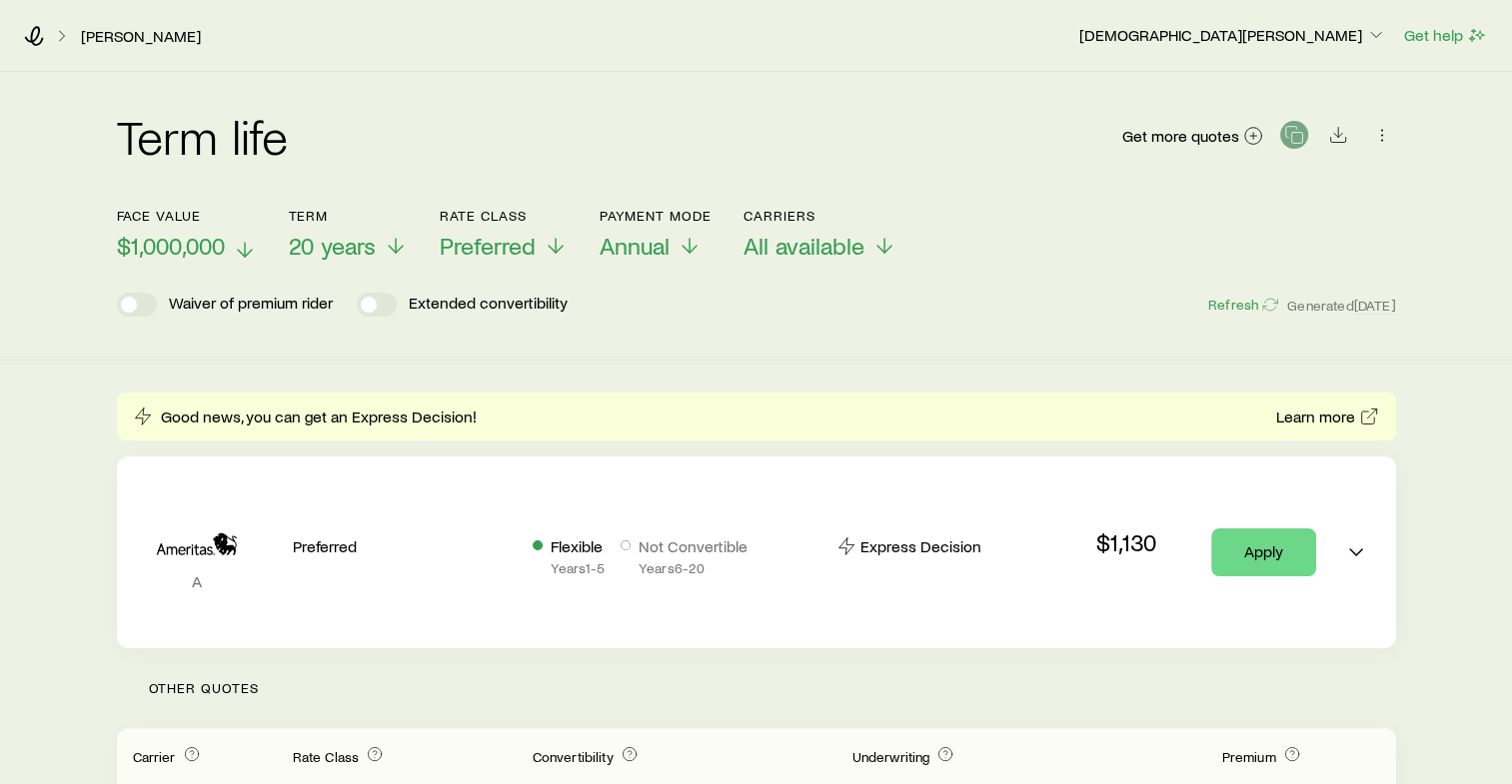 click on "$1,000,000" at bounding box center [187, 246] 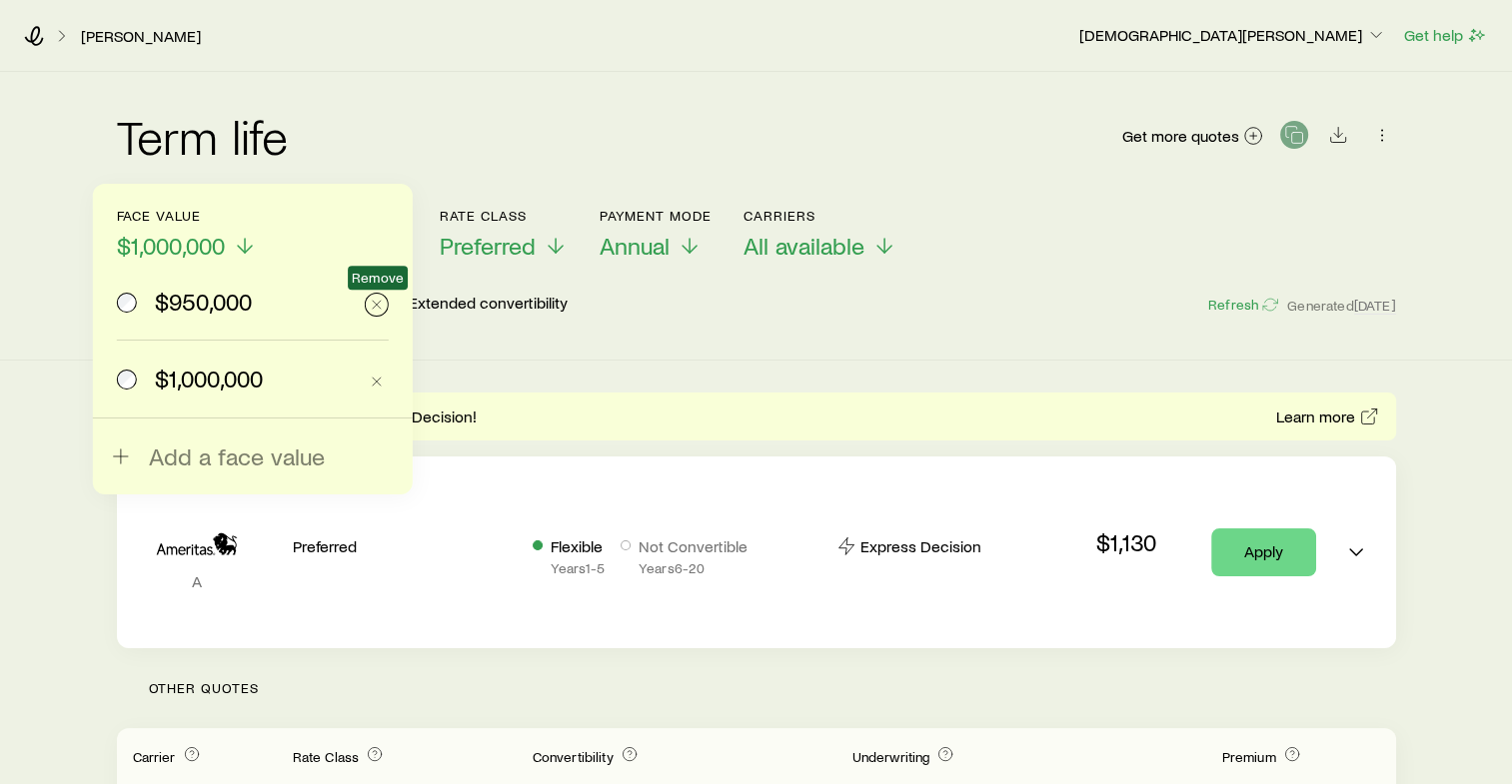 click 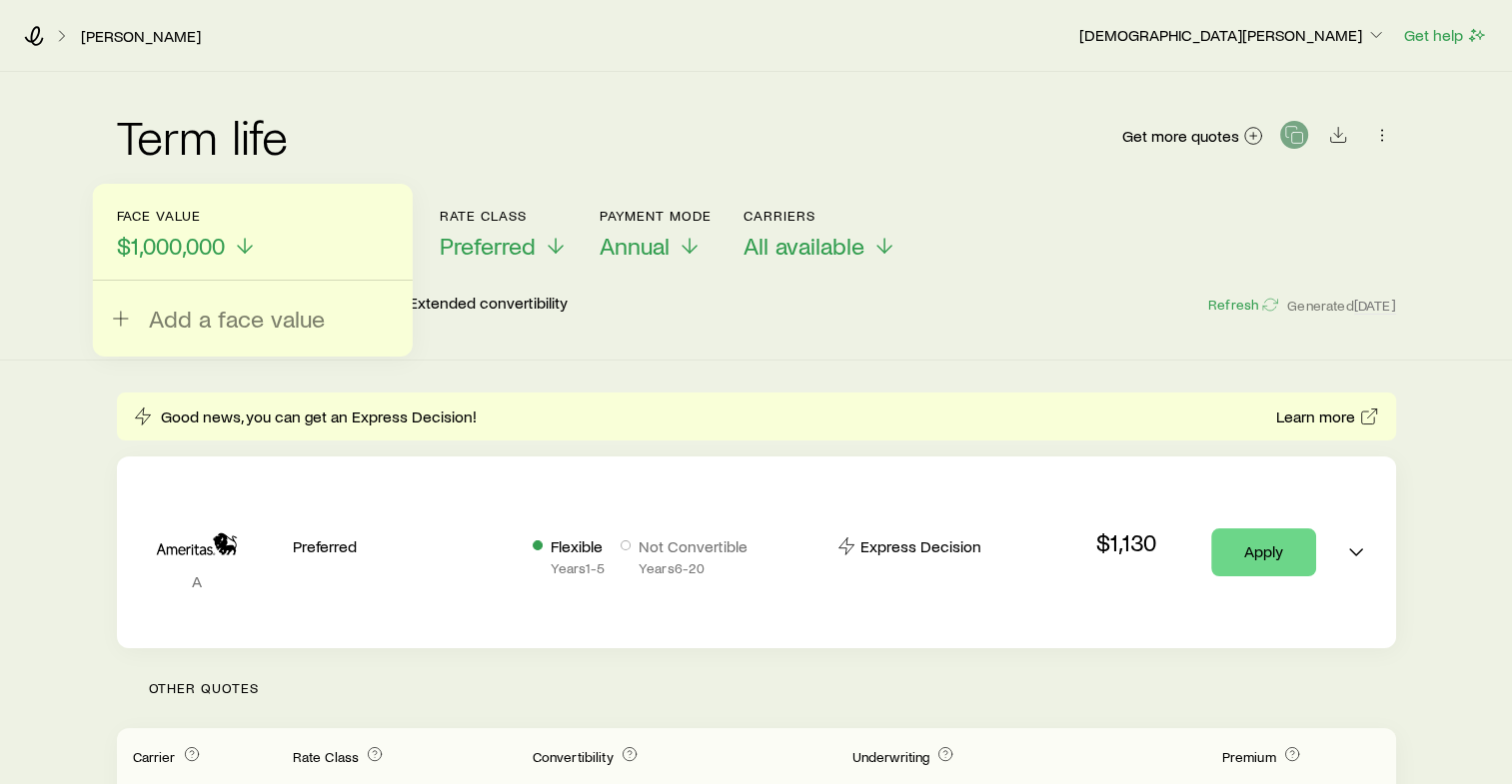 click on "Term life Get more quotes Face value $1,000,000 Add a face value Term 20 years Rate Class Preferred Payment Mode Annual Carriers All available Waiver of premium rider Extended convertibility Refresh Generated  1d ago Good news, you can get an Express Decision! Learn more A Preferred Flexible Years  1 - 5 Not Convertible Years  6 - 20 Express Decision $1,130 Apply Other Quotes Carrier Rate Class Convertibility Underwriting Premium A+ Preferred Limited Years  1 - 20 Accelerated Available $976 A Preferred Flexible Years  1 - 10 Limited Years  11 - 20 Accelerated Available $976 A+ Preferred Flexible Years  1 - 5 Limited Years  6 - 18 Accelerated Available $976 A Preferred Limited Years  1 - 10 Not Convertible Years  11 - 20 Accelerated Available $976 A+ Preferred Limited Years  1 - 15 Not Convertible Years  16 - 20 Accelerated Available $982 A Preferred Flexible Years  1 - 7 Limited Years  8 - 20 Accelerated Available $1,040 A+ Preferred Flexible Years  1 - 20 Accelerated Available $1,051 A+ Preferred Flexible 1" at bounding box center [756, 1784] 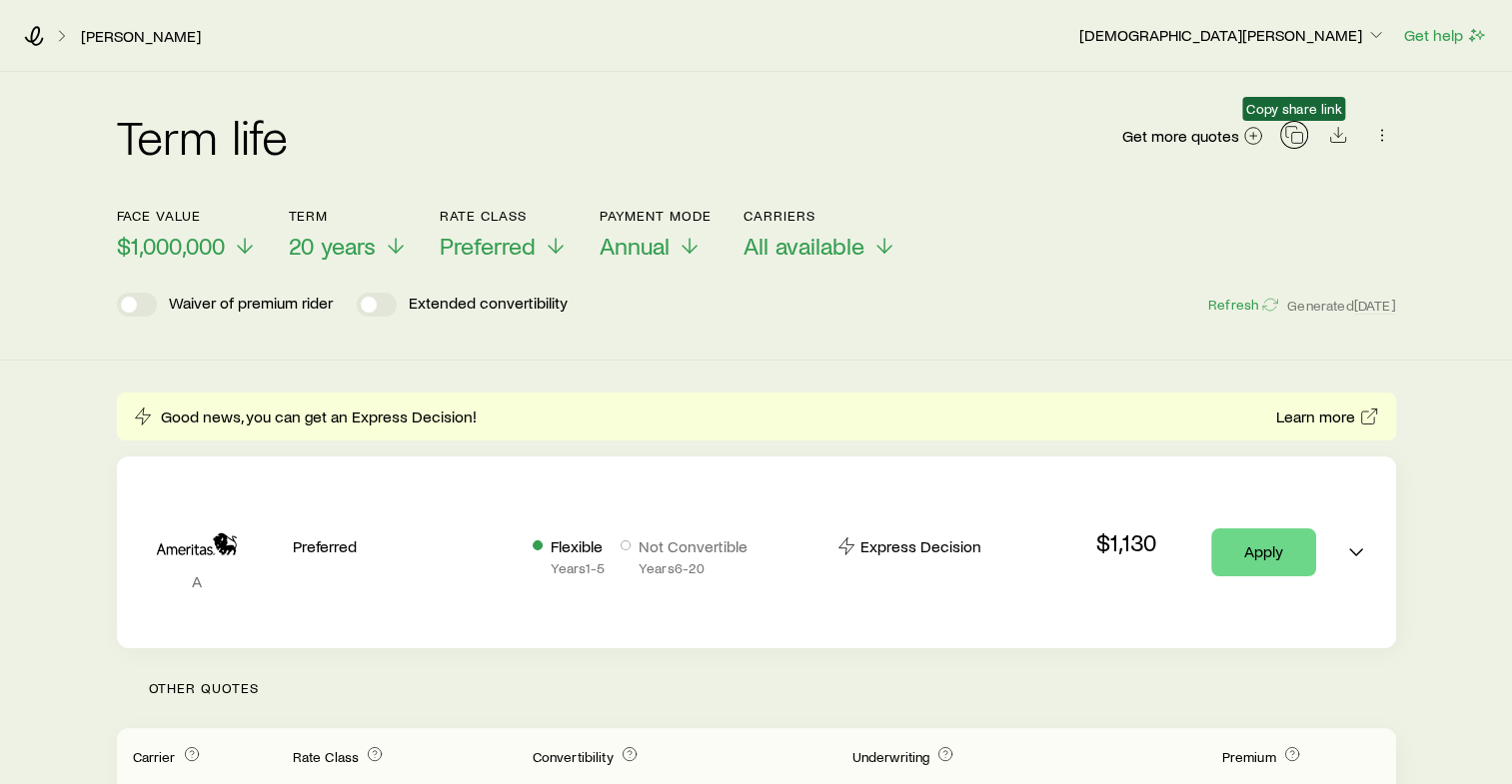 click 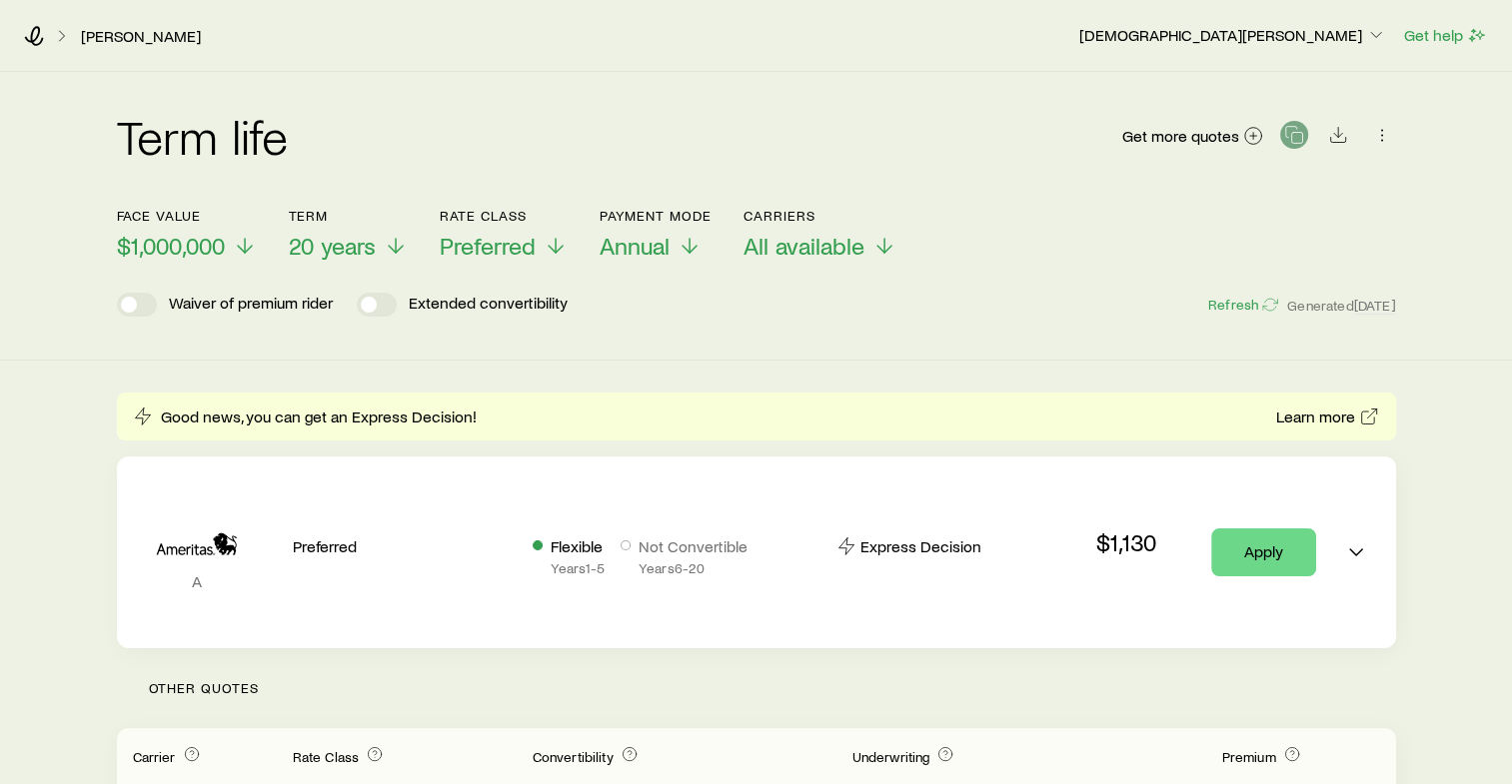 click on "Valchine, Eric Christian Binger Get help" at bounding box center [756, 36] 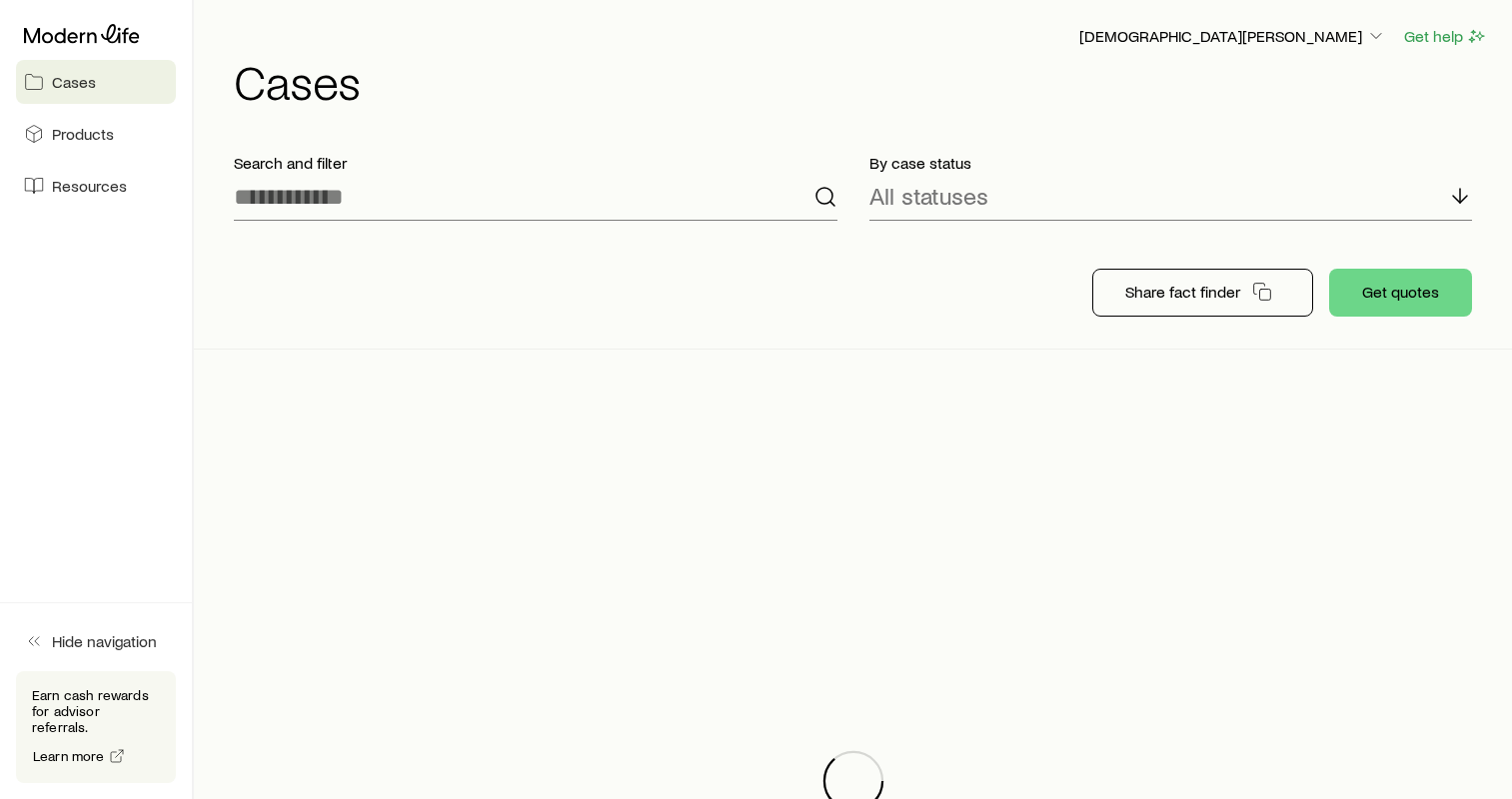 scroll, scrollTop: 0, scrollLeft: 0, axis: both 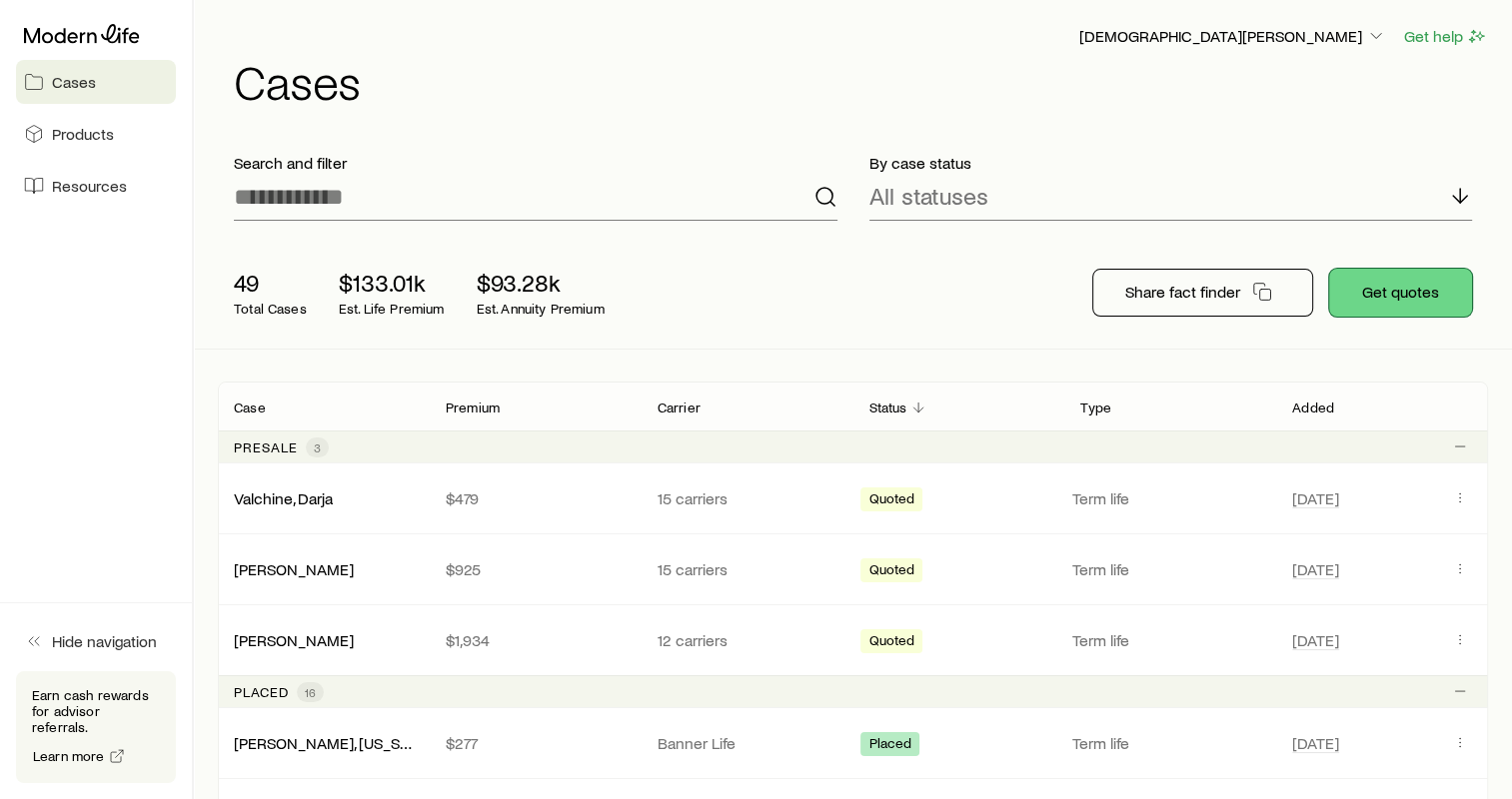 click on "Get quotes" at bounding box center [1400, 293] 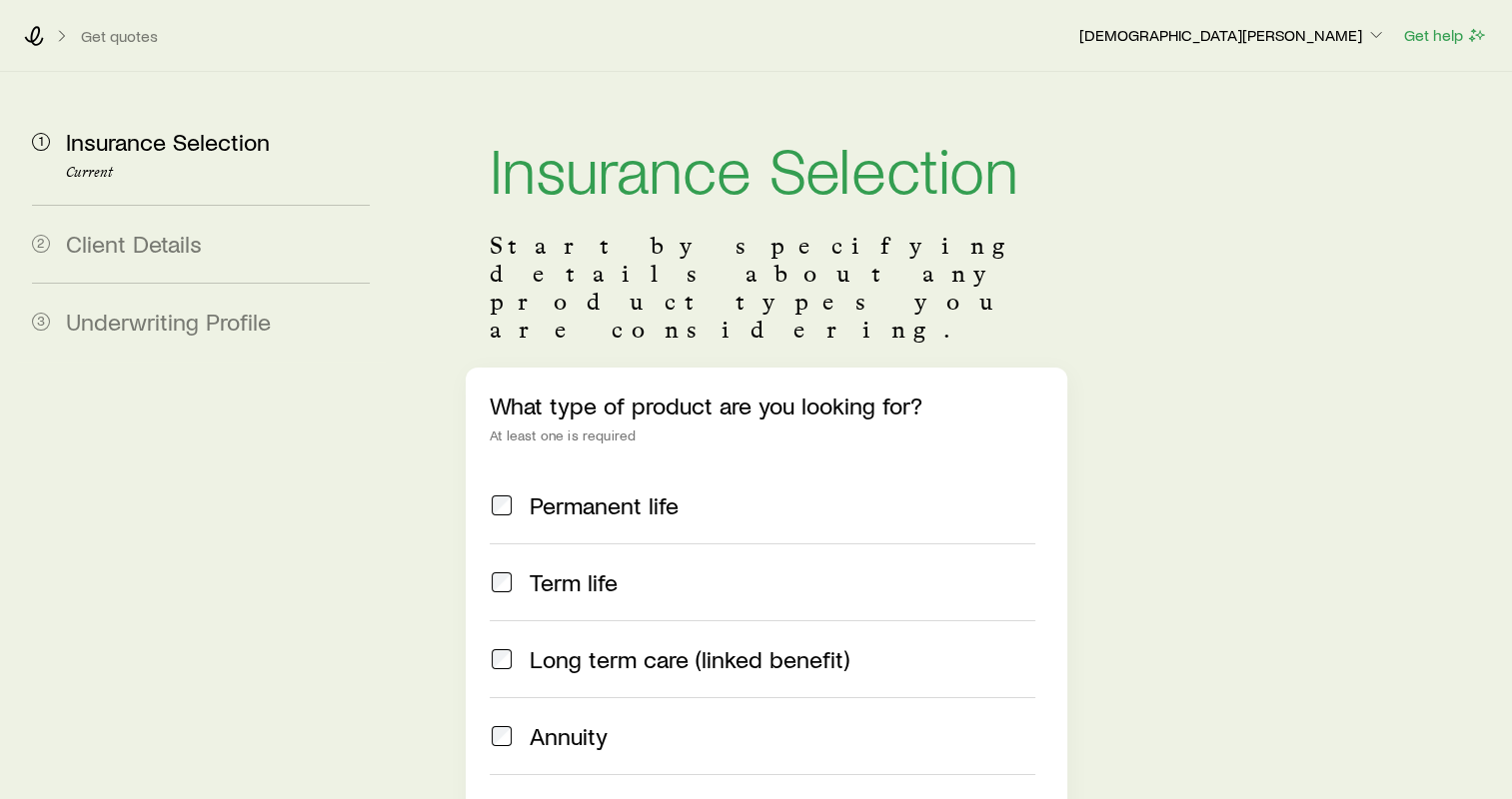 click on "Term life" at bounding box center (574, 582) 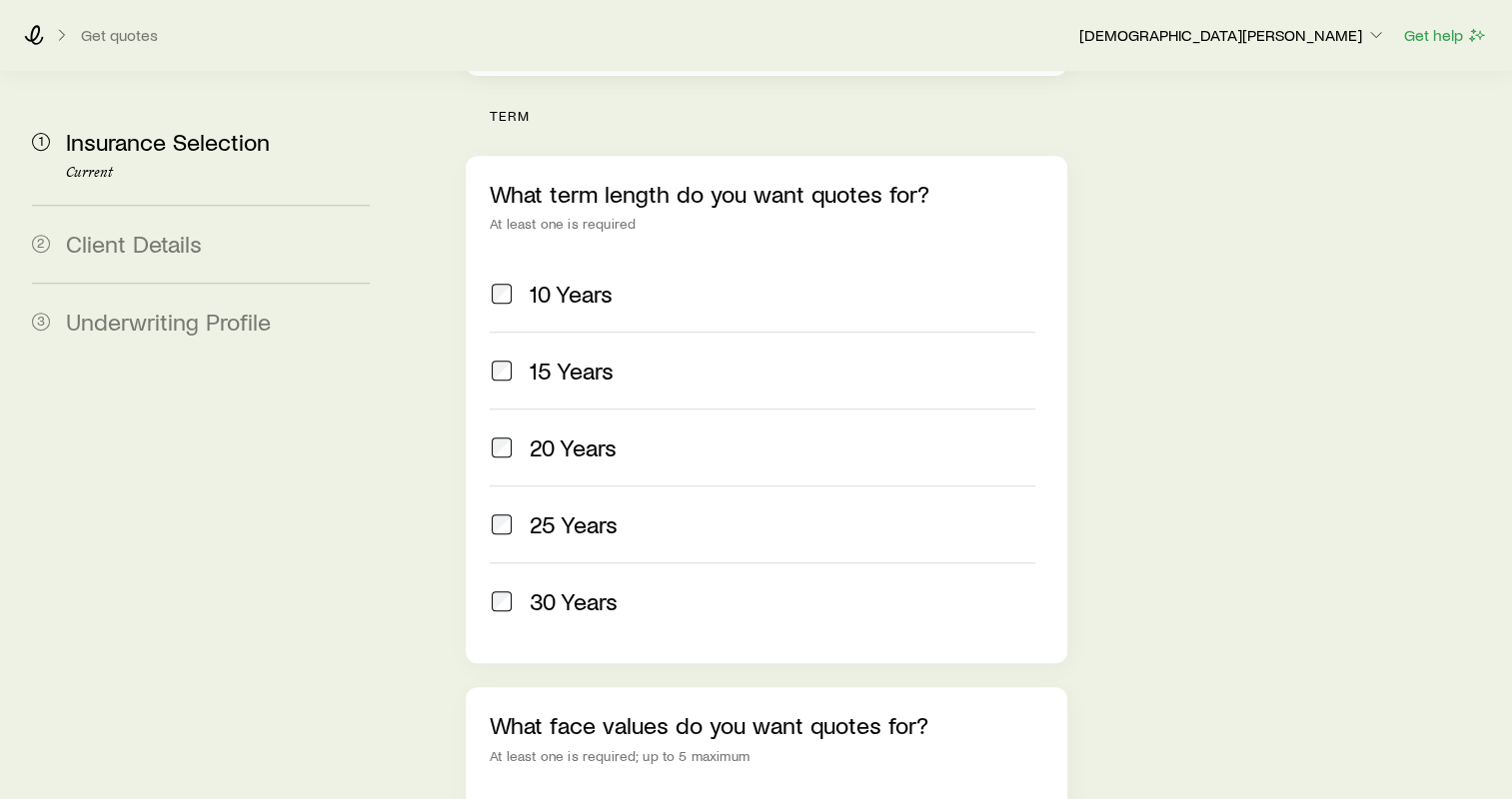 click on "30 Years" at bounding box center [574, 601] 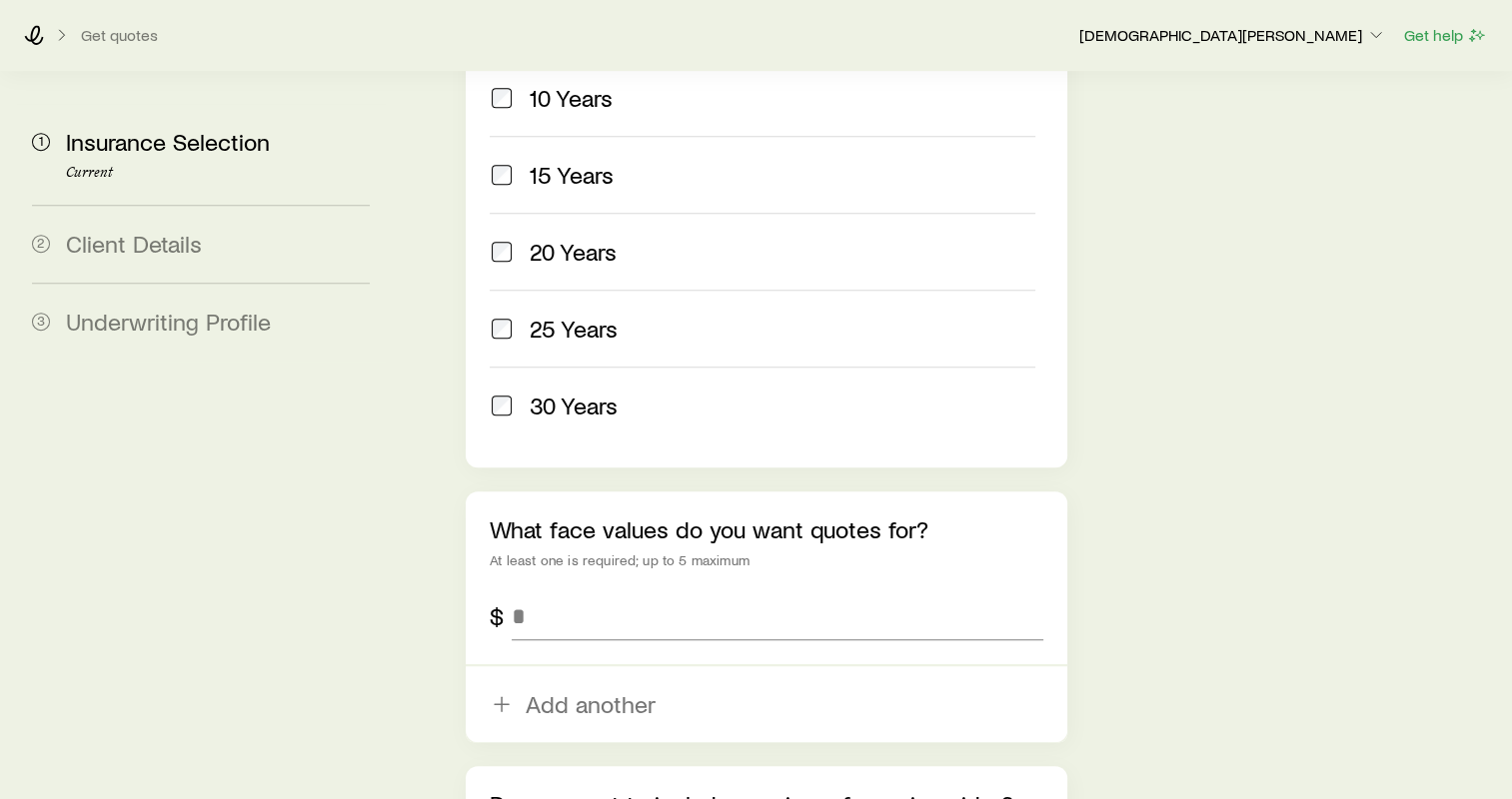 scroll, scrollTop: 999, scrollLeft: 0, axis: vertical 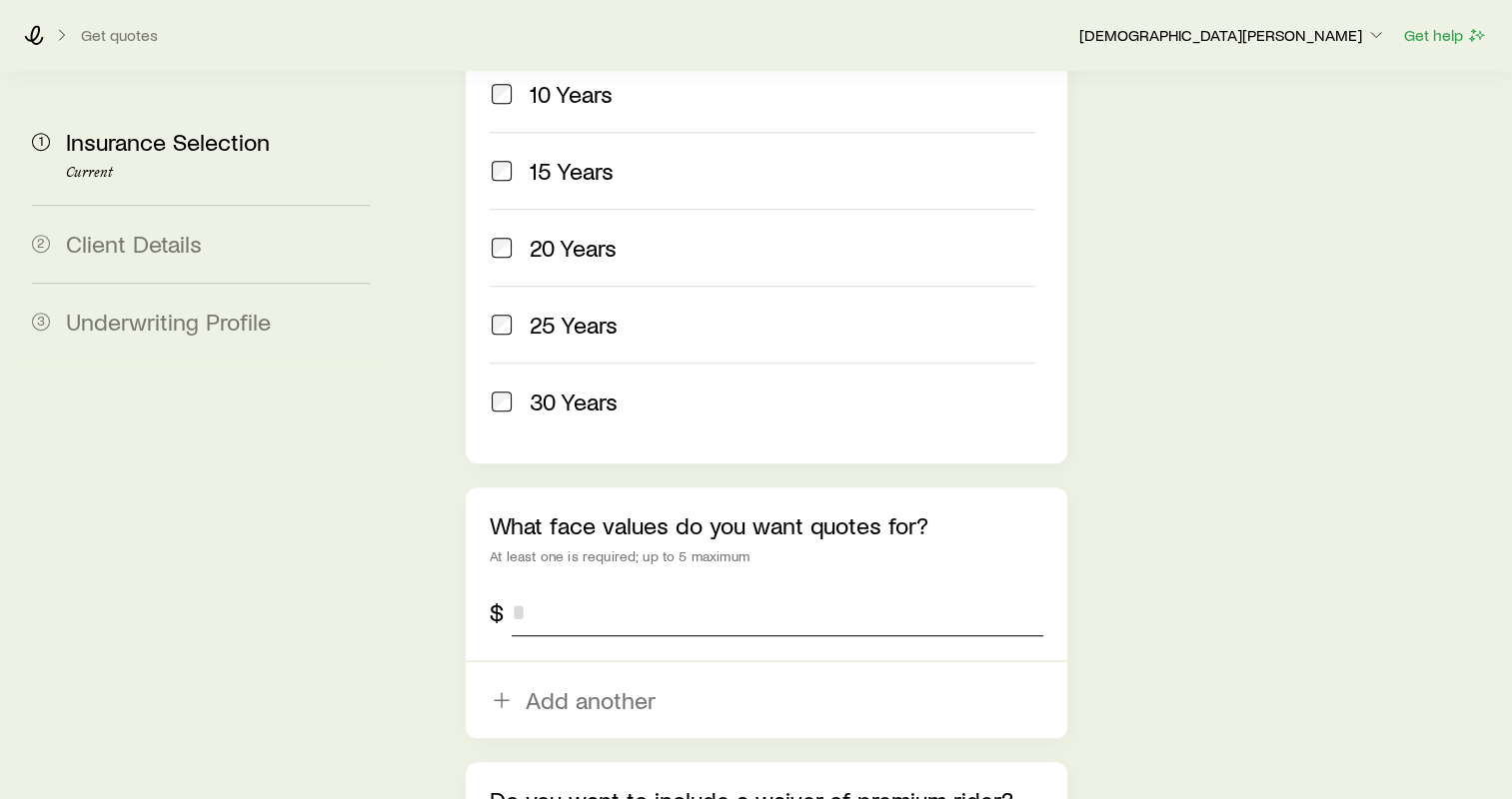 click at bounding box center (777, 612) 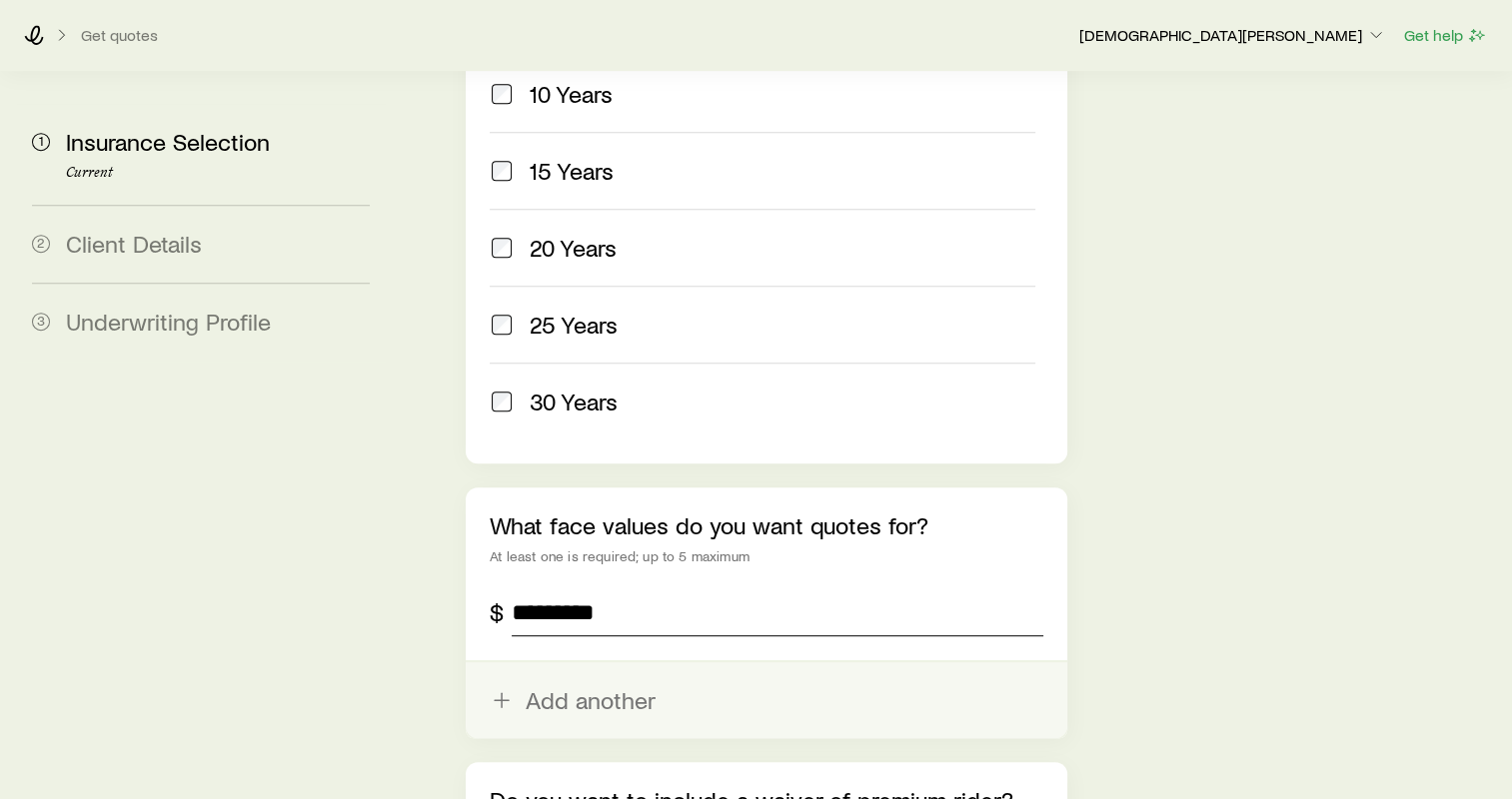 type on "*********" 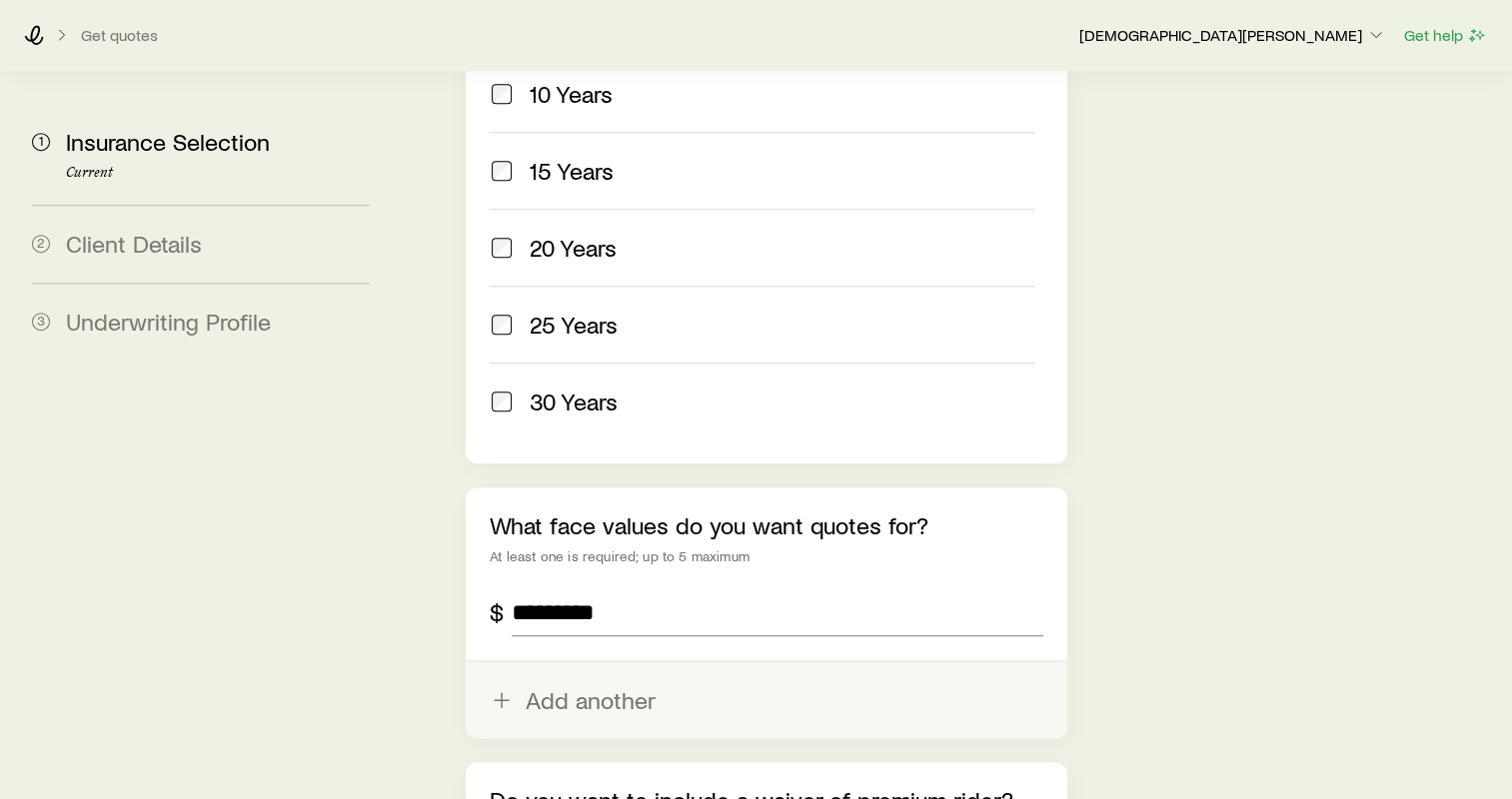 click on "Add another" at bounding box center [766, 700] 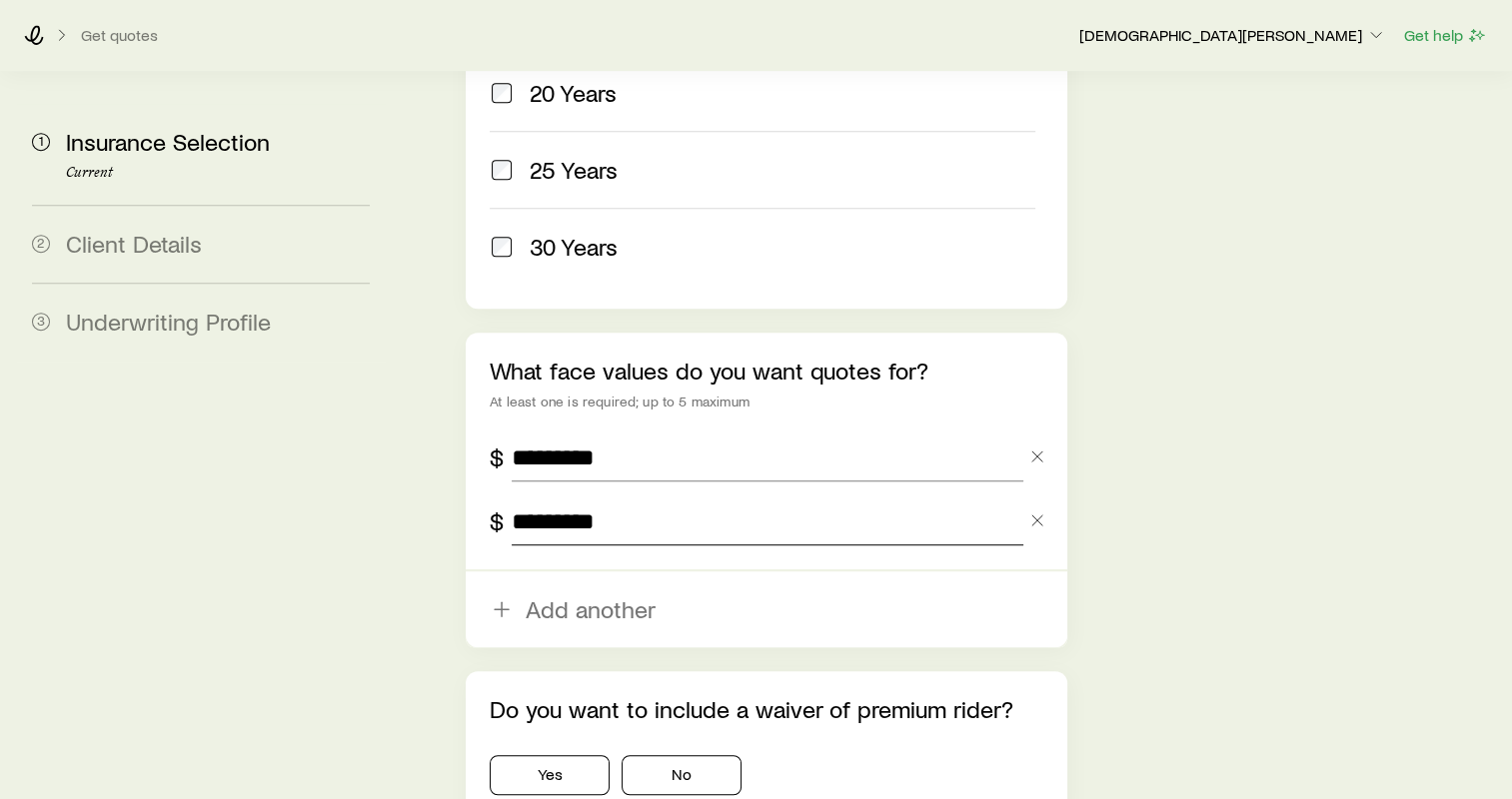 scroll, scrollTop: 1298, scrollLeft: 0, axis: vertical 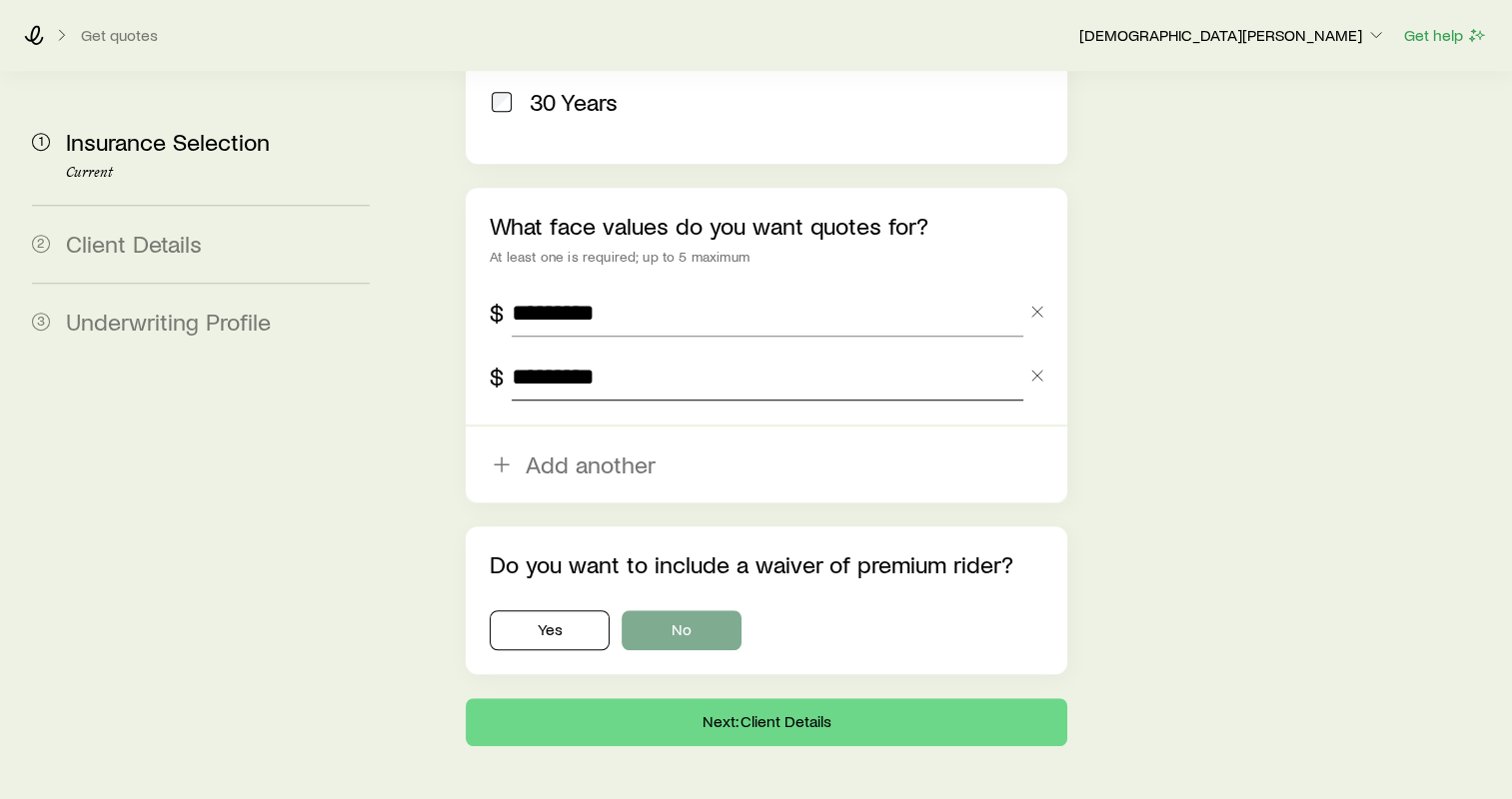 type on "*********" 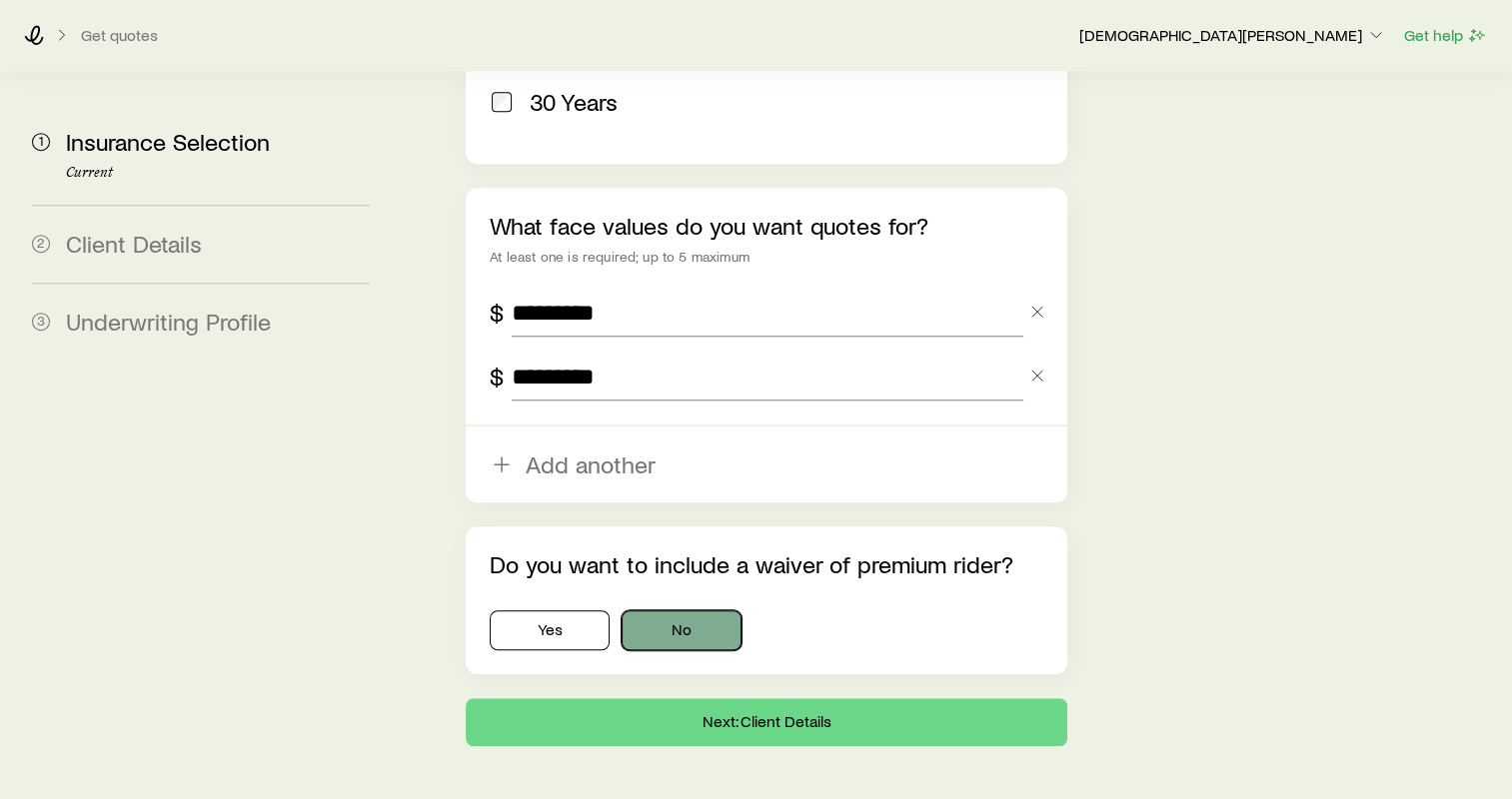 click on "No" at bounding box center [682, 630] 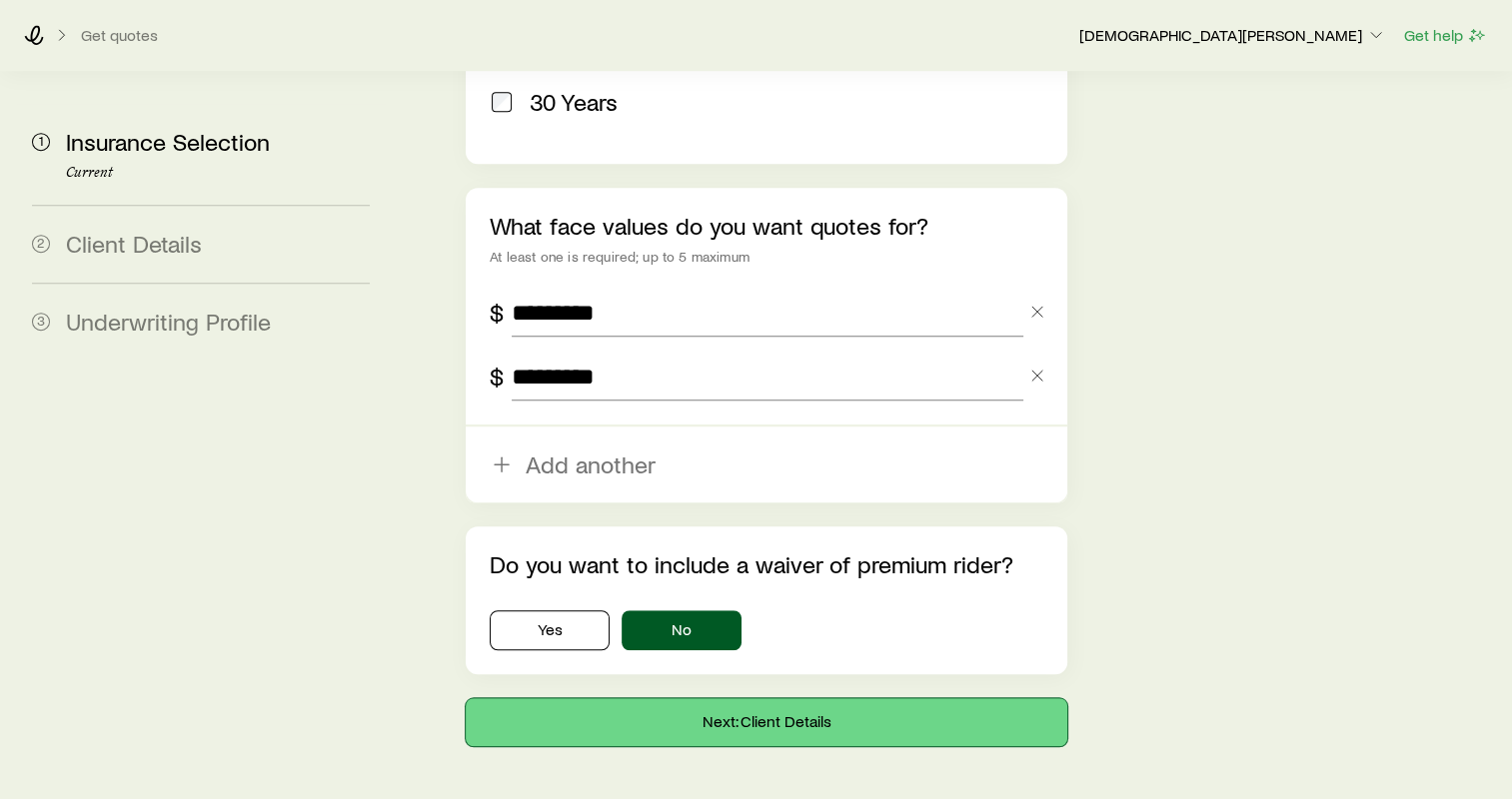click on "Next: Client Details" at bounding box center (766, 722) 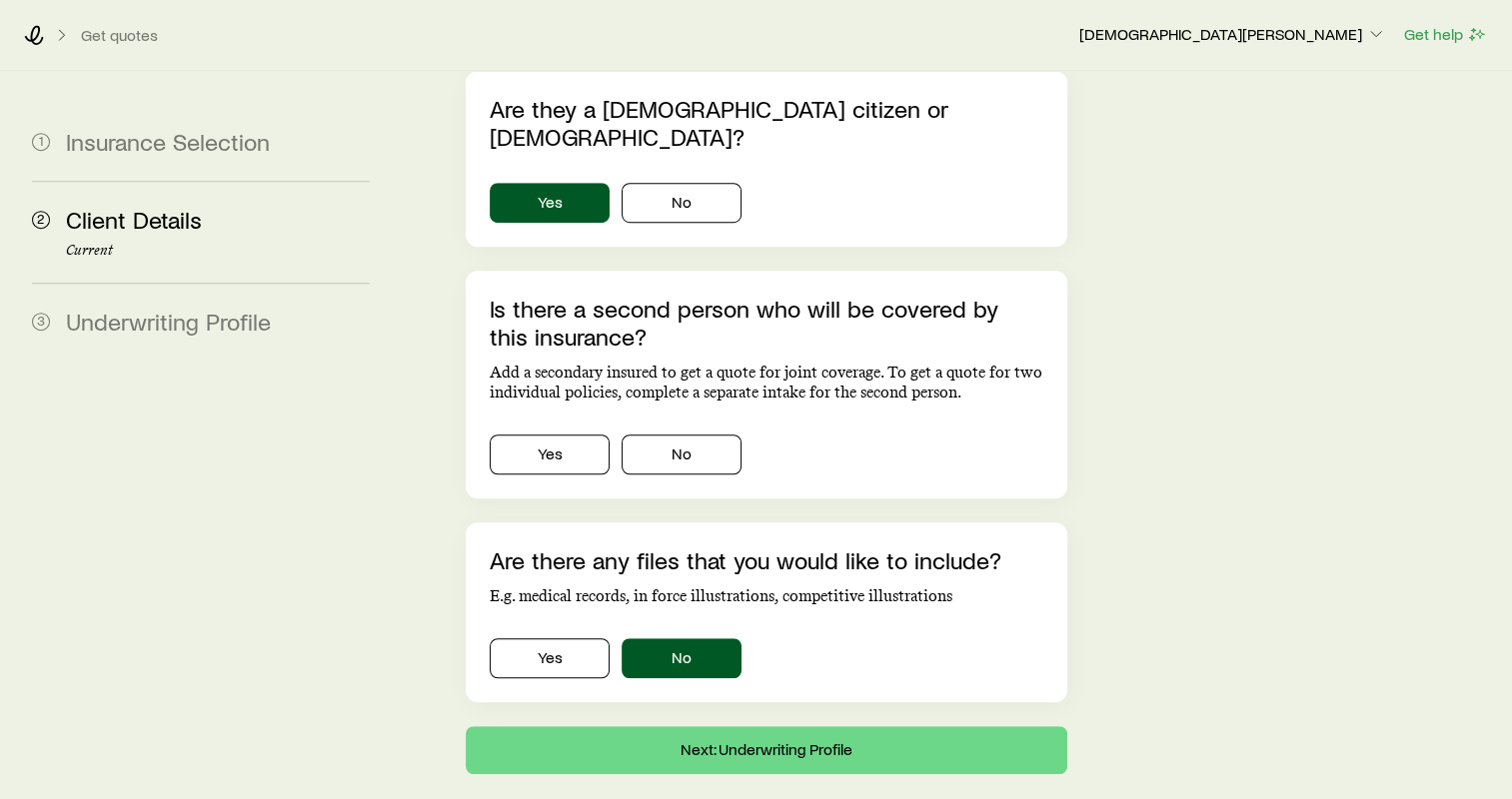 scroll, scrollTop: 0, scrollLeft: 0, axis: both 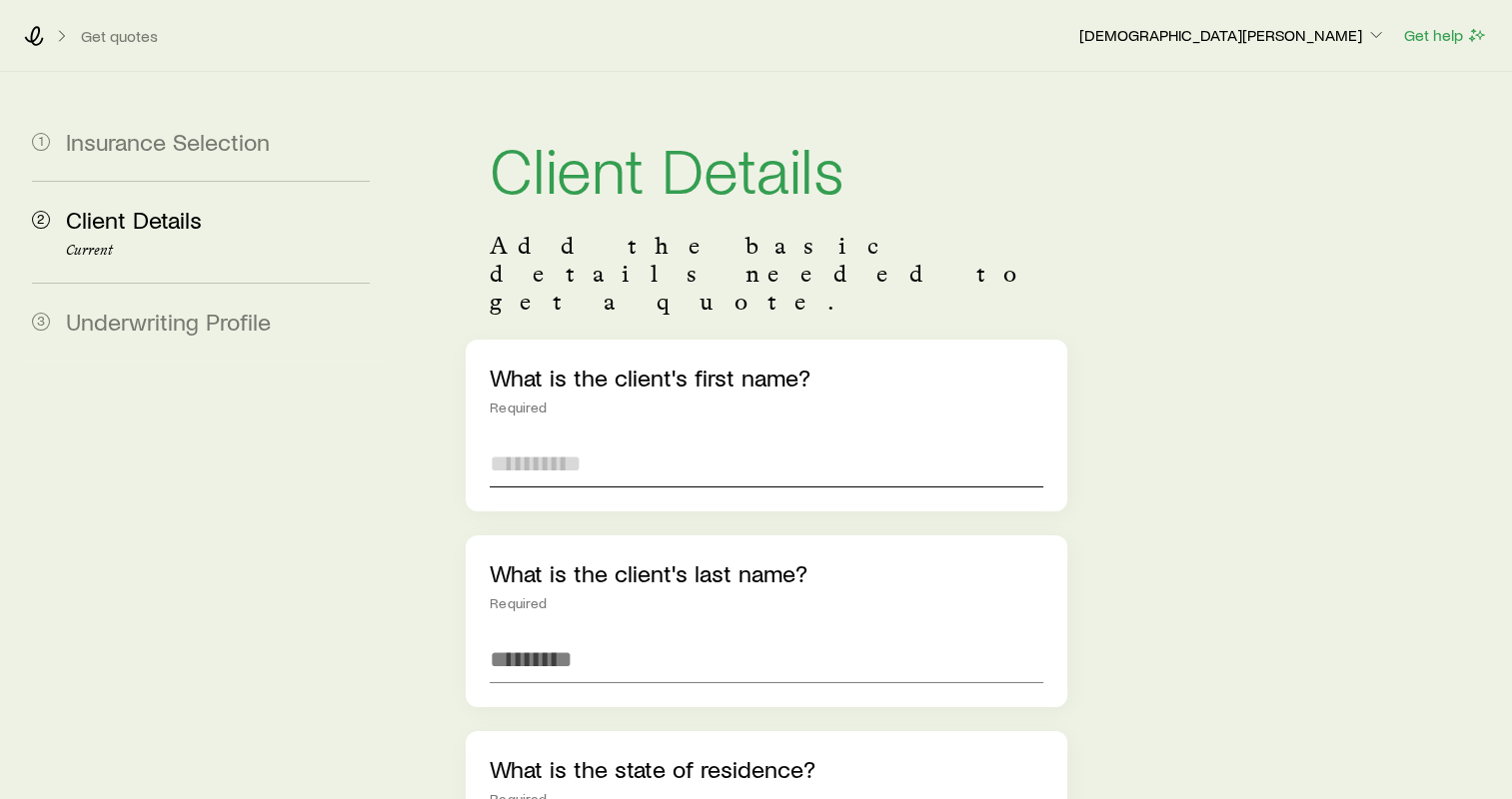 click at bounding box center (766, 463) 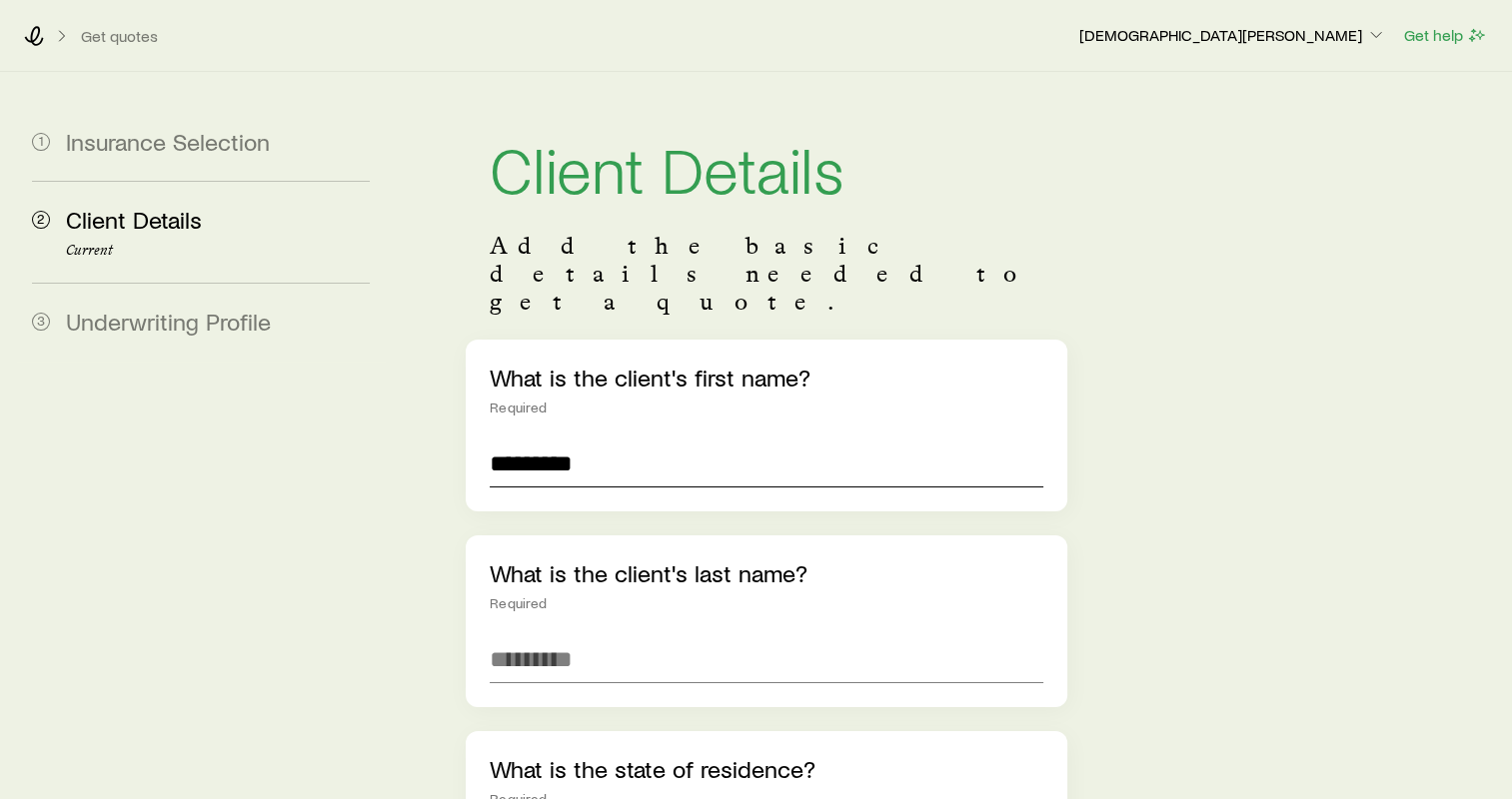 type on "*********" 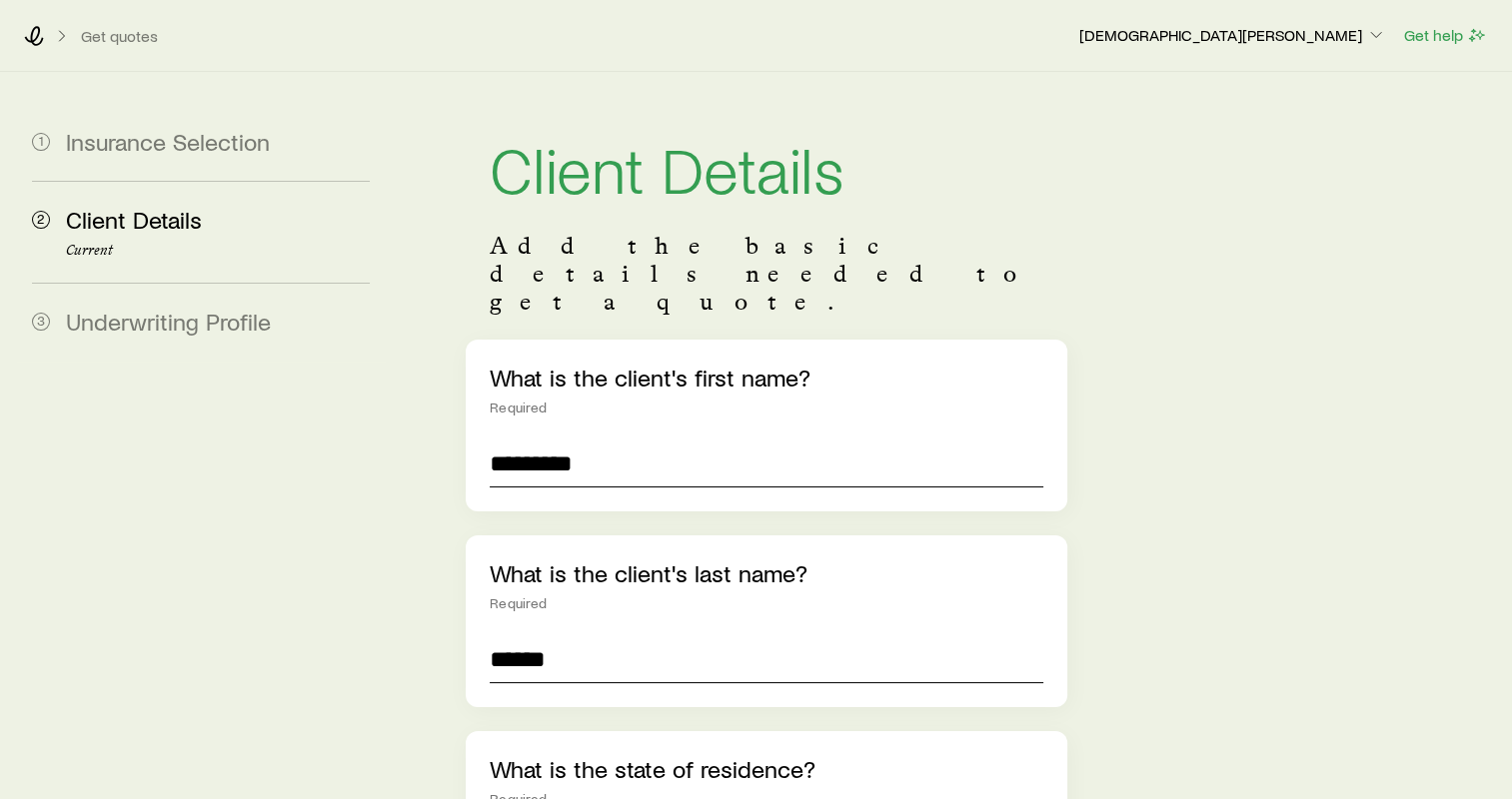 type on "******" 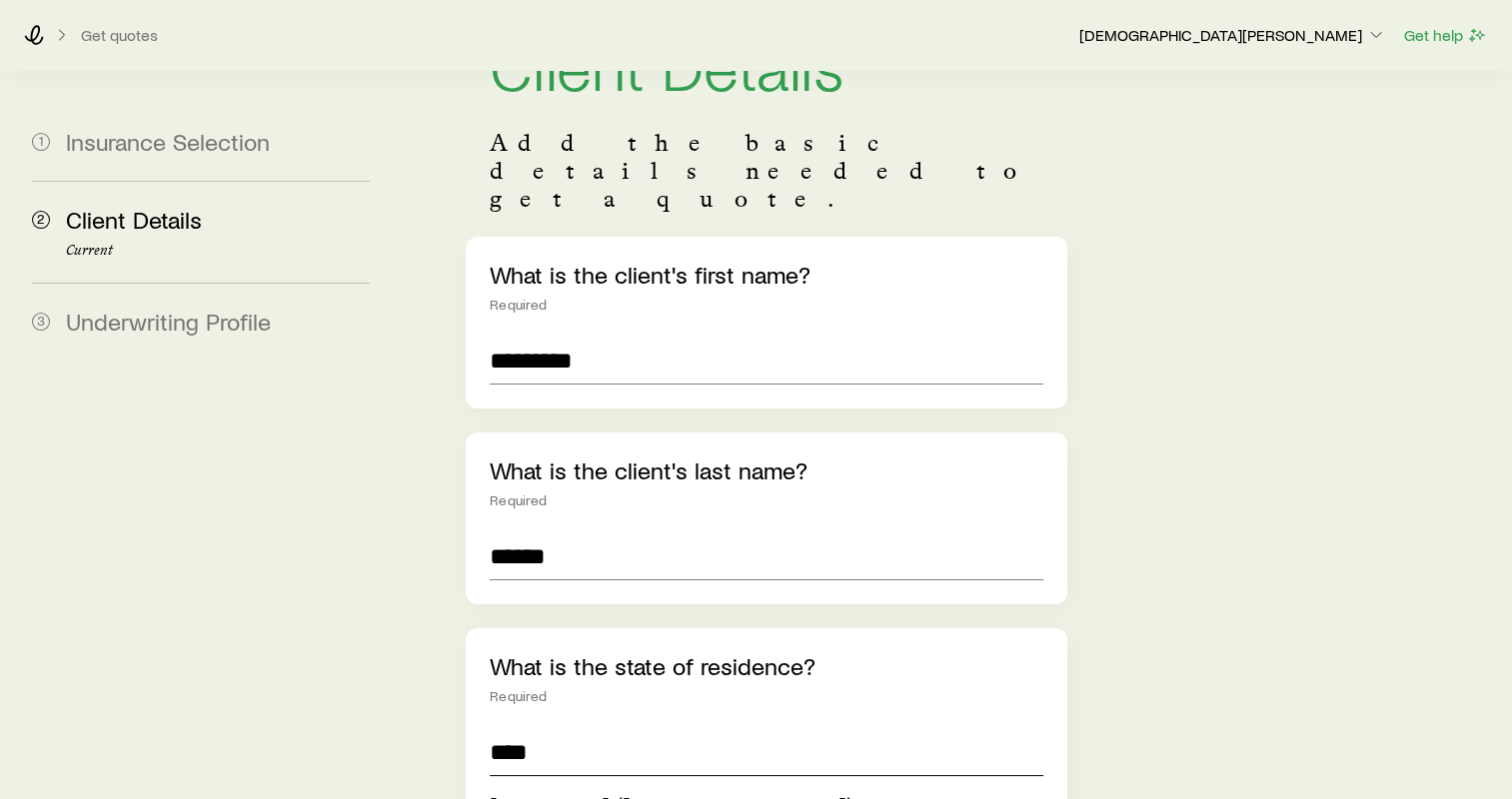 scroll, scrollTop: 224, scrollLeft: 0, axis: vertical 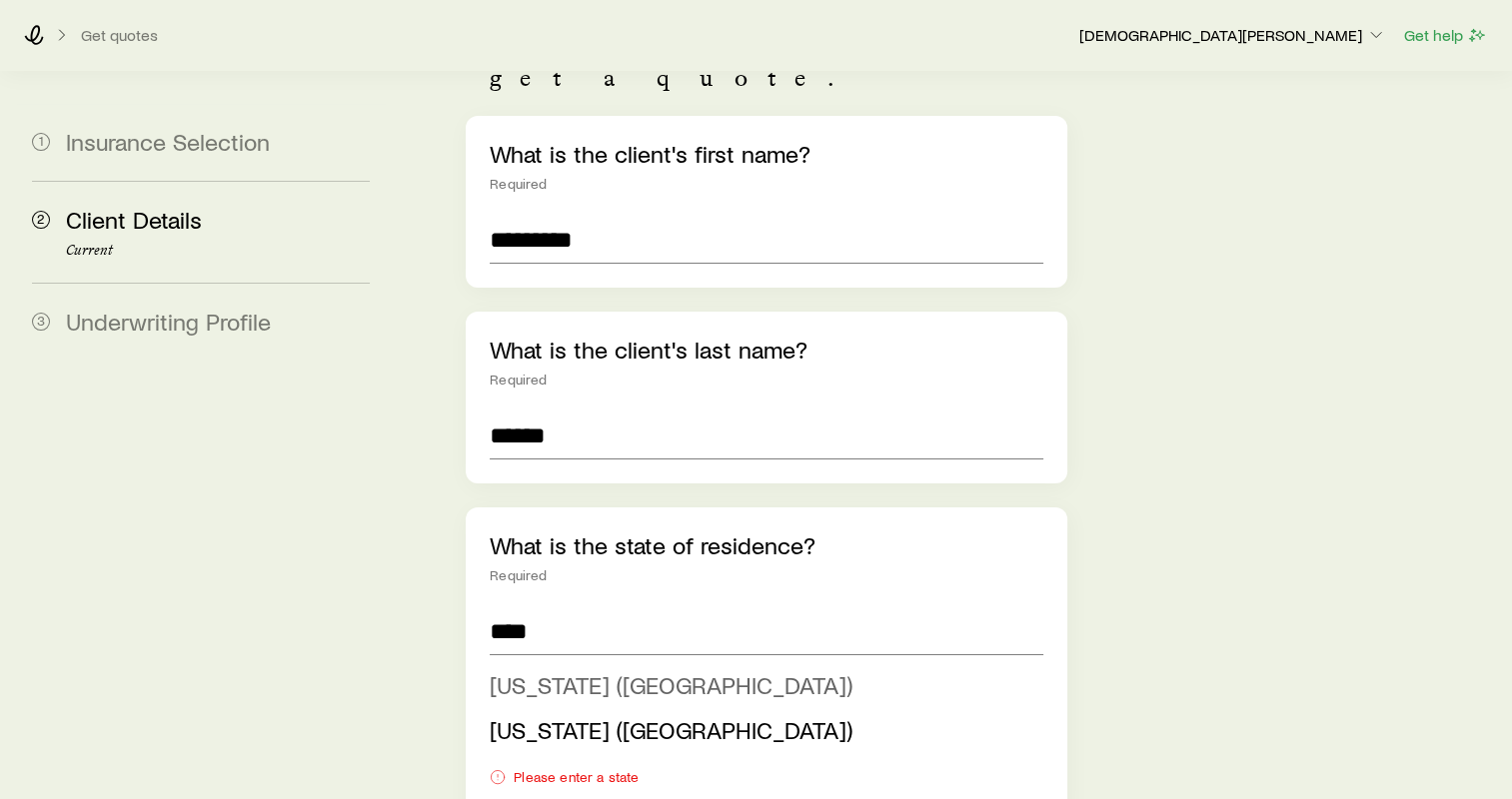 click on "[US_STATE] ([GEOGRAPHIC_DATA])" at bounding box center [671, 684] 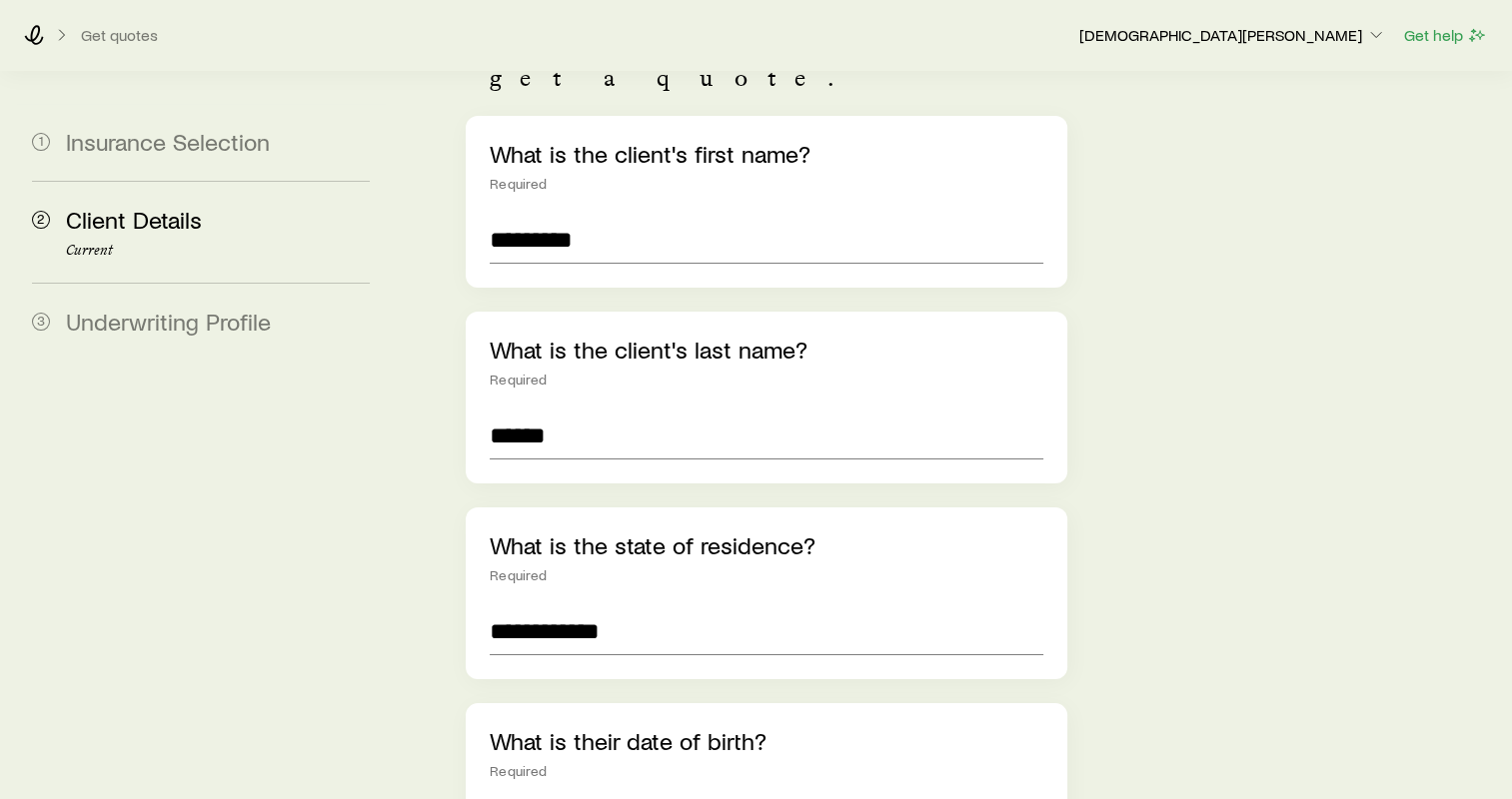 scroll, scrollTop: 324, scrollLeft: 0, axis: vertical 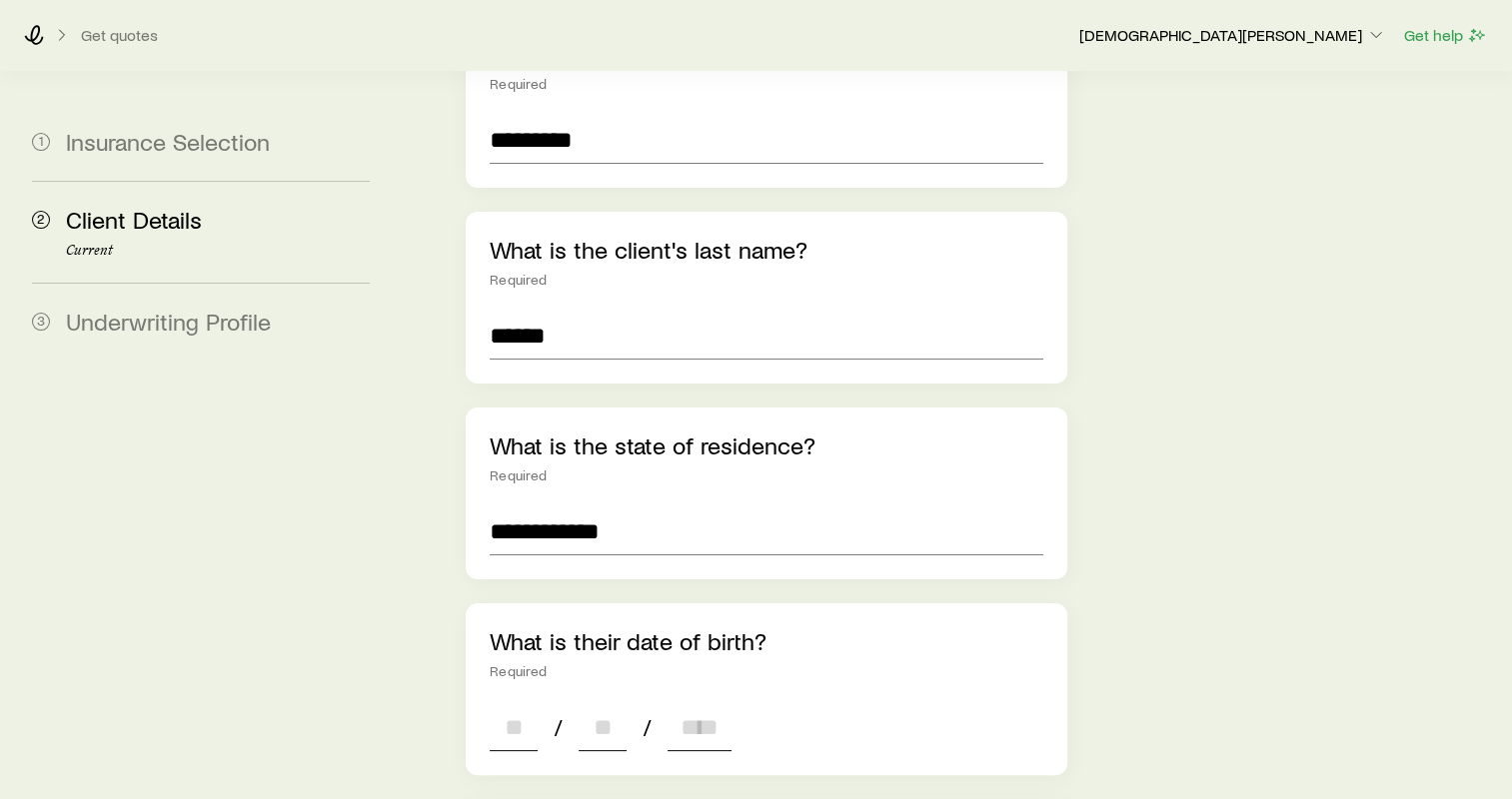click at bounding box center [514, 727] 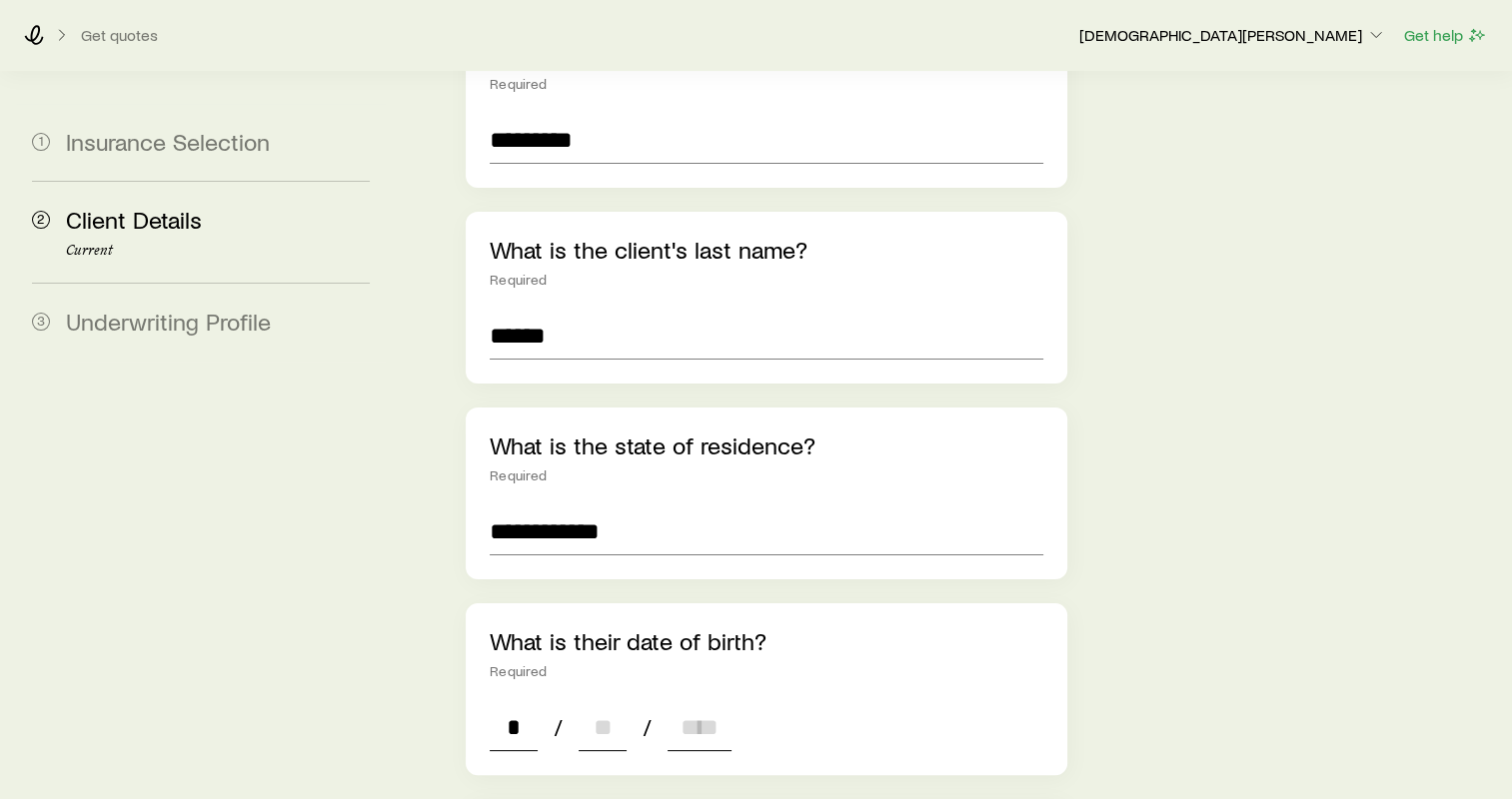 type on "**" 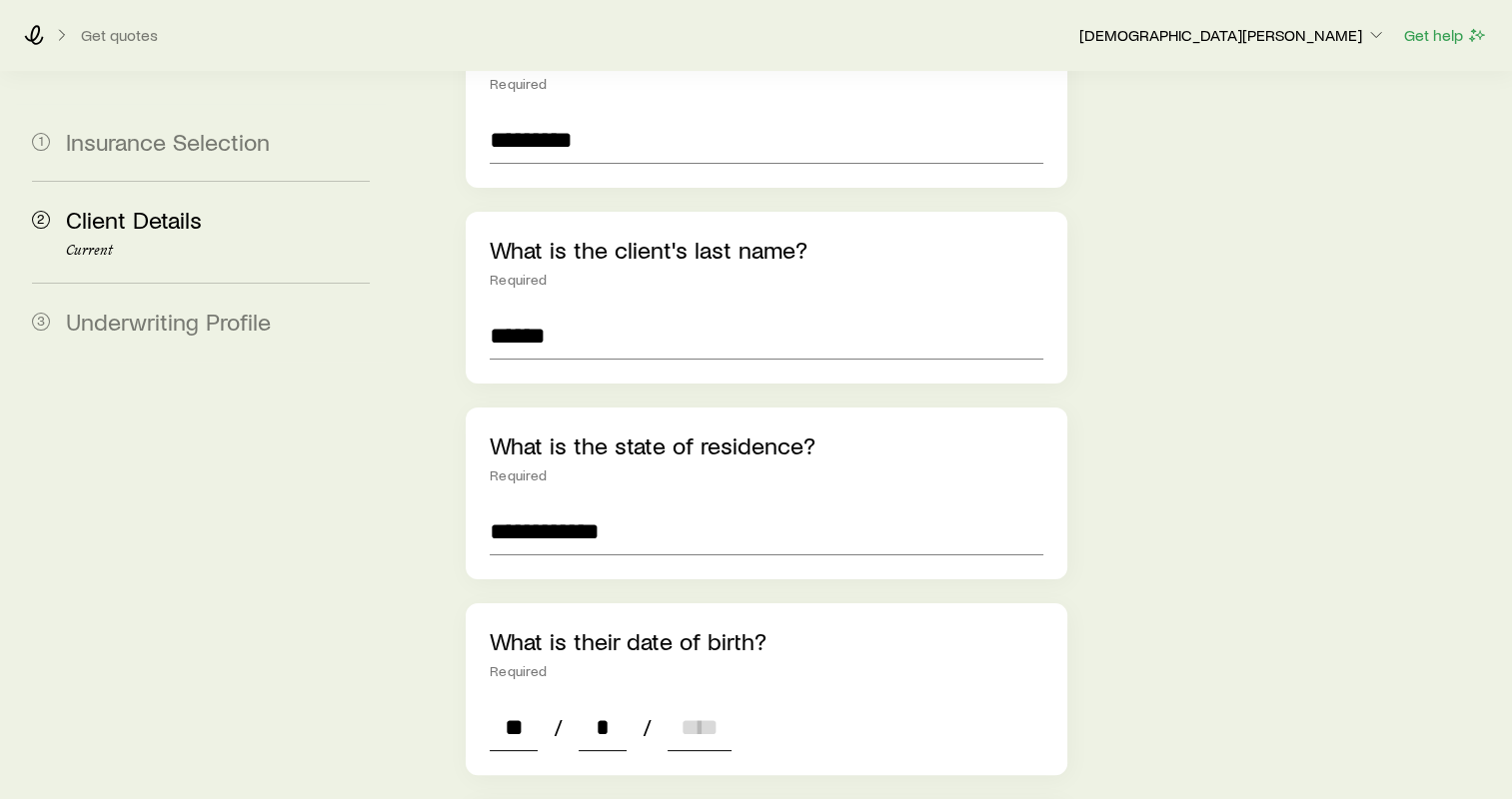 type on "**" 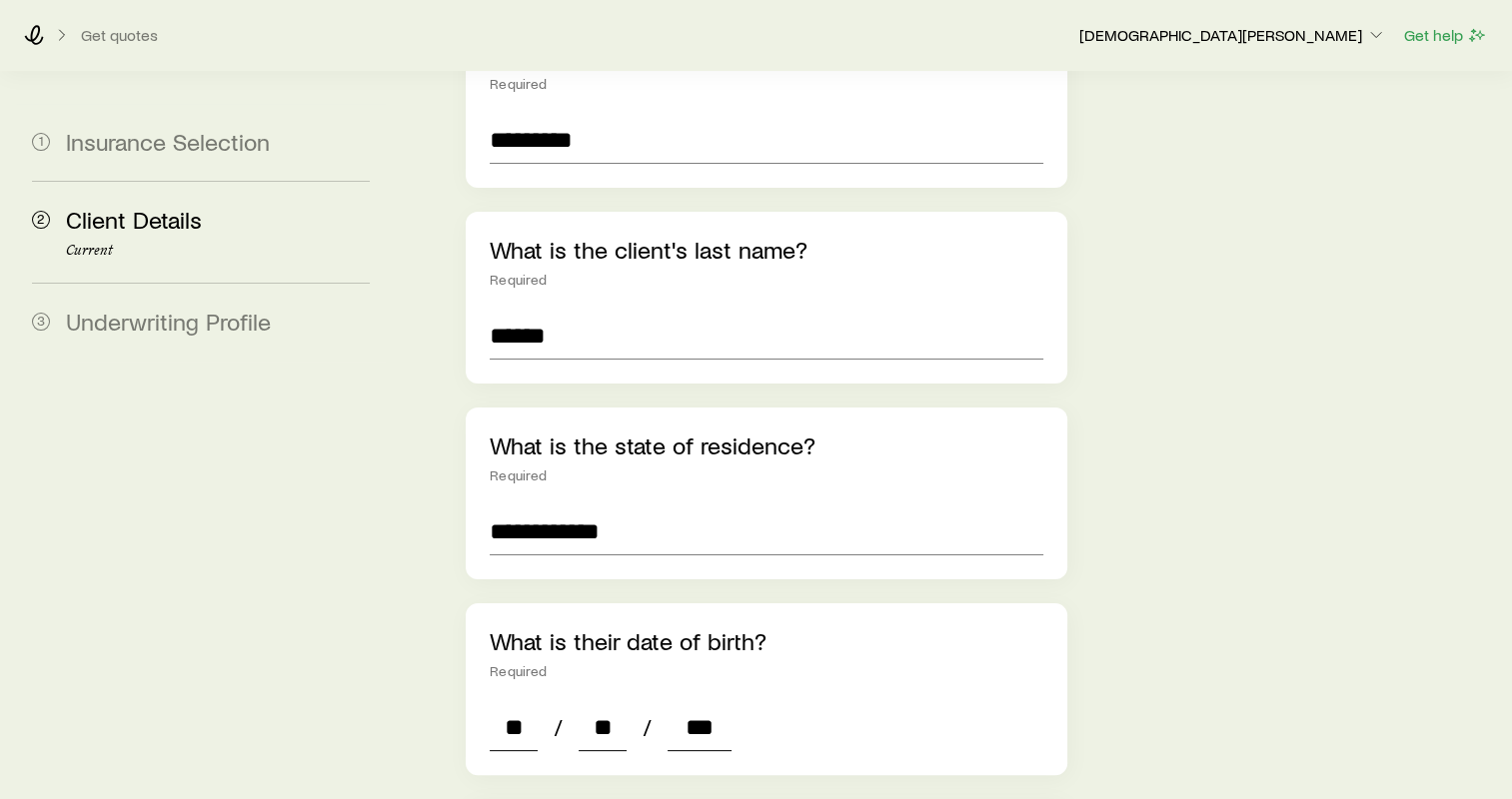 type on "****" 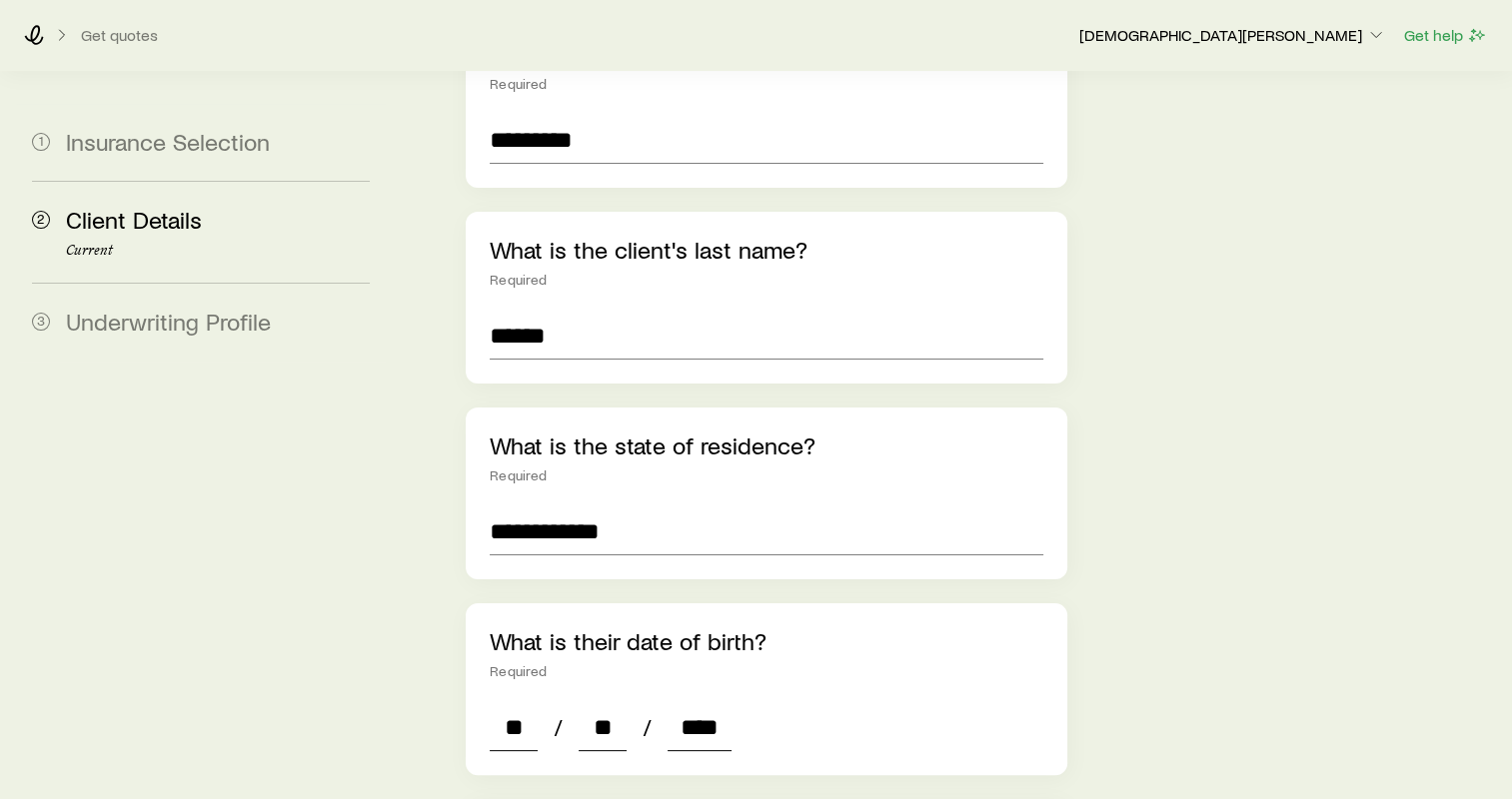type on "*" 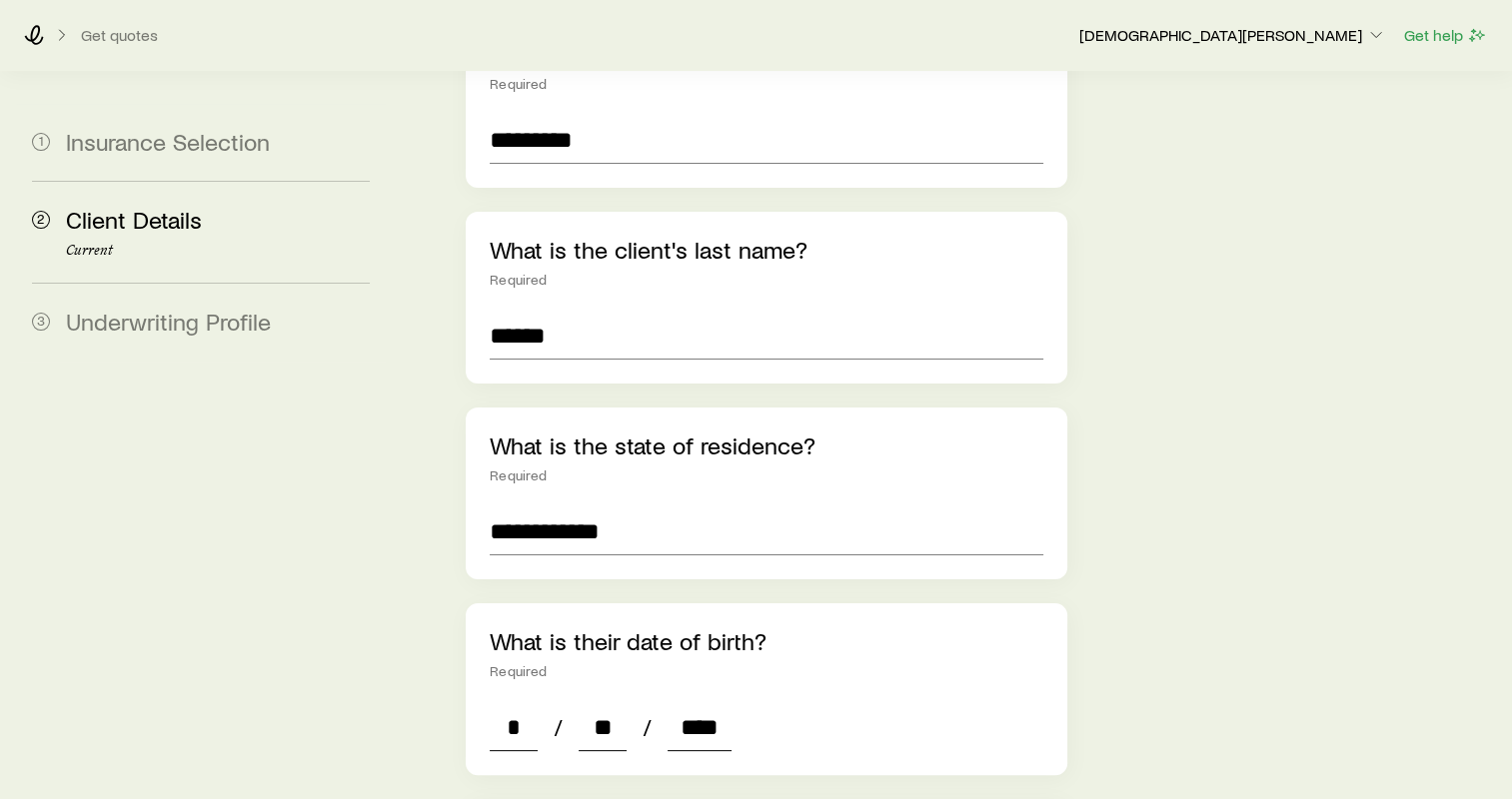 type on "****" 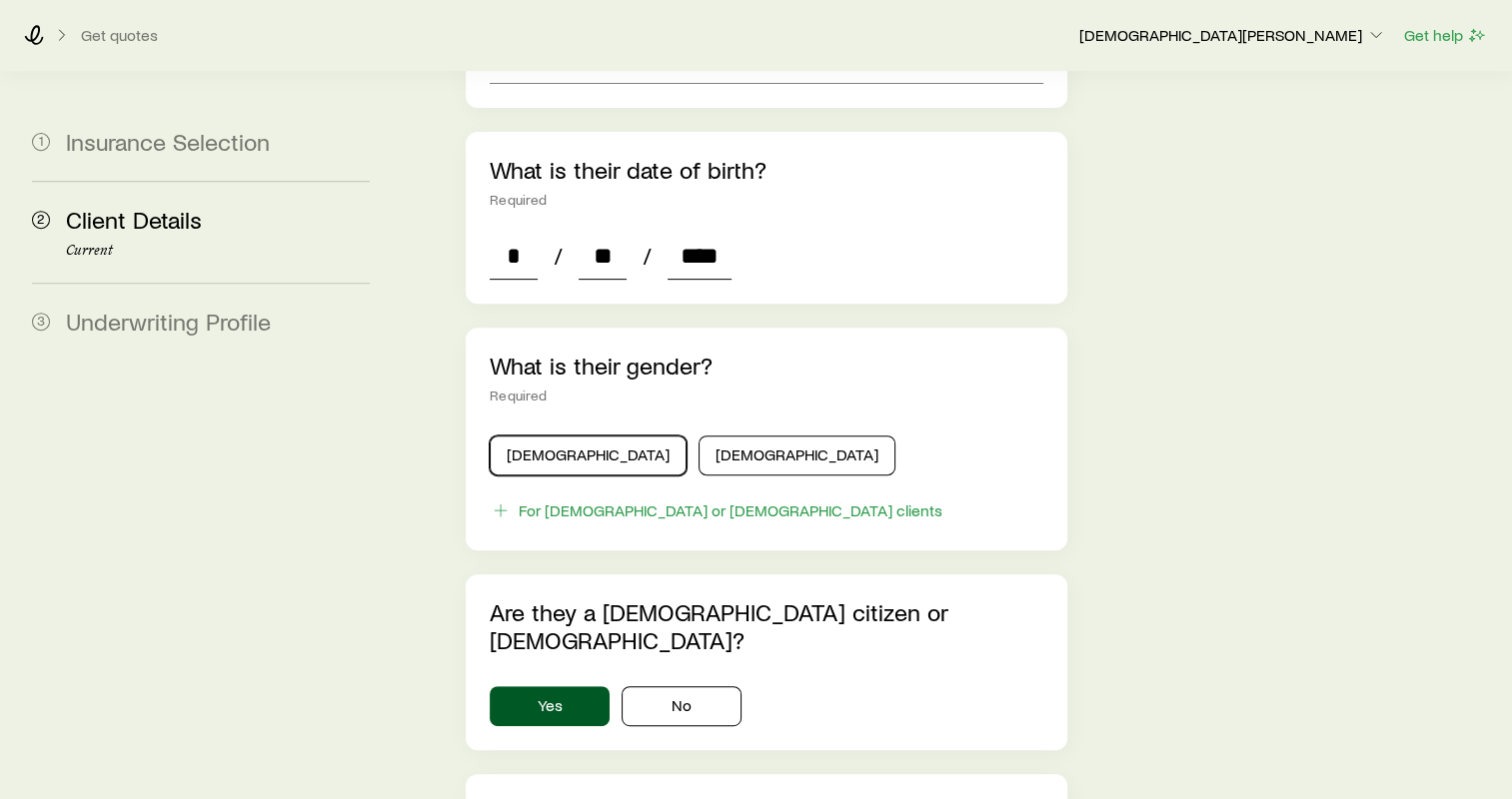 type 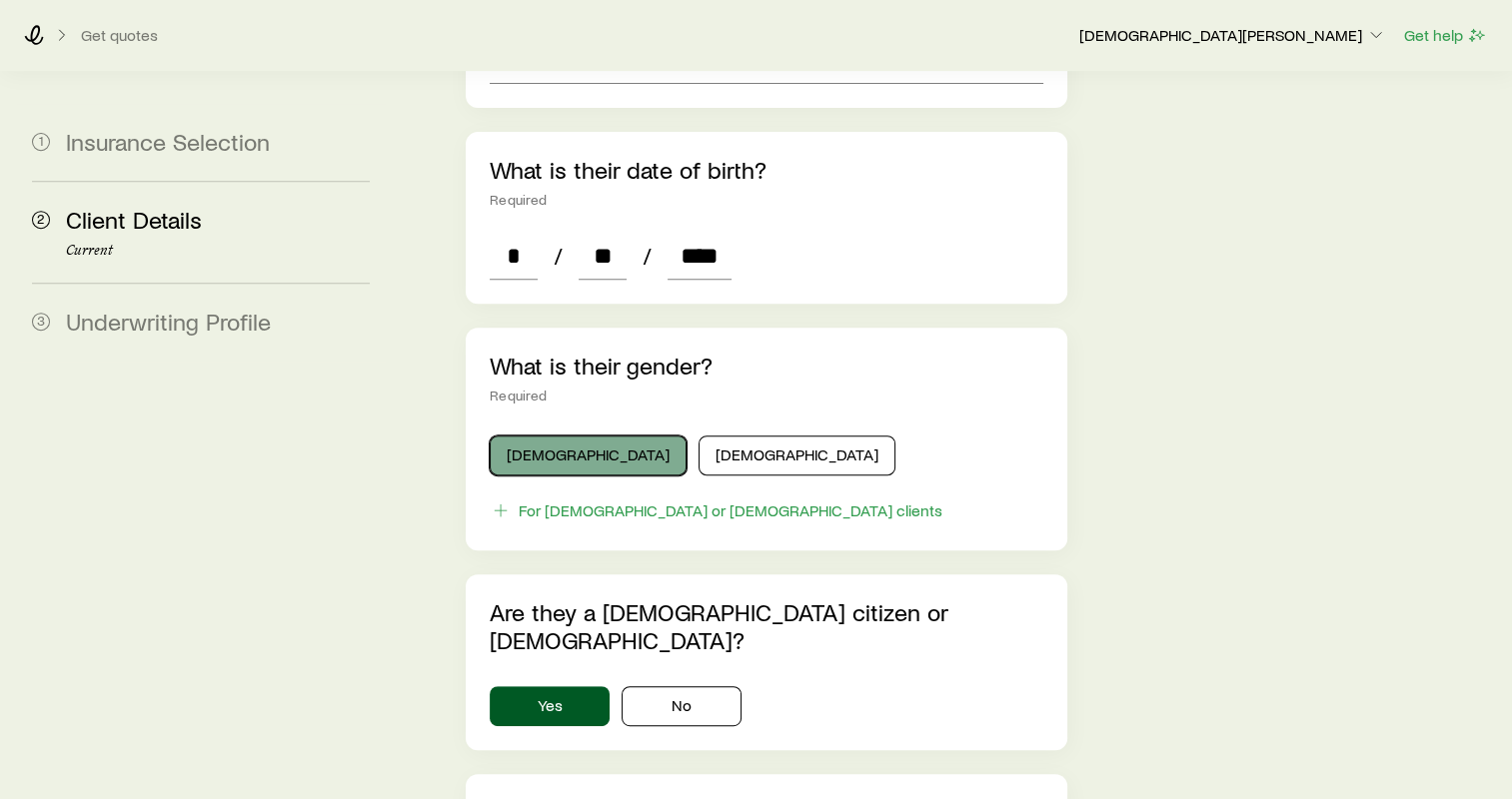 click on "[DEMOGRAPHIC_DATA]" at bounding box center [588, 455] 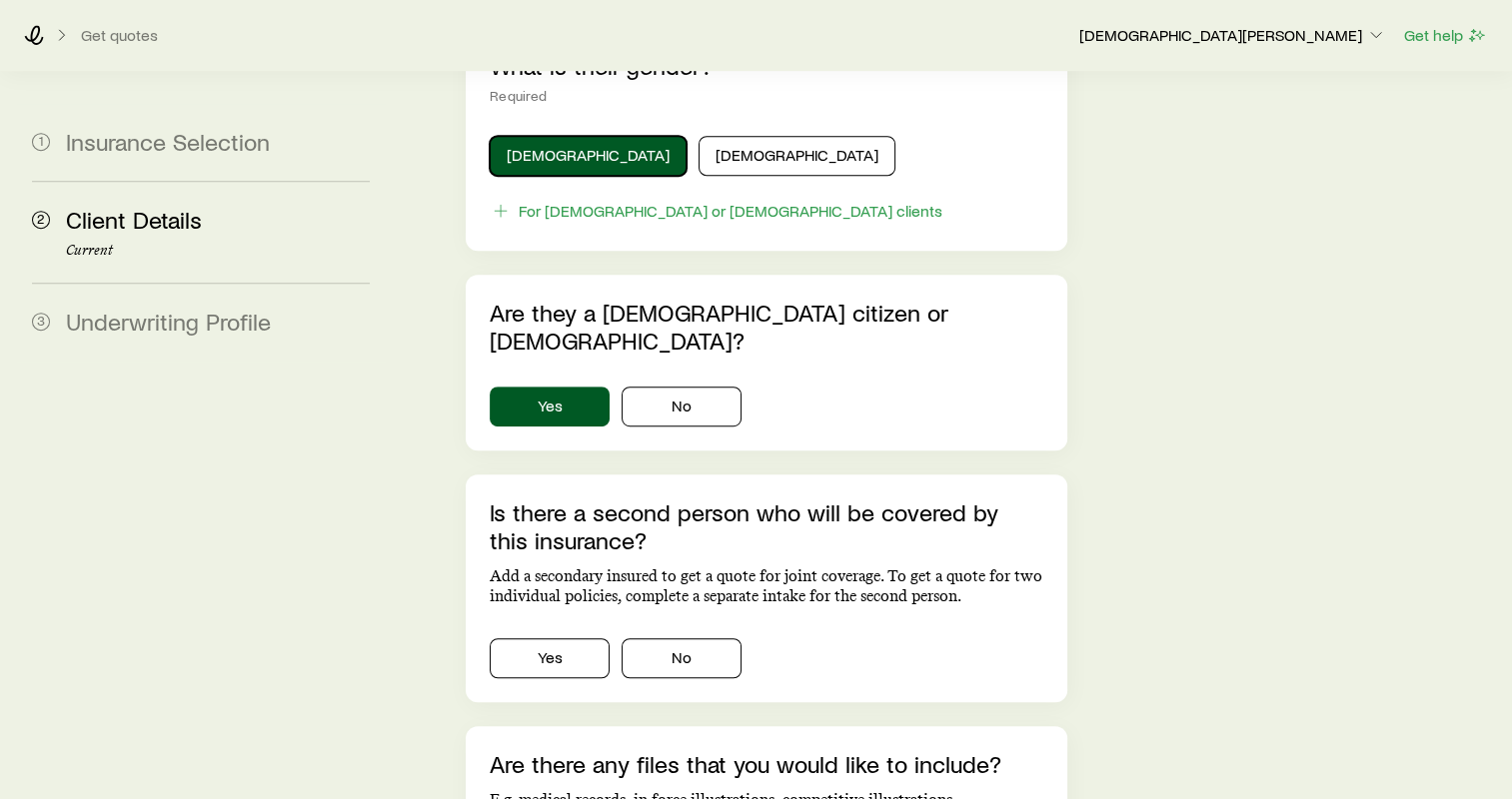 scroll, scrollTop: 1195, scrollLeft: 0, axis: vertical 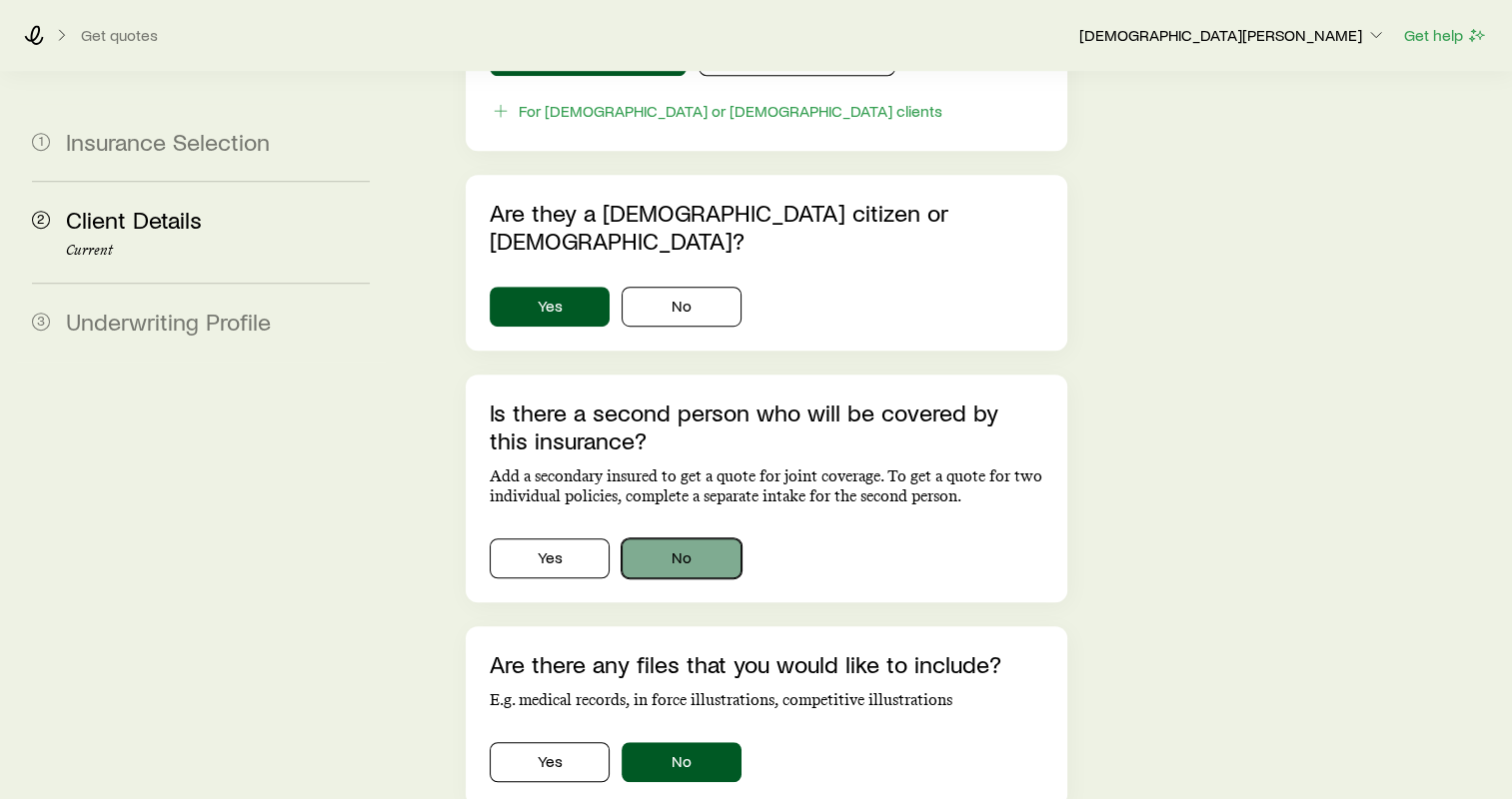 click on "No" at bounding box center (682, 558) 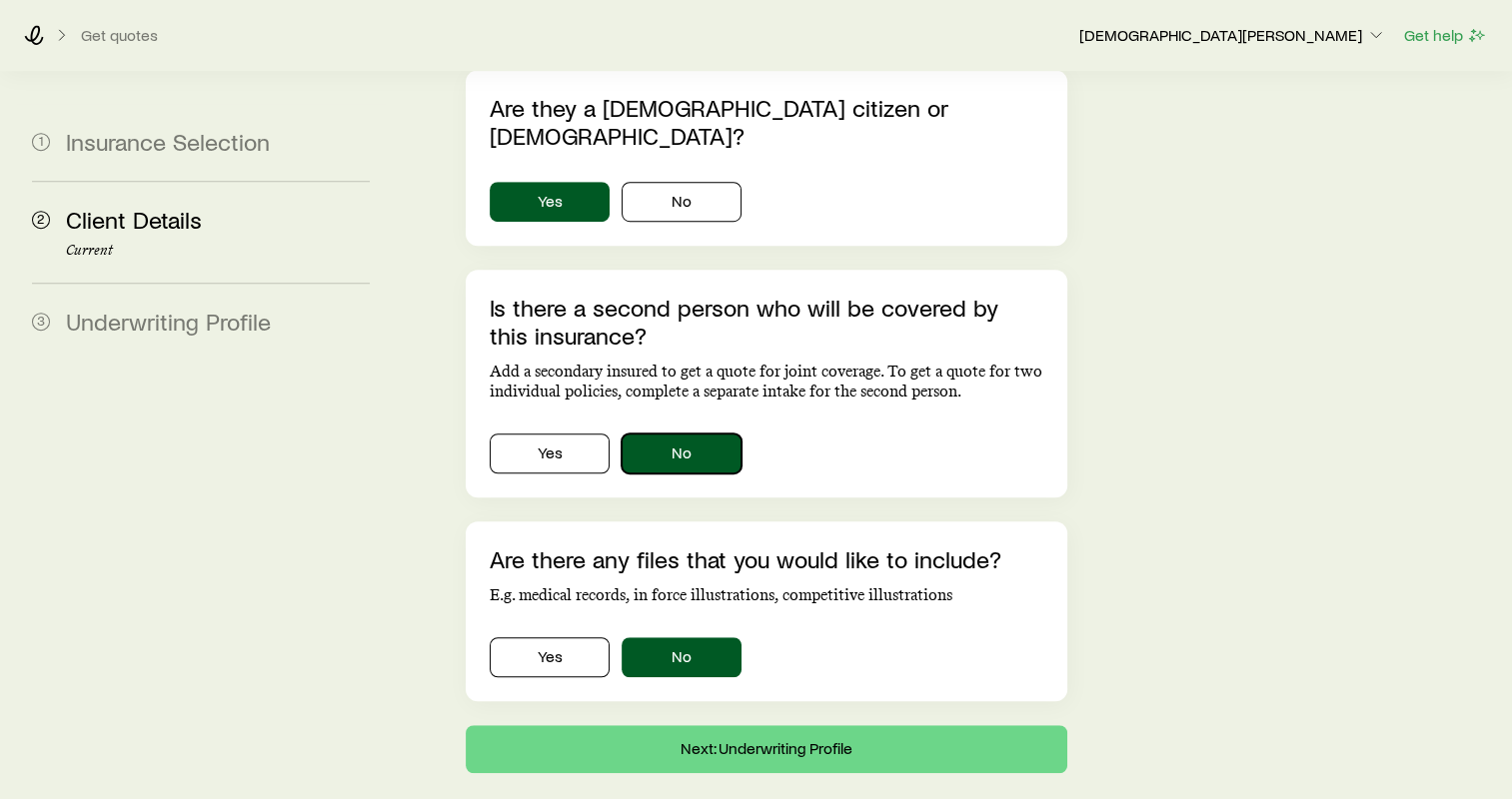 scroll, scrollTop: 1301, scrollLeft: 0, axis: vertical 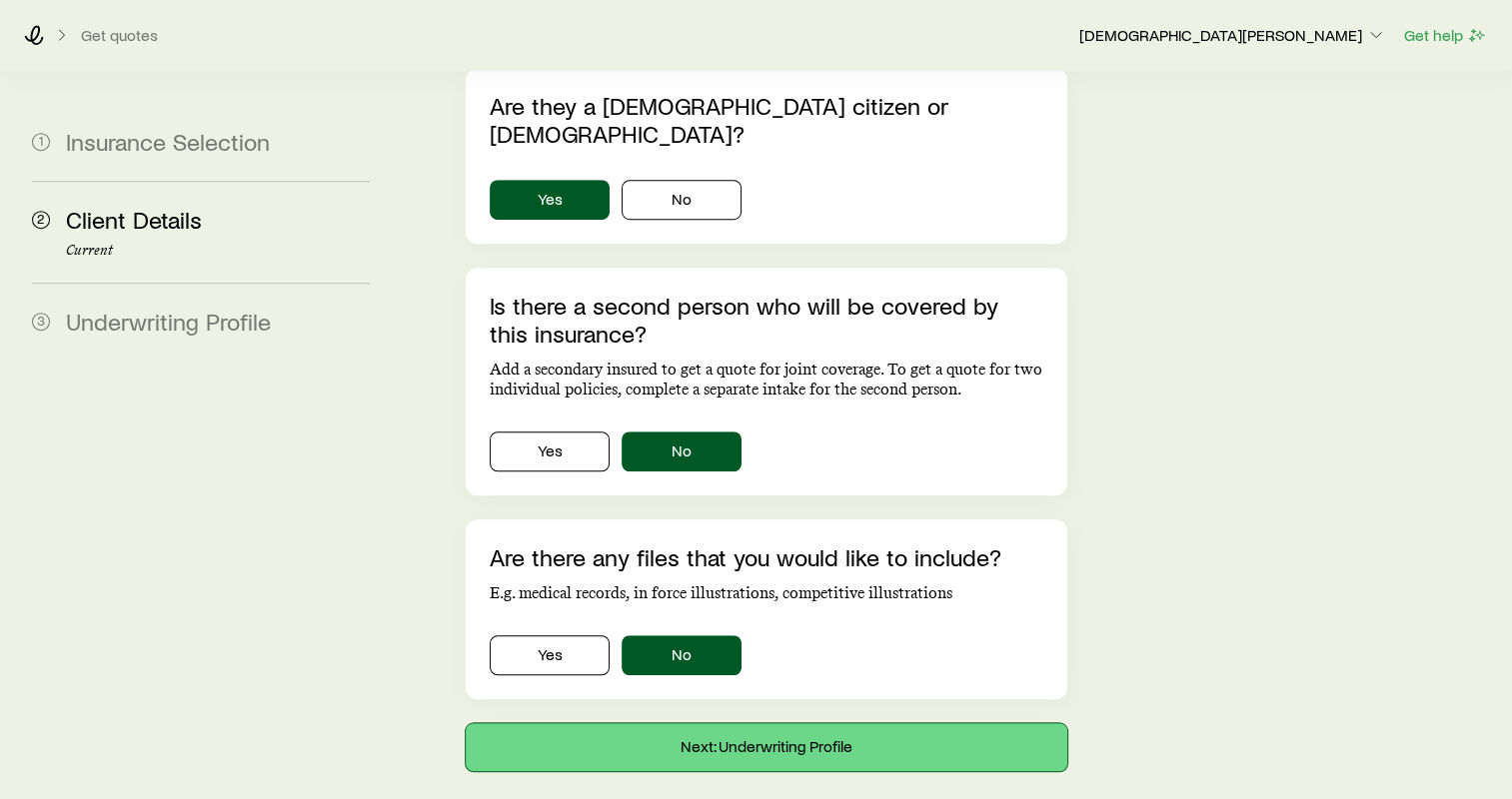 click on "Next: Underwriting Profile" at bounding box center [766, 747] 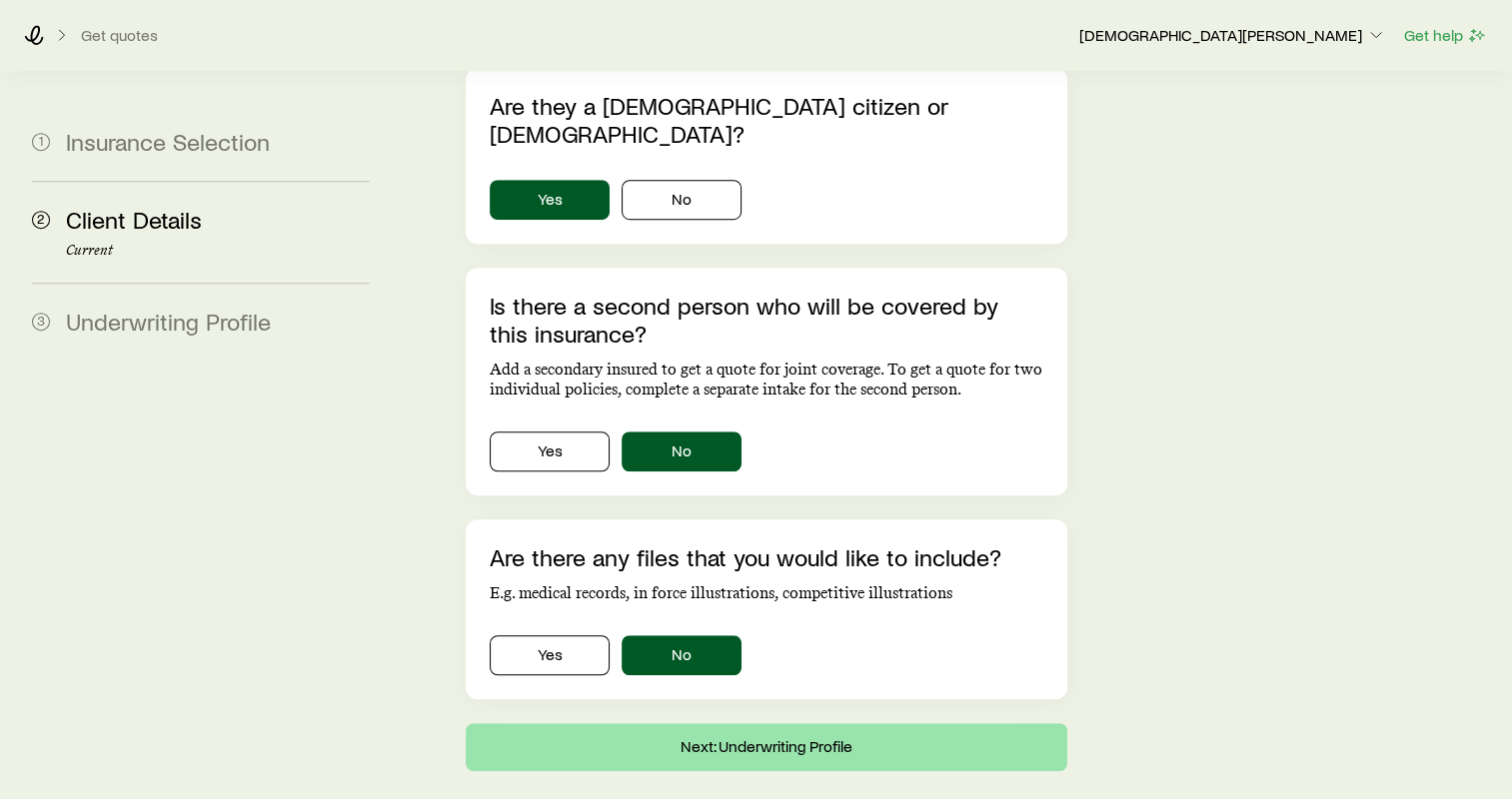 scroll, scrollTop: 0, scrollLeft: 0, axis: both 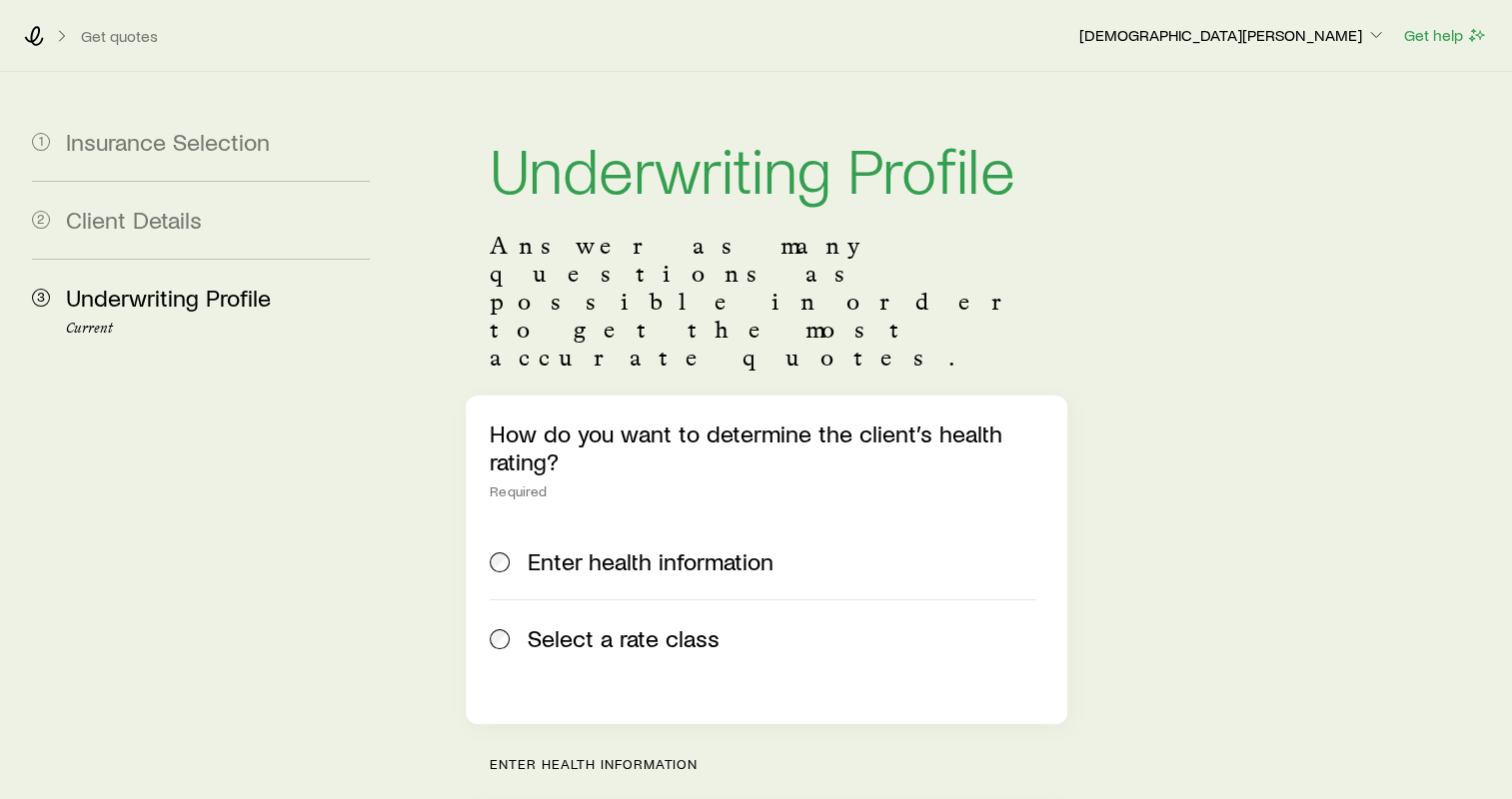 click on "Select a rate class" at bounding box center (624, 638) 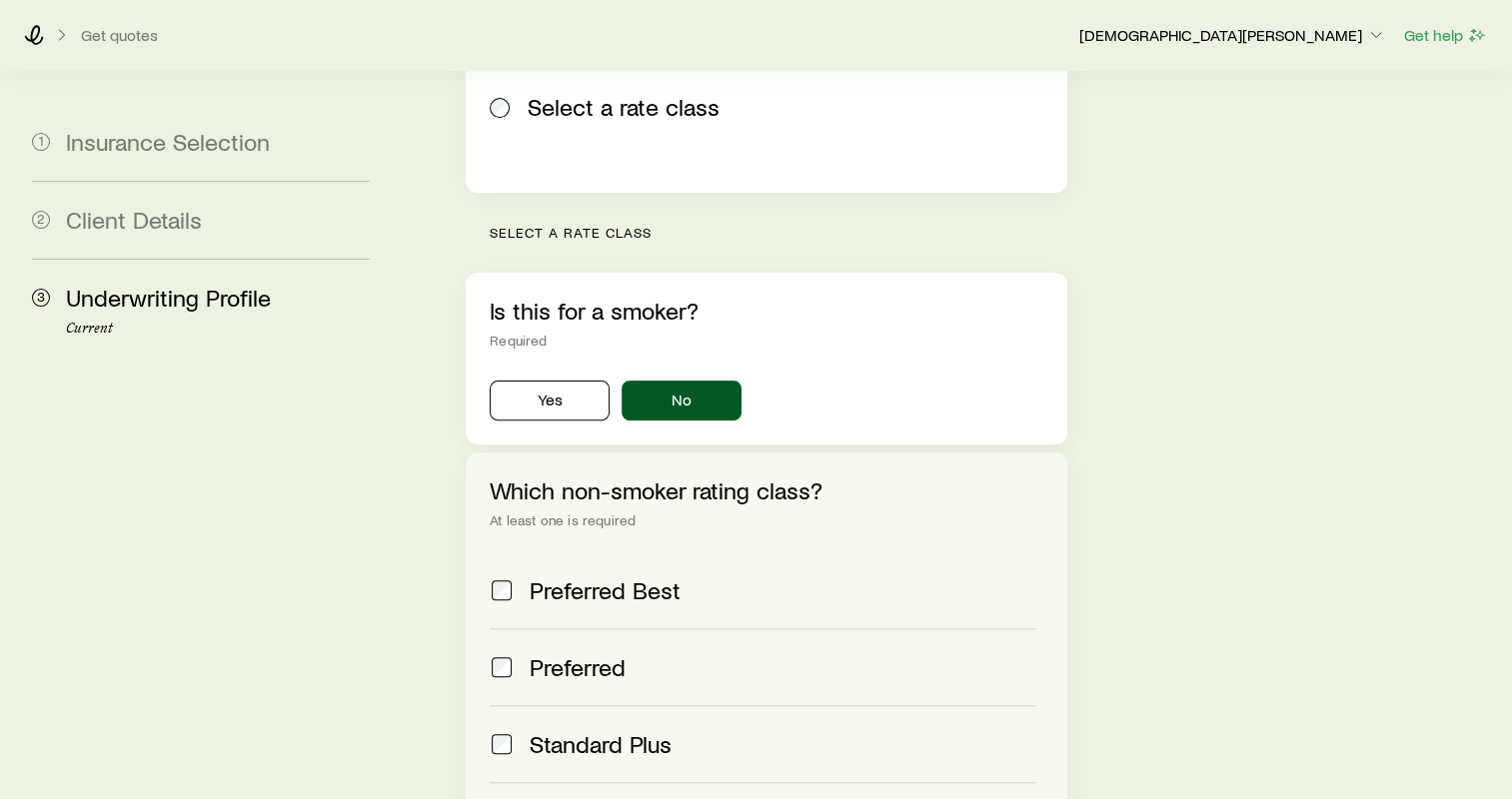 scroll, scrollTop: 599, scrollLeft: 0, axis: vertical 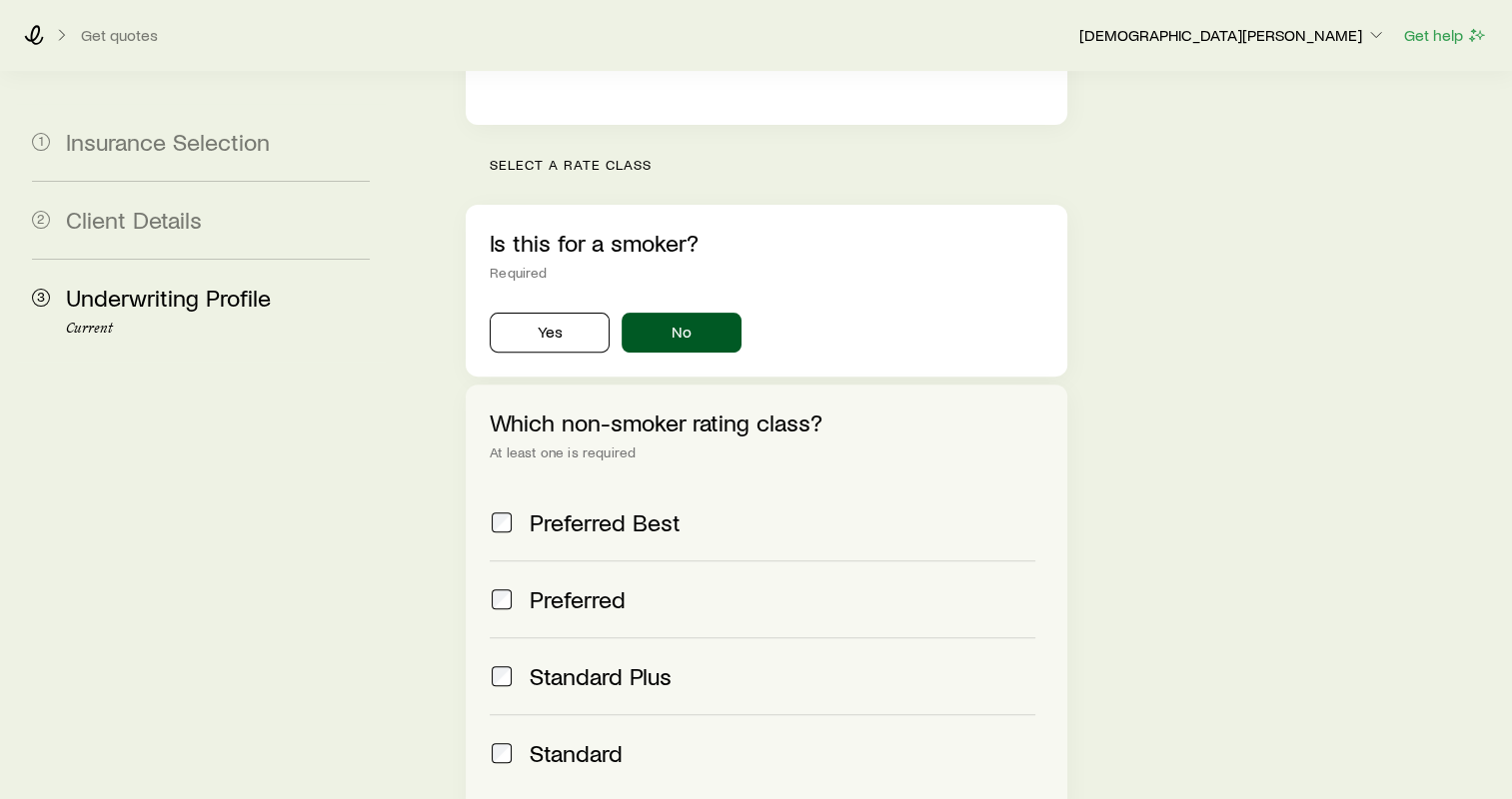 click on "Standard" at bounding box center [576, 753] 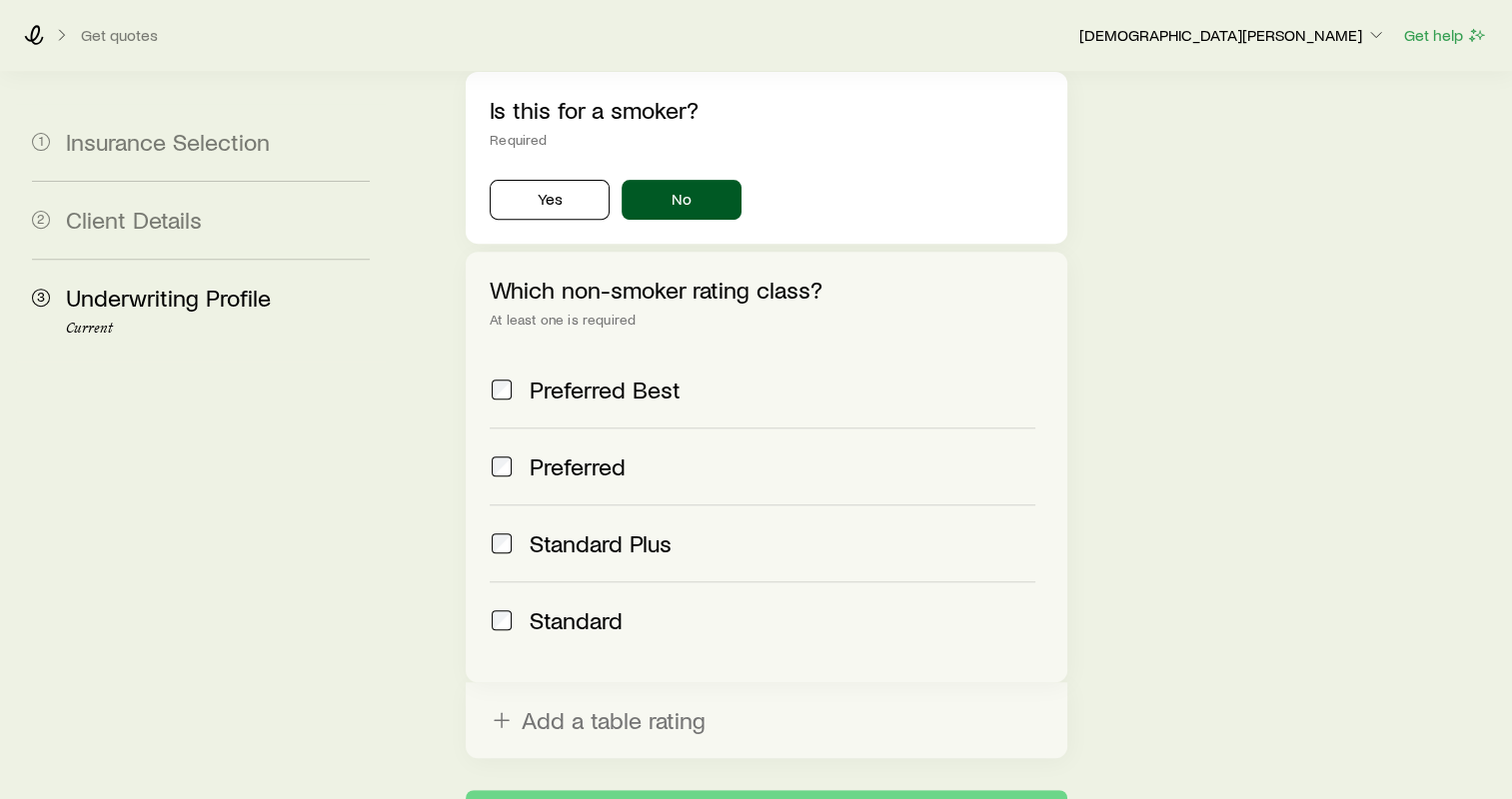 scroll, scrollTop: 853, scrollLeft: 0, axis: vertical 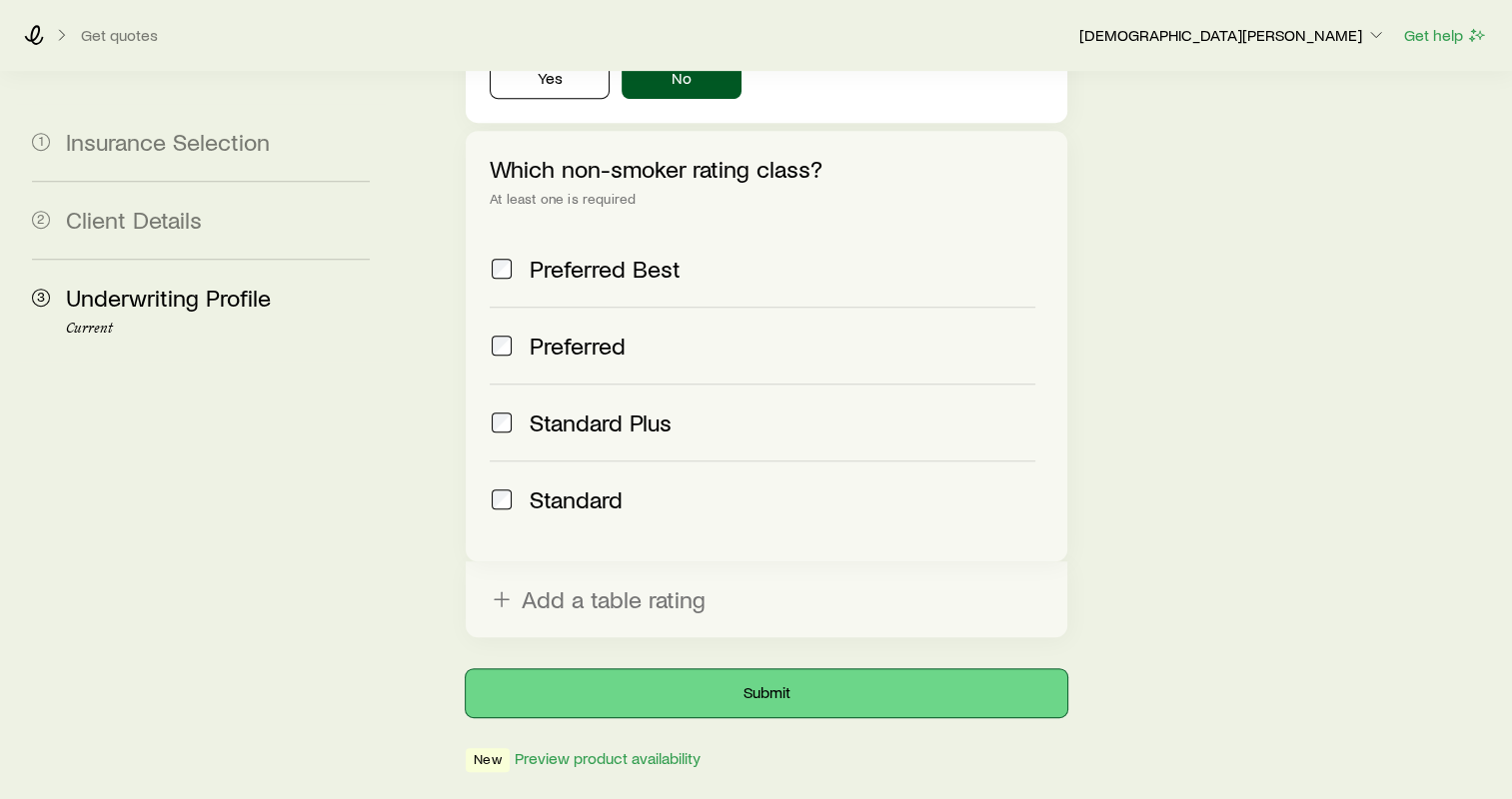 click on "Submit" at bounding box center [766, 693] 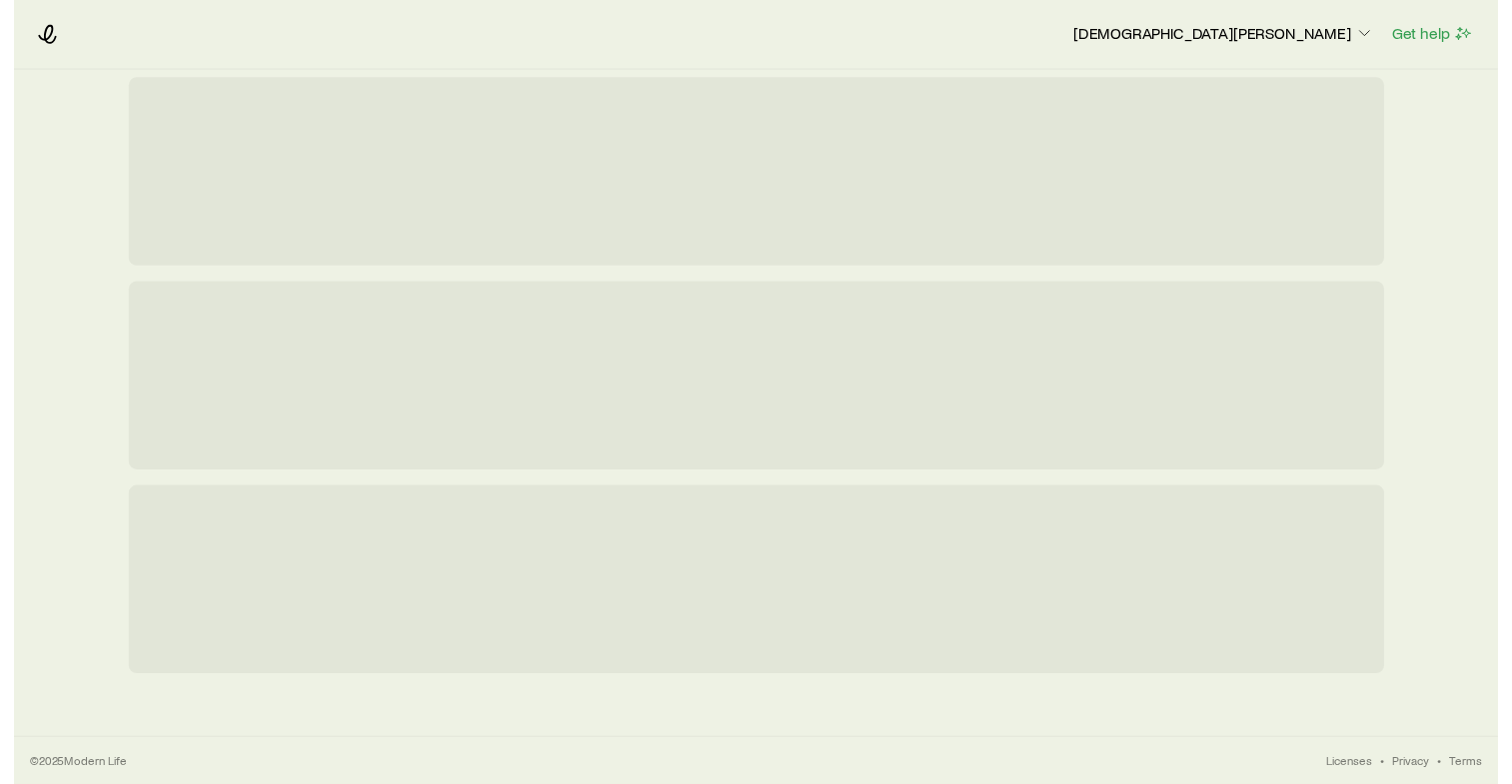 scroll, scrollTop: 0, scrollLeft: 0, axis: both 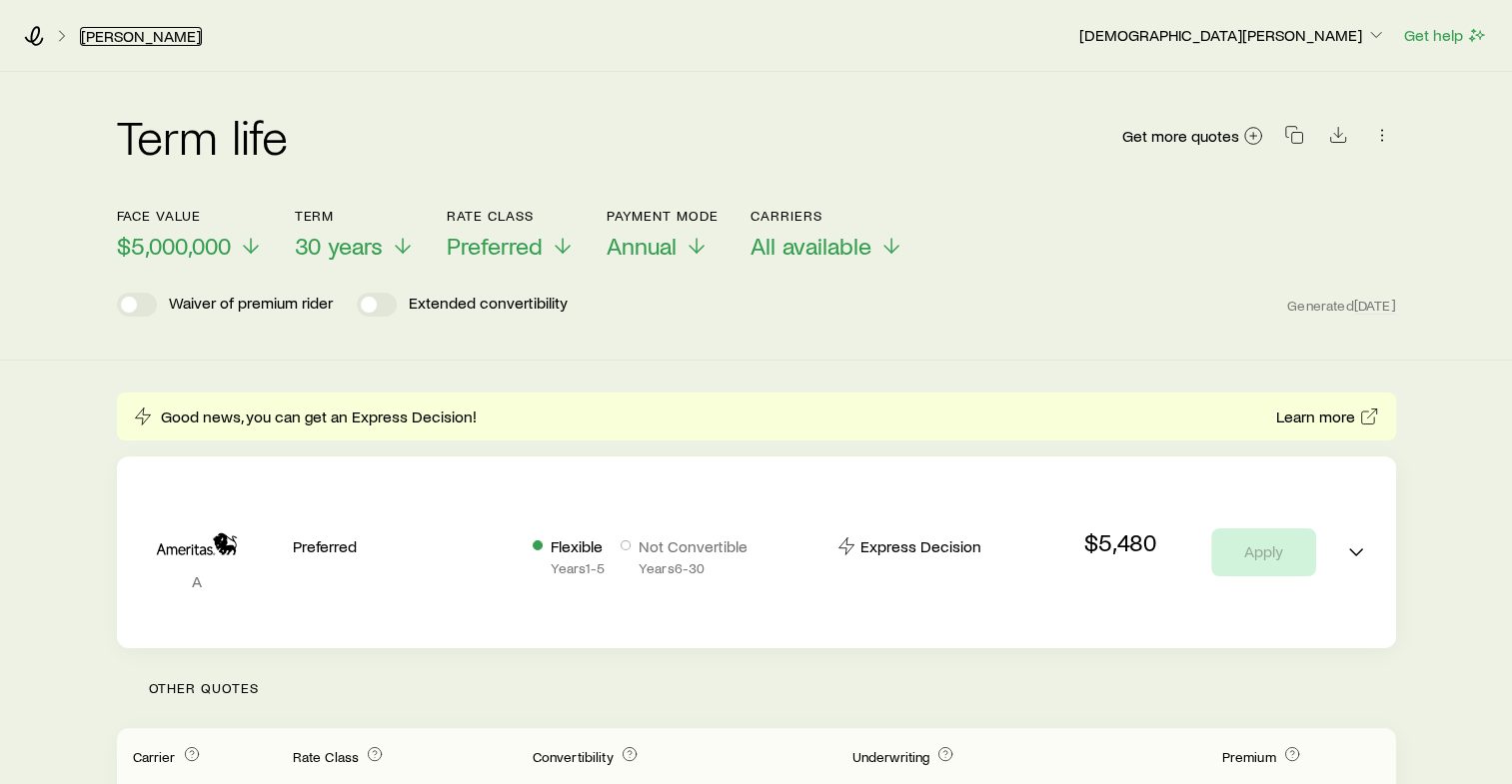 click on "[PERSON_NAME]" at bounding box center [141, 36] 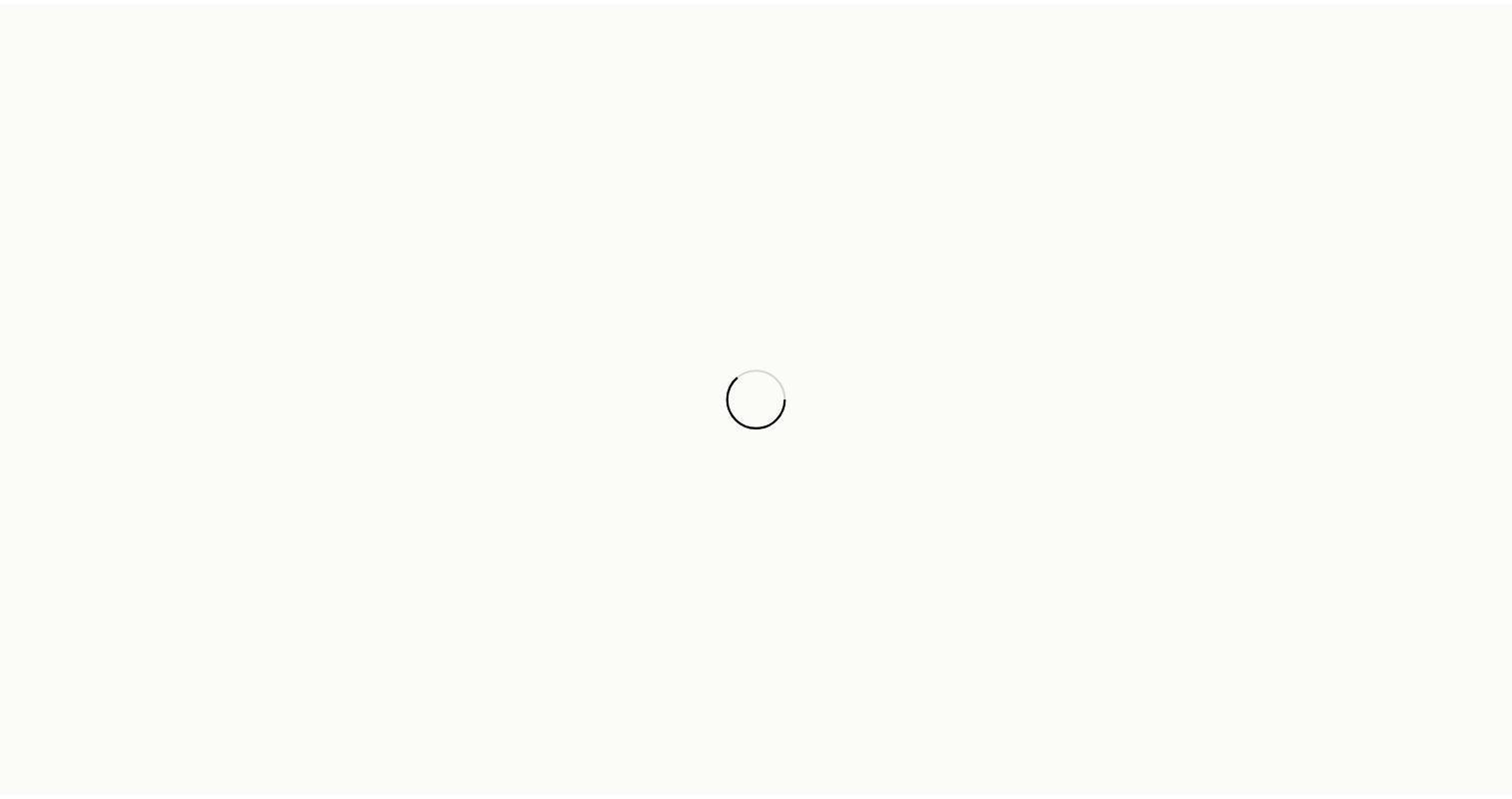 scroll, scrollTop: 0, scrollLeft: 0, axis: both 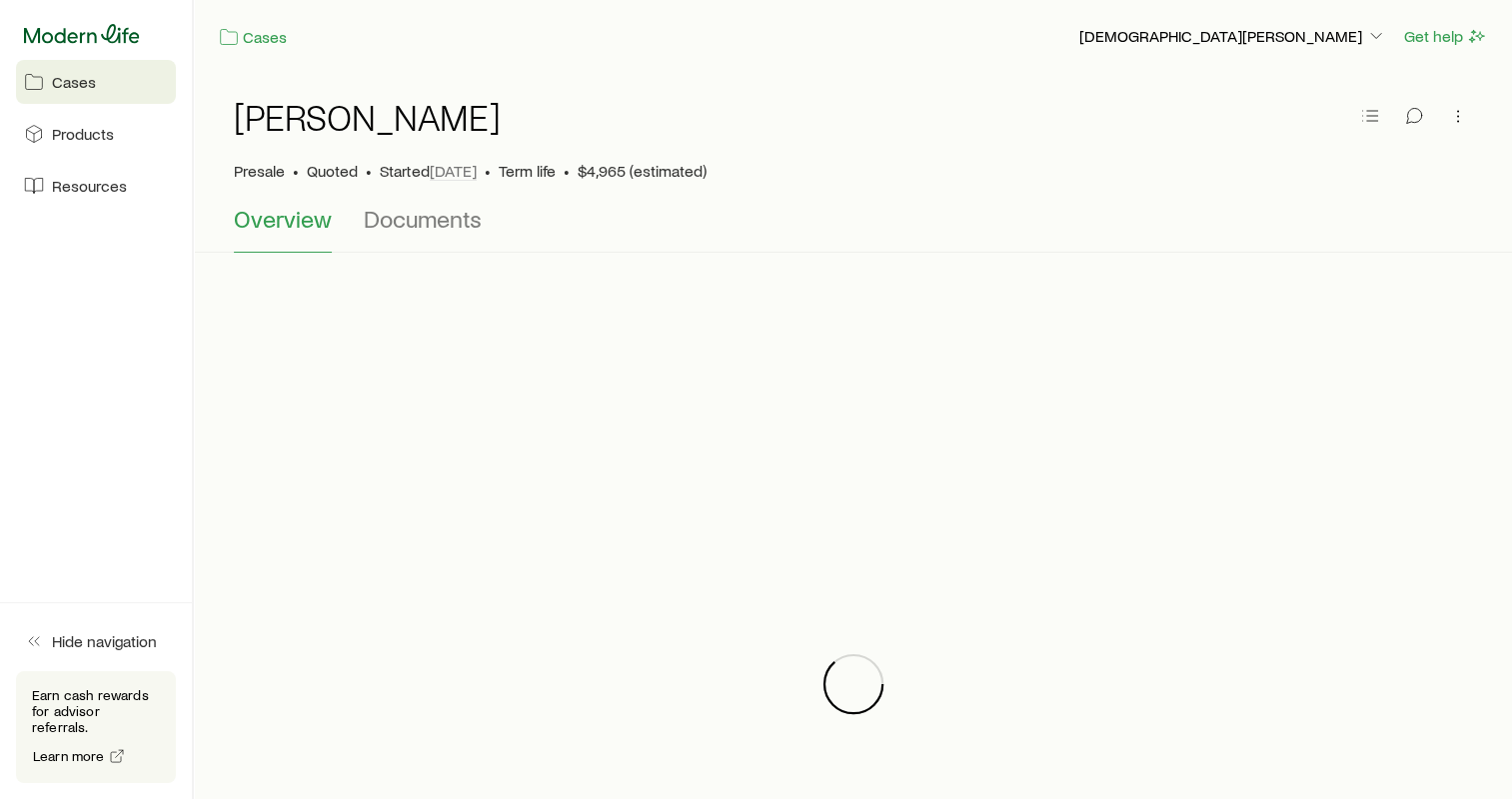 click 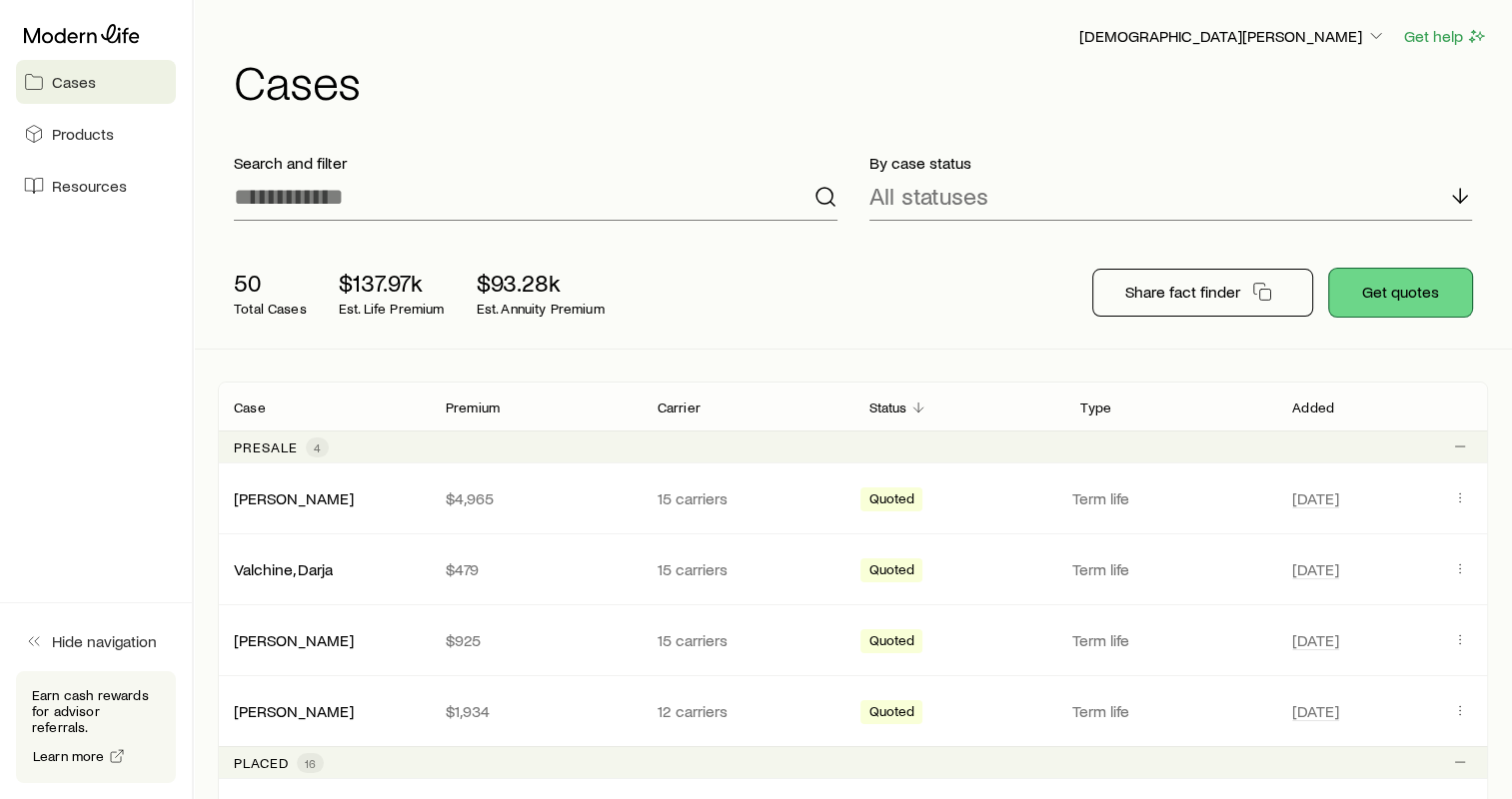 click on "Get quotes" at bounding box center [1400, 293] 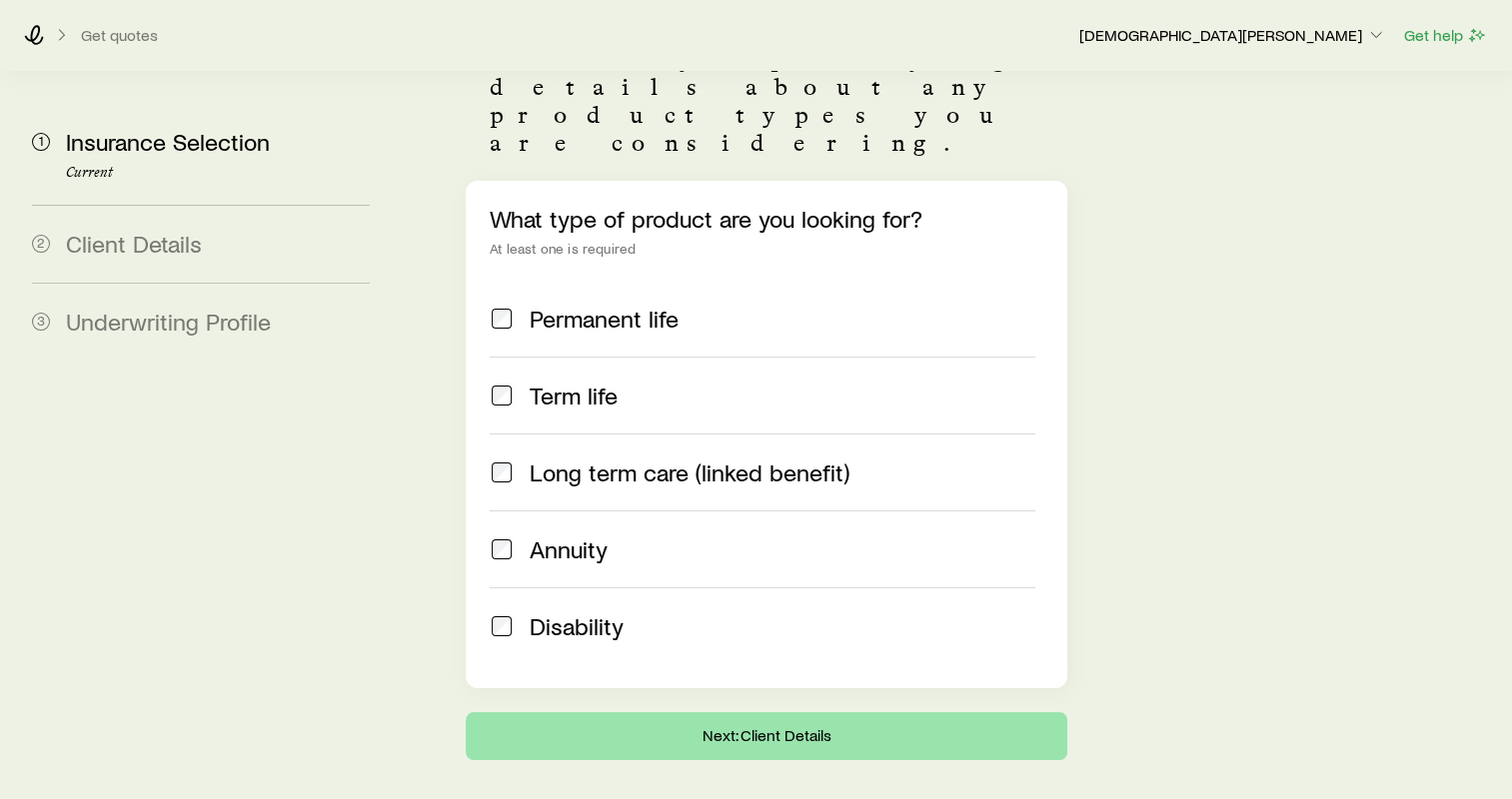 scroll, scrollTop: 200, scrollLeft: 0, axis: vertical 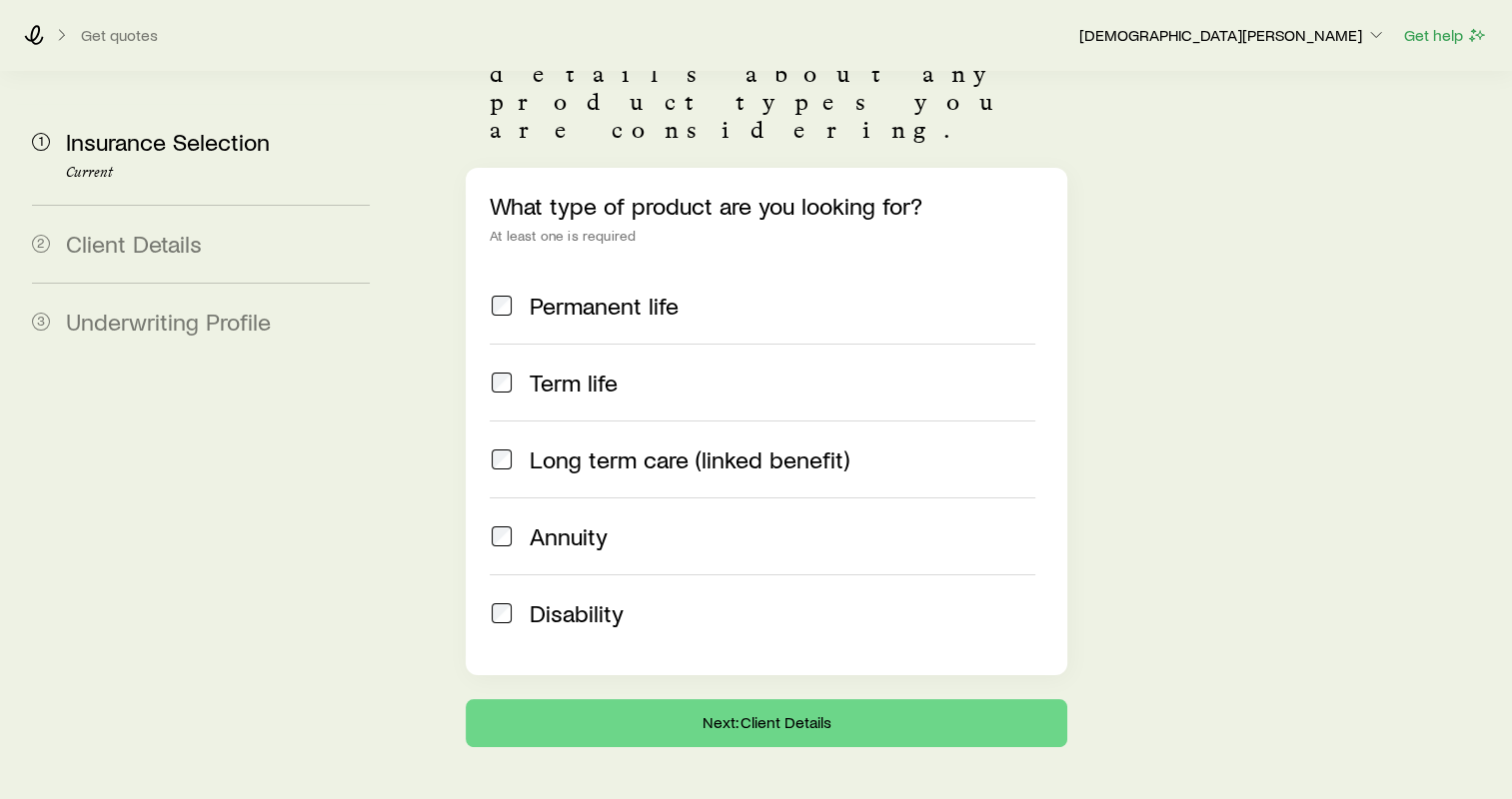 click on "Disability" at bounding box center (577, 613) 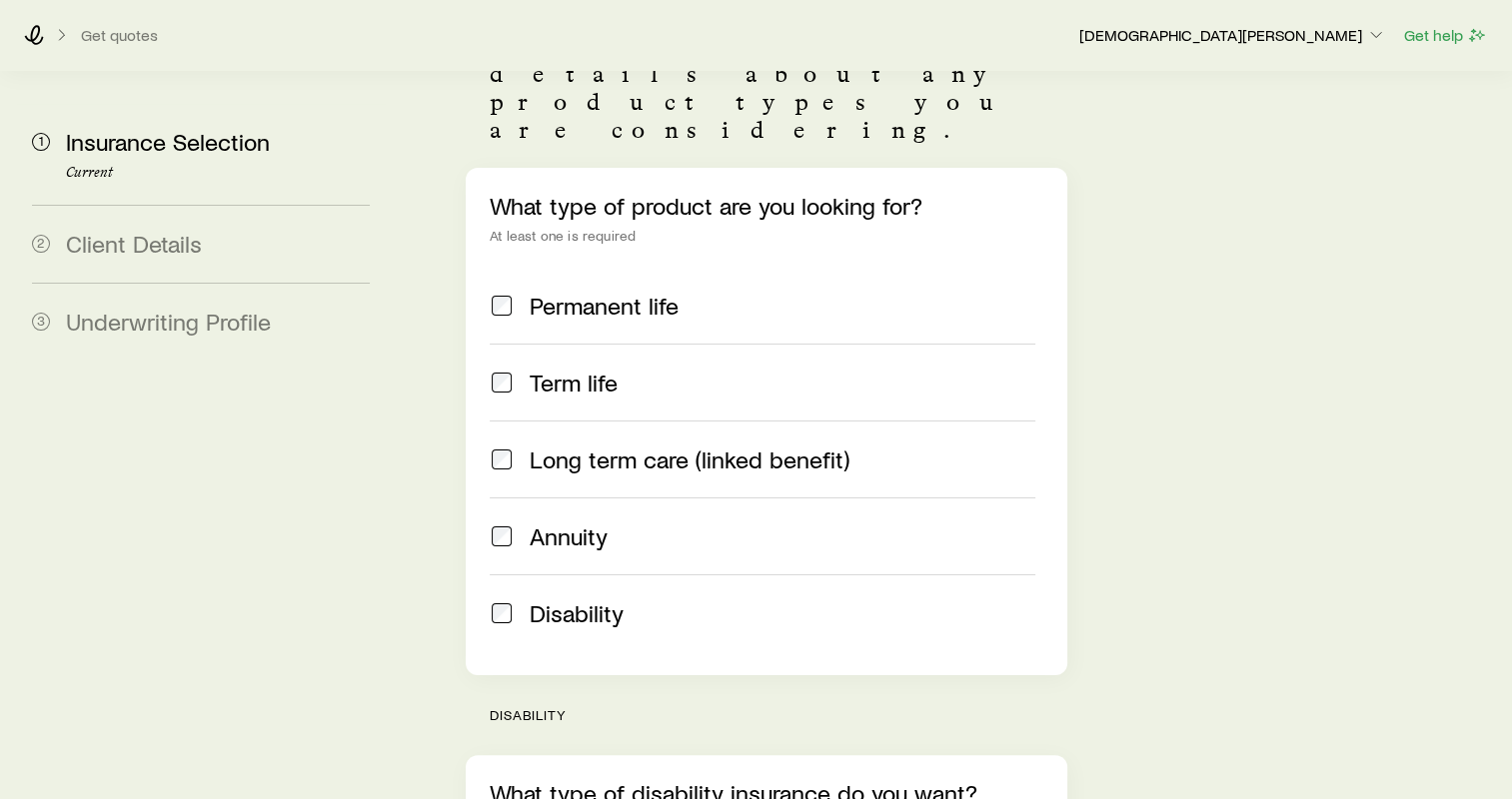 scroll, scrollTop: 499, scrollLeft: 0, axis: vertical 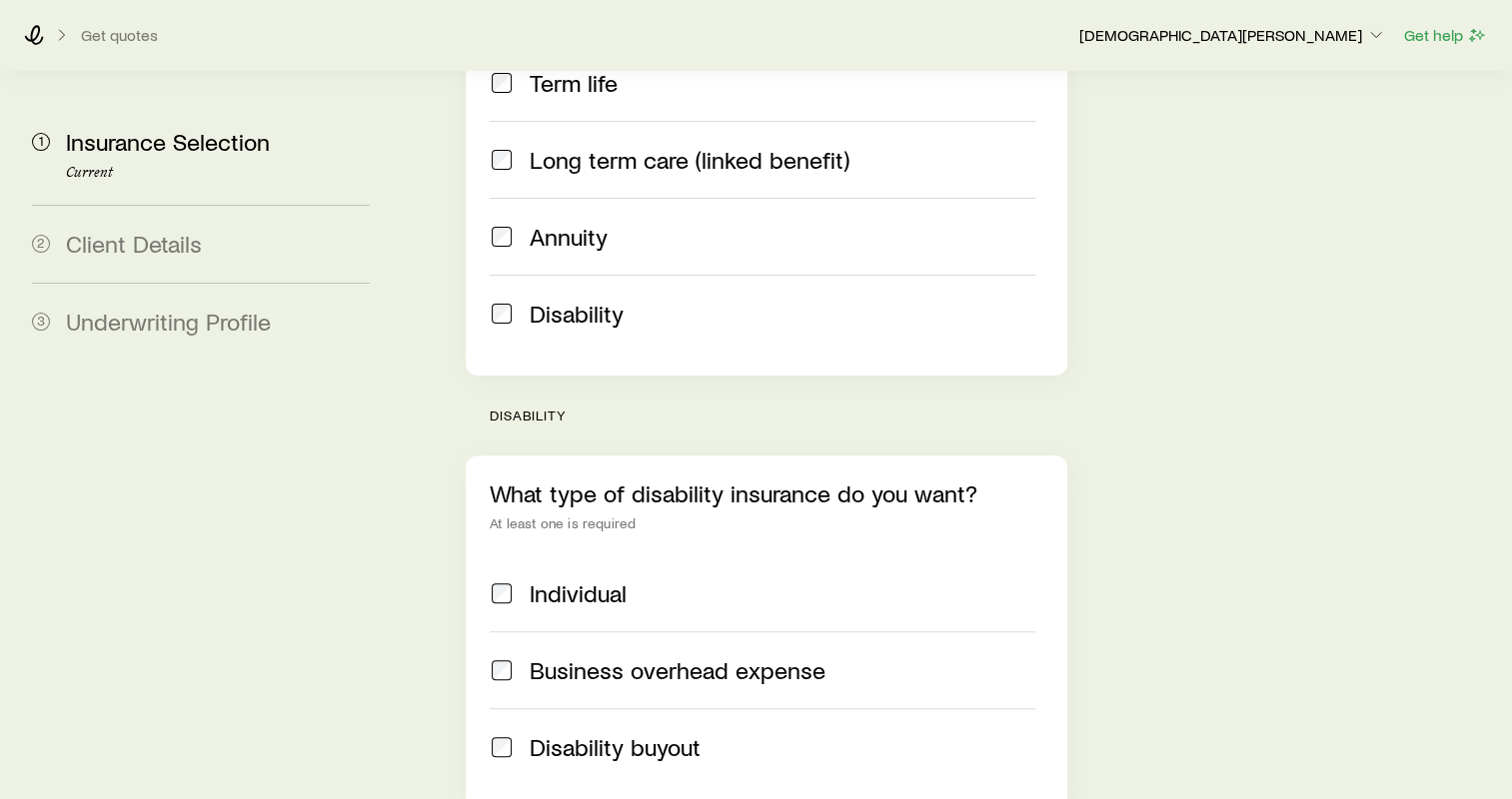 click on "Individual" at bounding box center (578, 593) 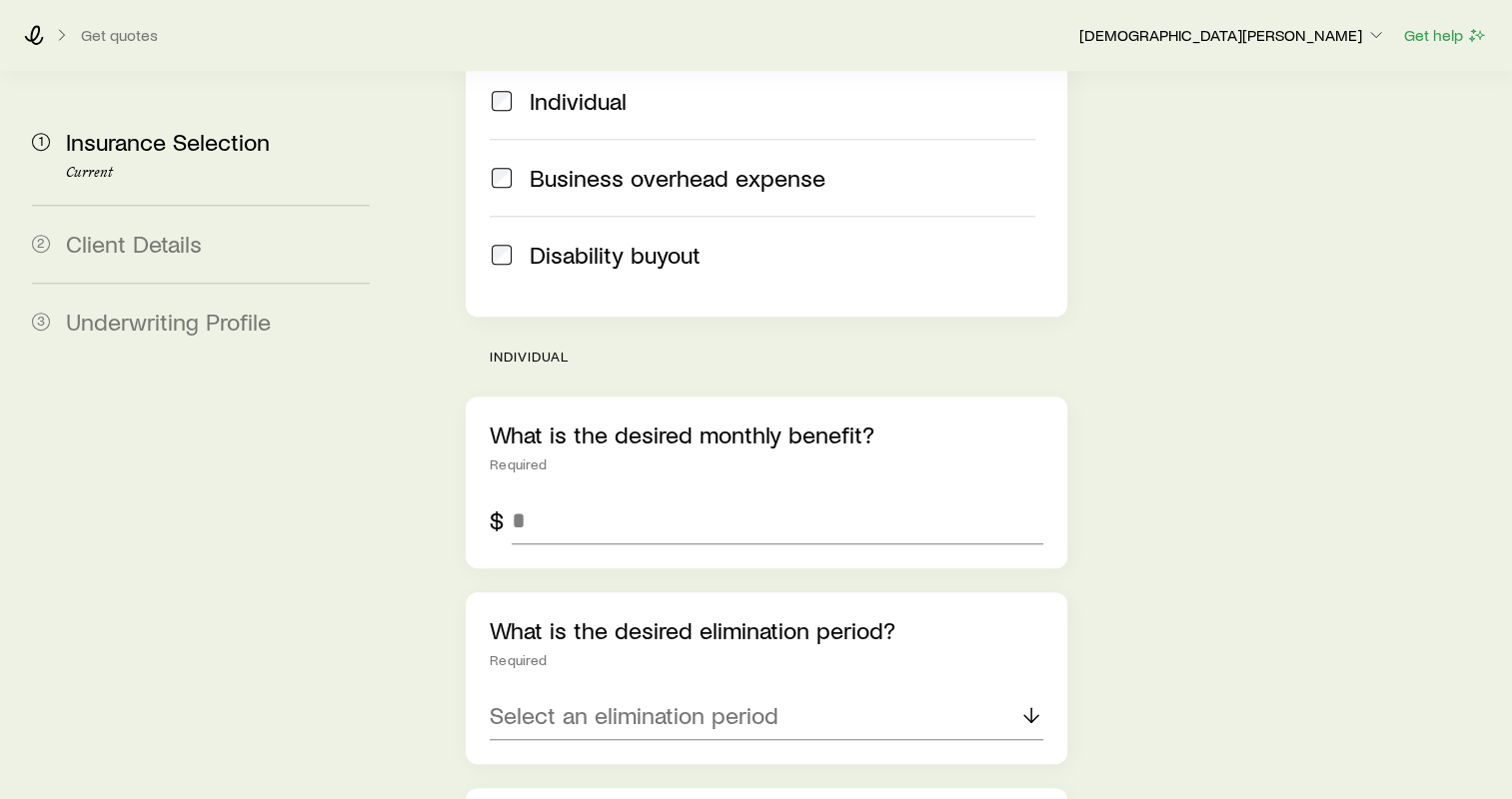 scroll, scrollTop: 1099, scrollLeft: 0, axis: vertical 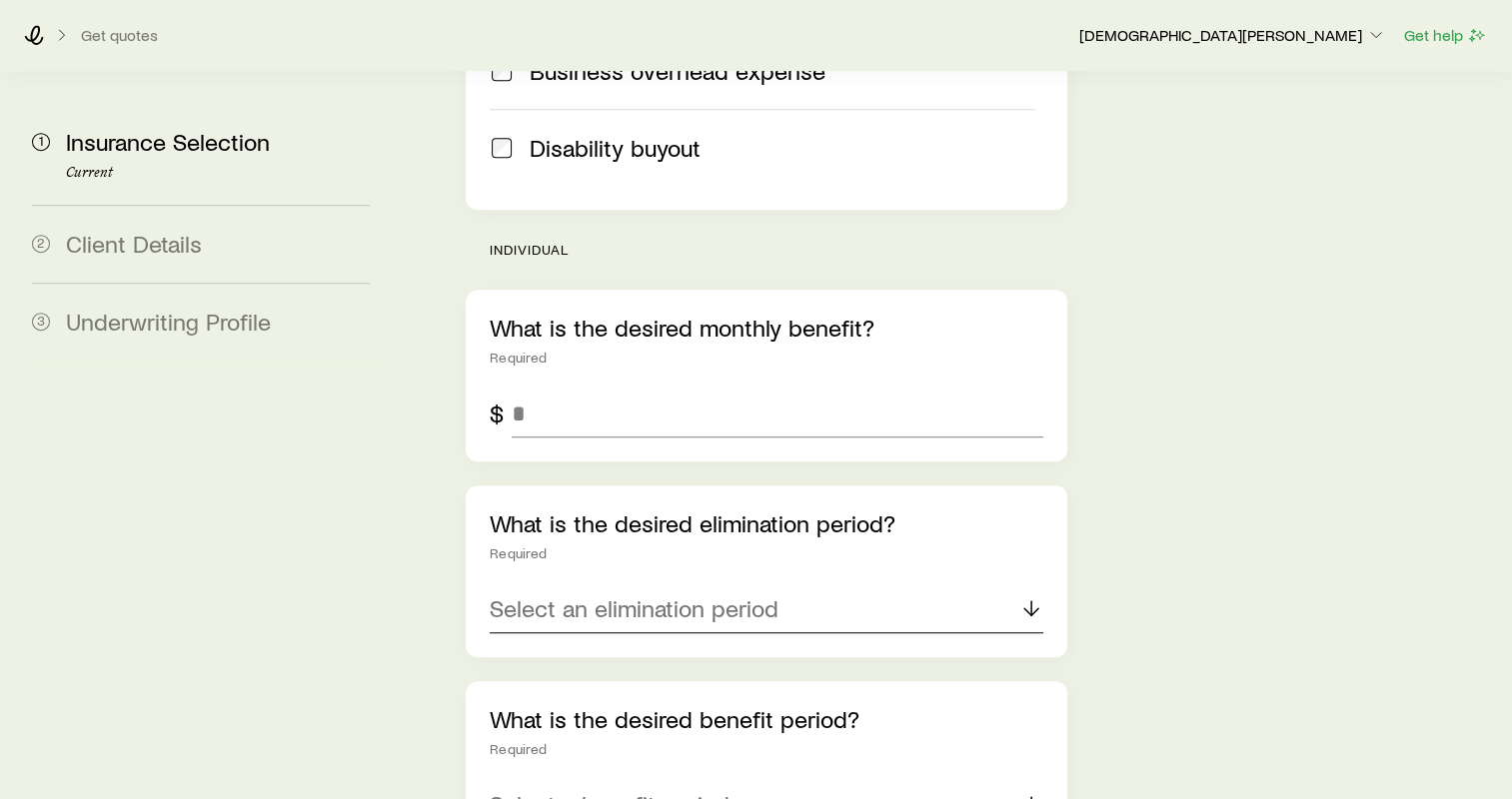 click on "Select an elimination period" at bounding box center [766, 609] 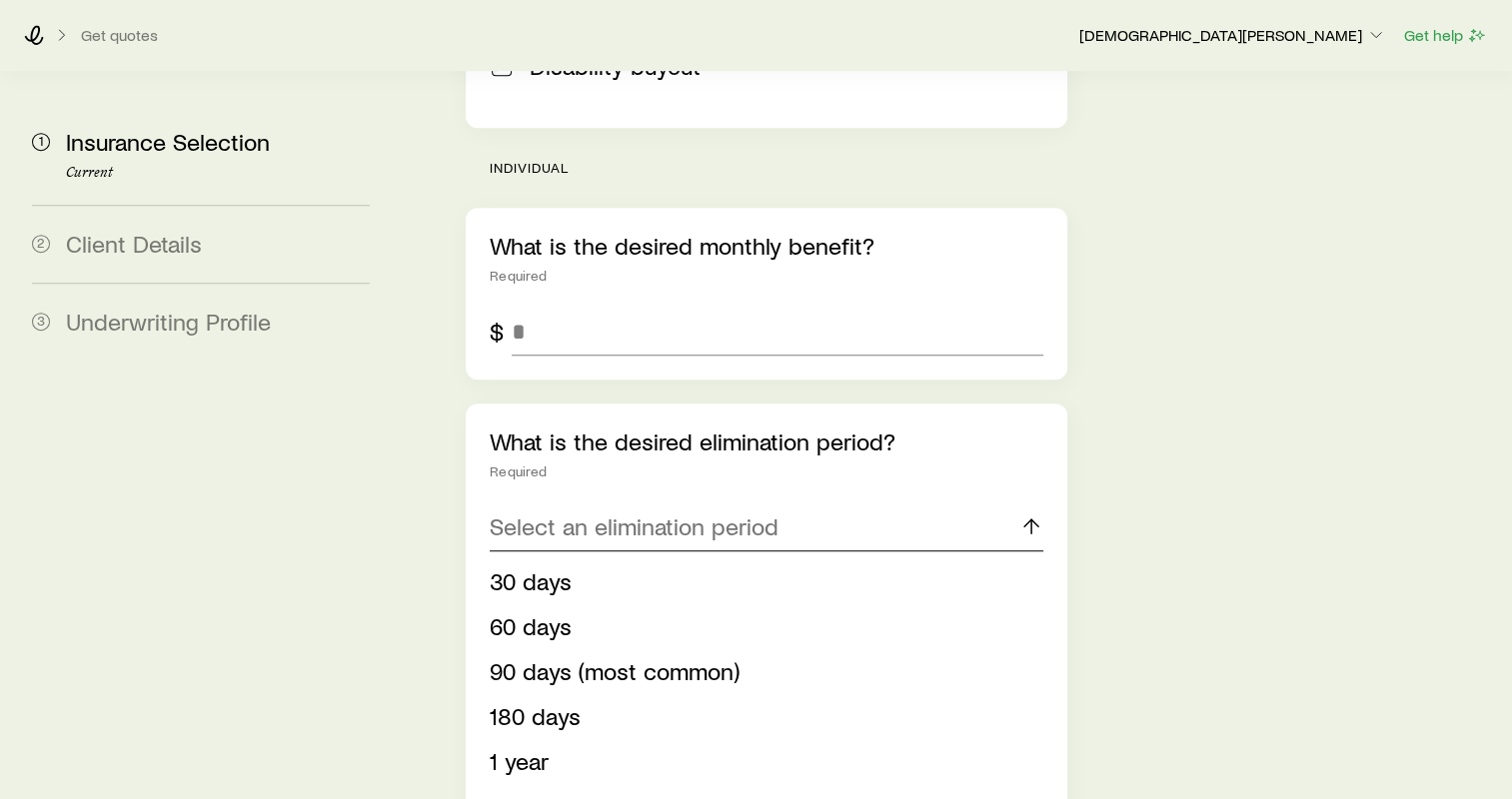 scroll, scrollTop: 1298, scrollLeft: 0, axis: vertical 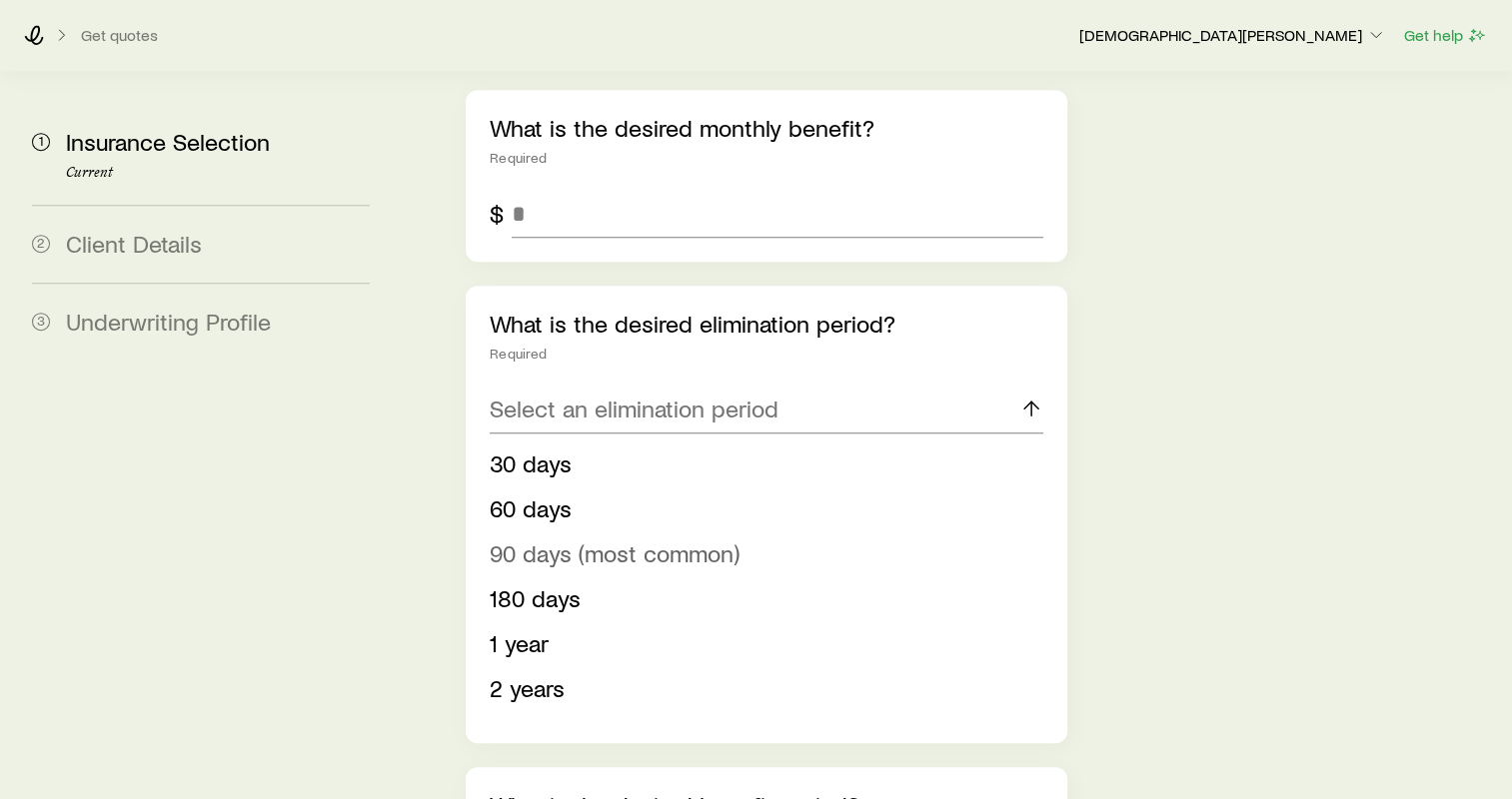 click on "90 days (most common)" at bounding box center (615, 552) 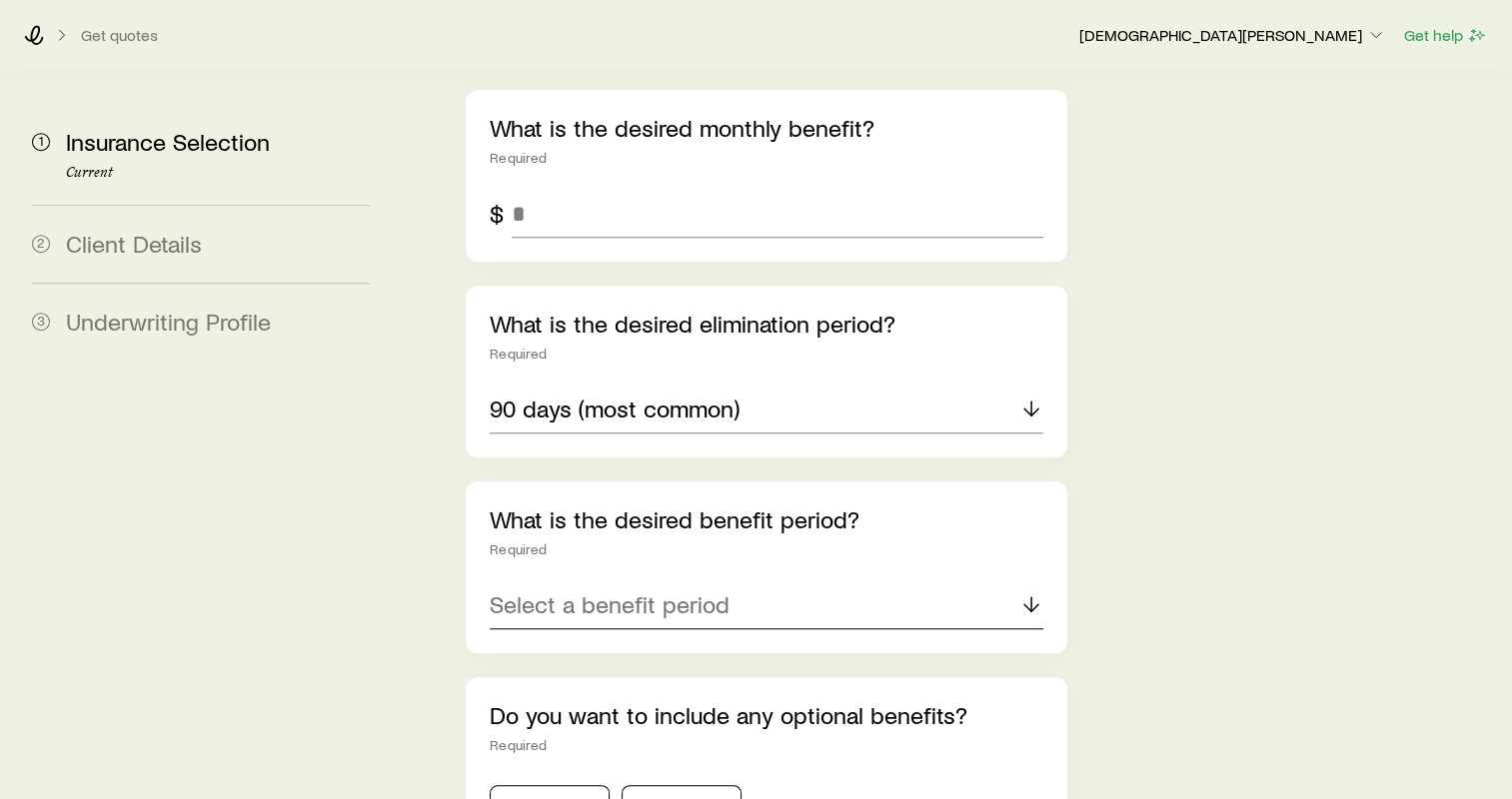 click on "Select a benefit period" at bounding box center (610, 604) 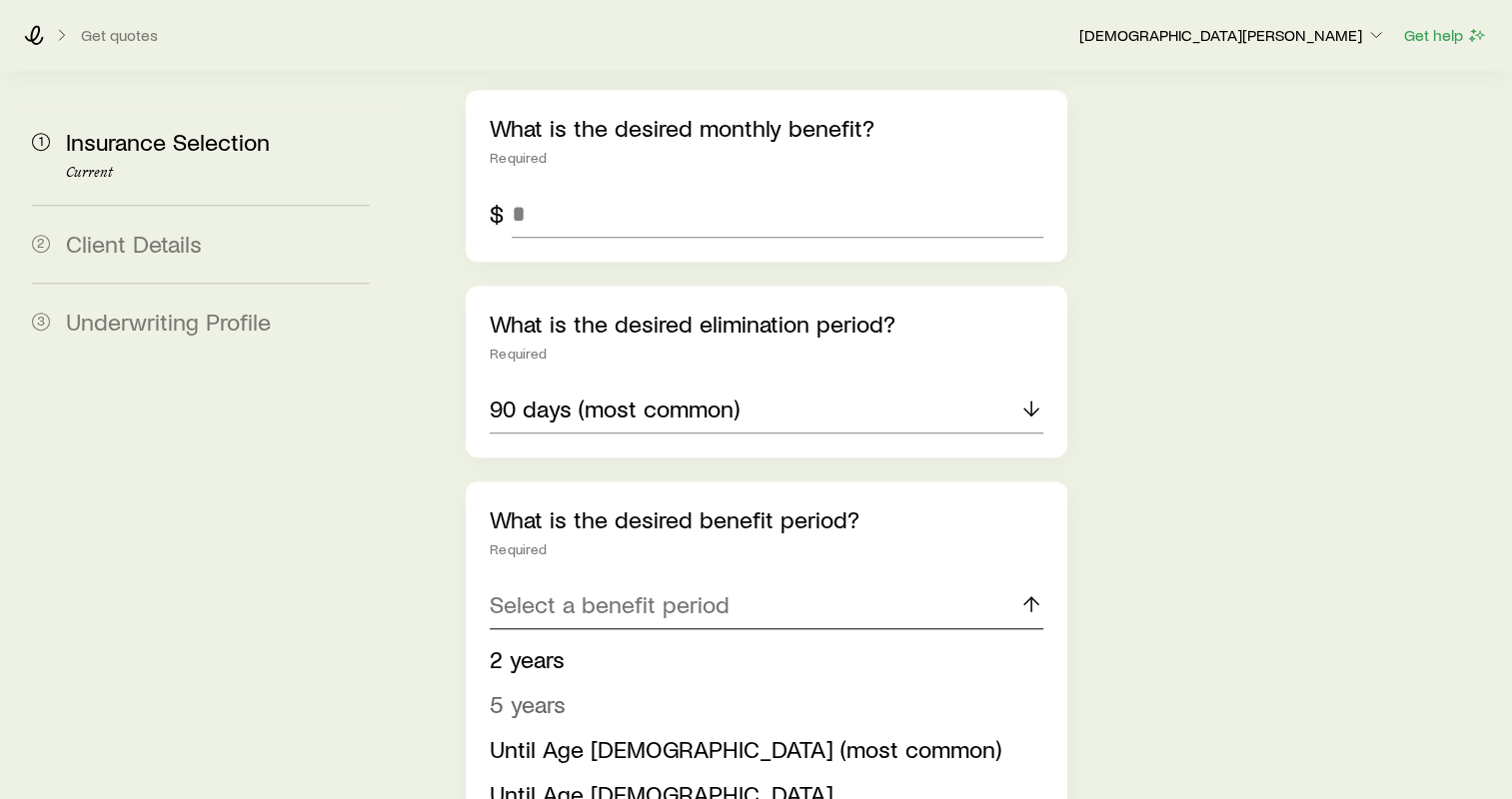 scroll, scrollTop: 1398, scrollLeft: 0, axis: vertical 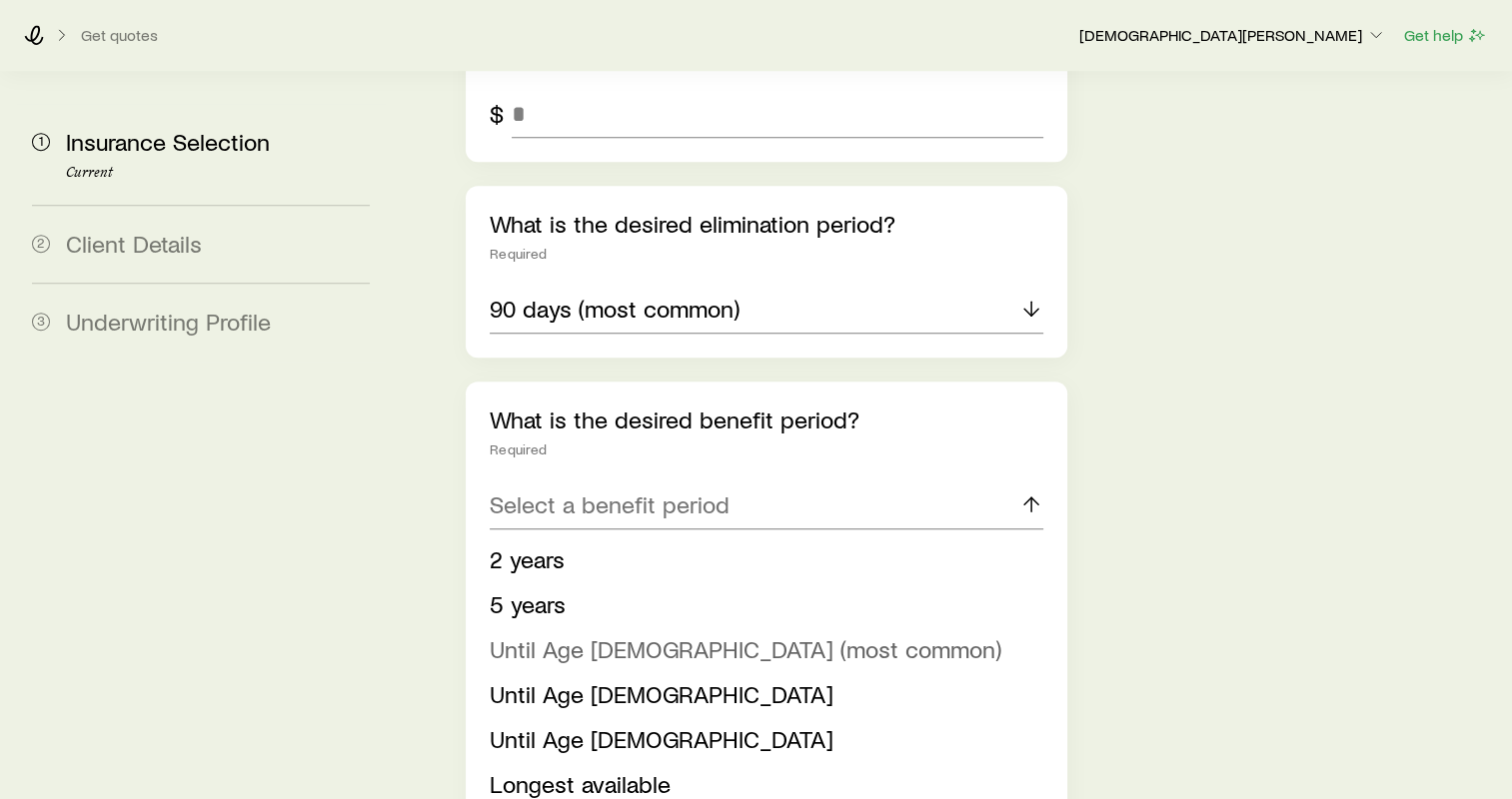 click on "Until Age 65 (most common)" at bounding box center [760, 649] 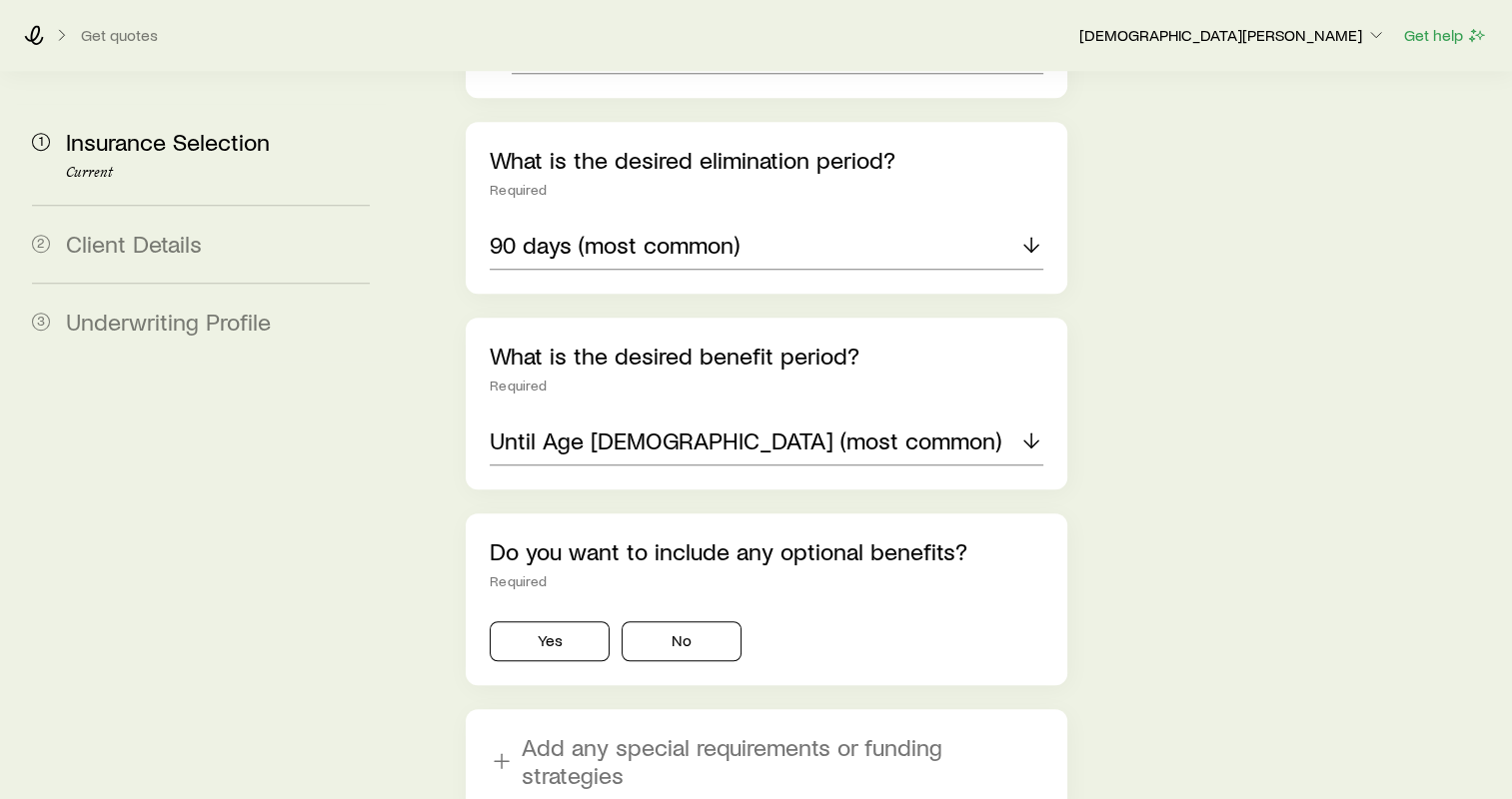scroll, scrollTop: 1498, scrollLeft: 0, axis: vertical 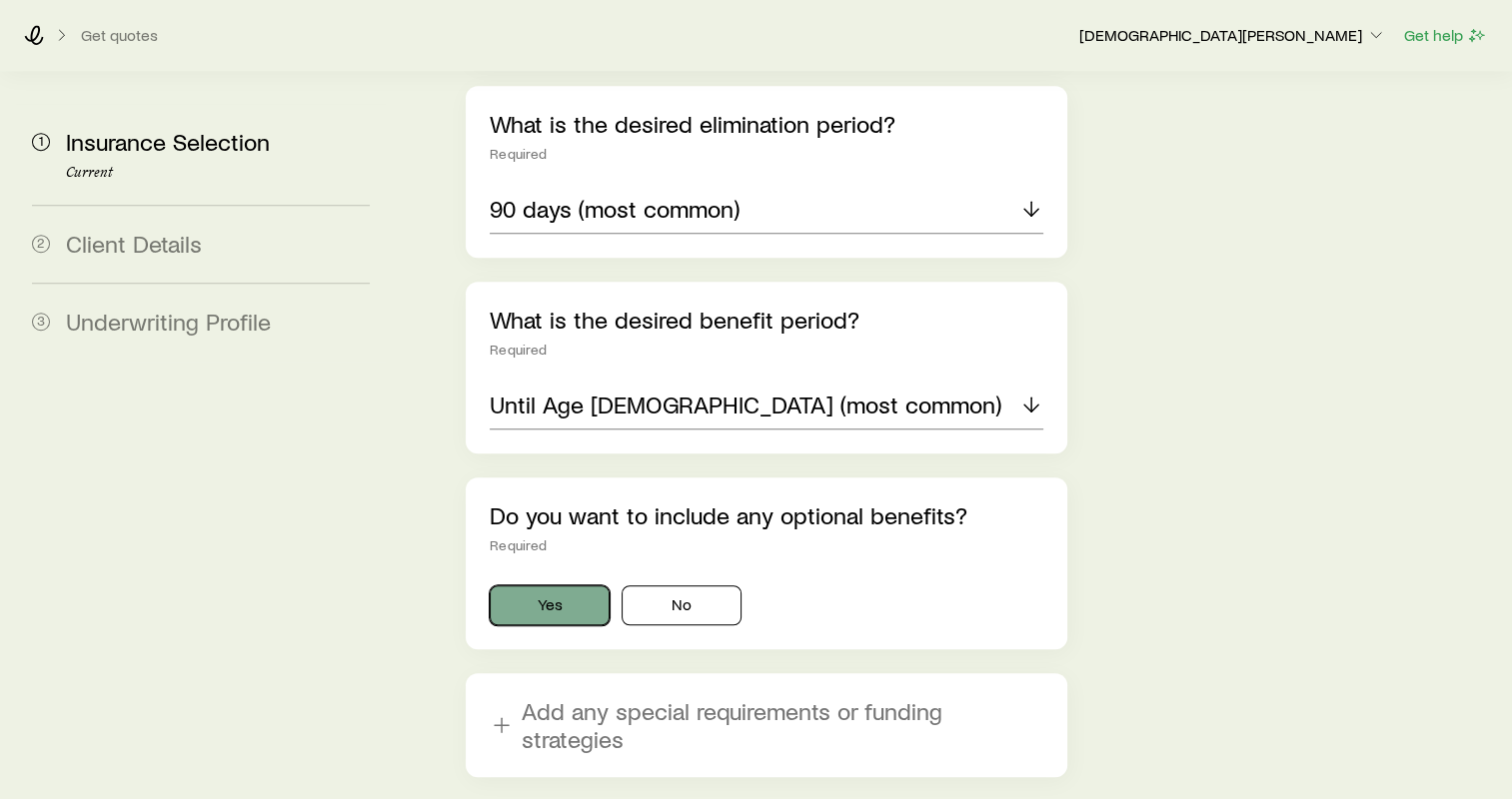 click on "Yes" at bounding box center [550, 605] 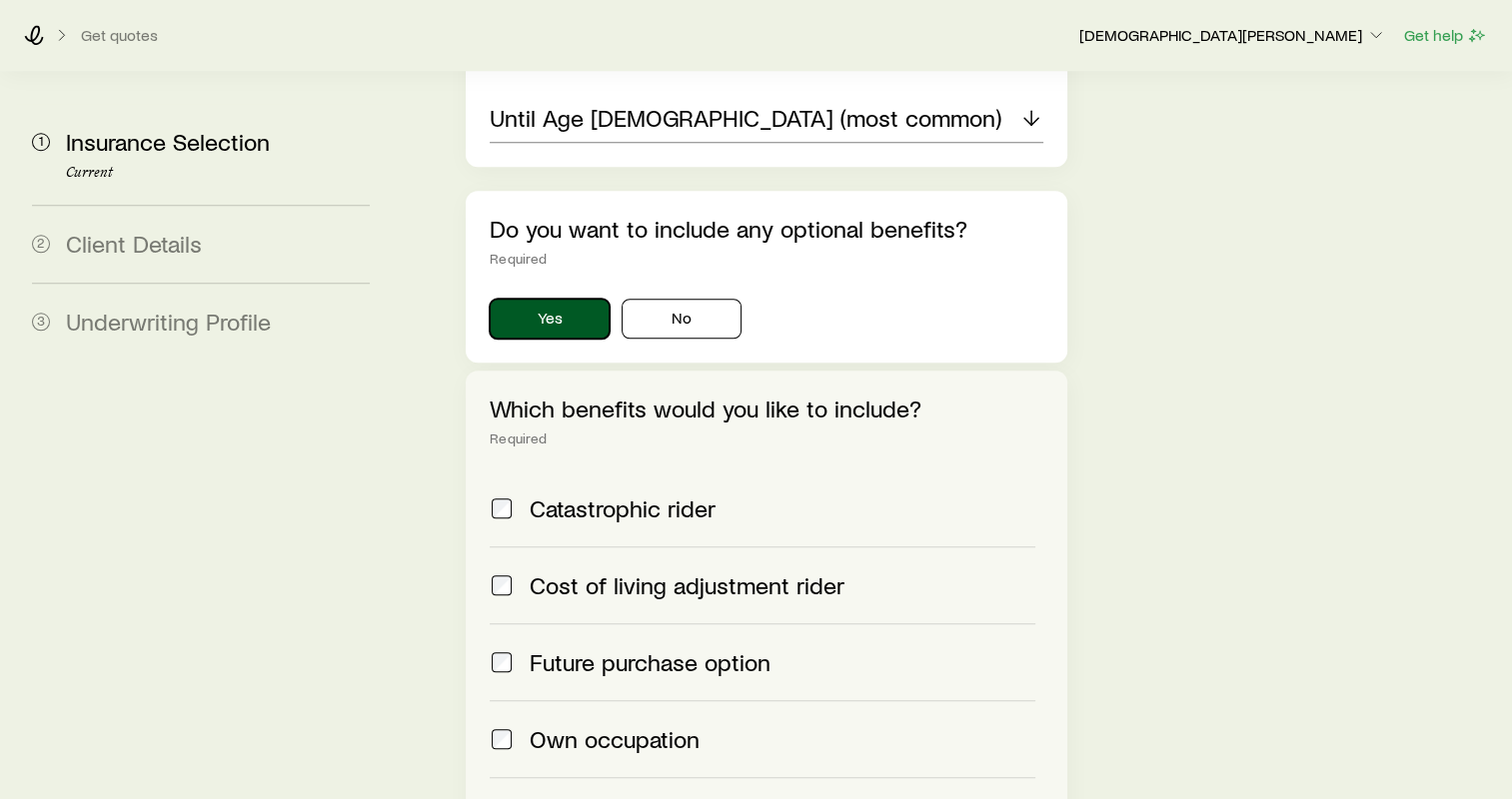 scroll, scrollTop: 1798, scrollLeft: 0, axis: vertical 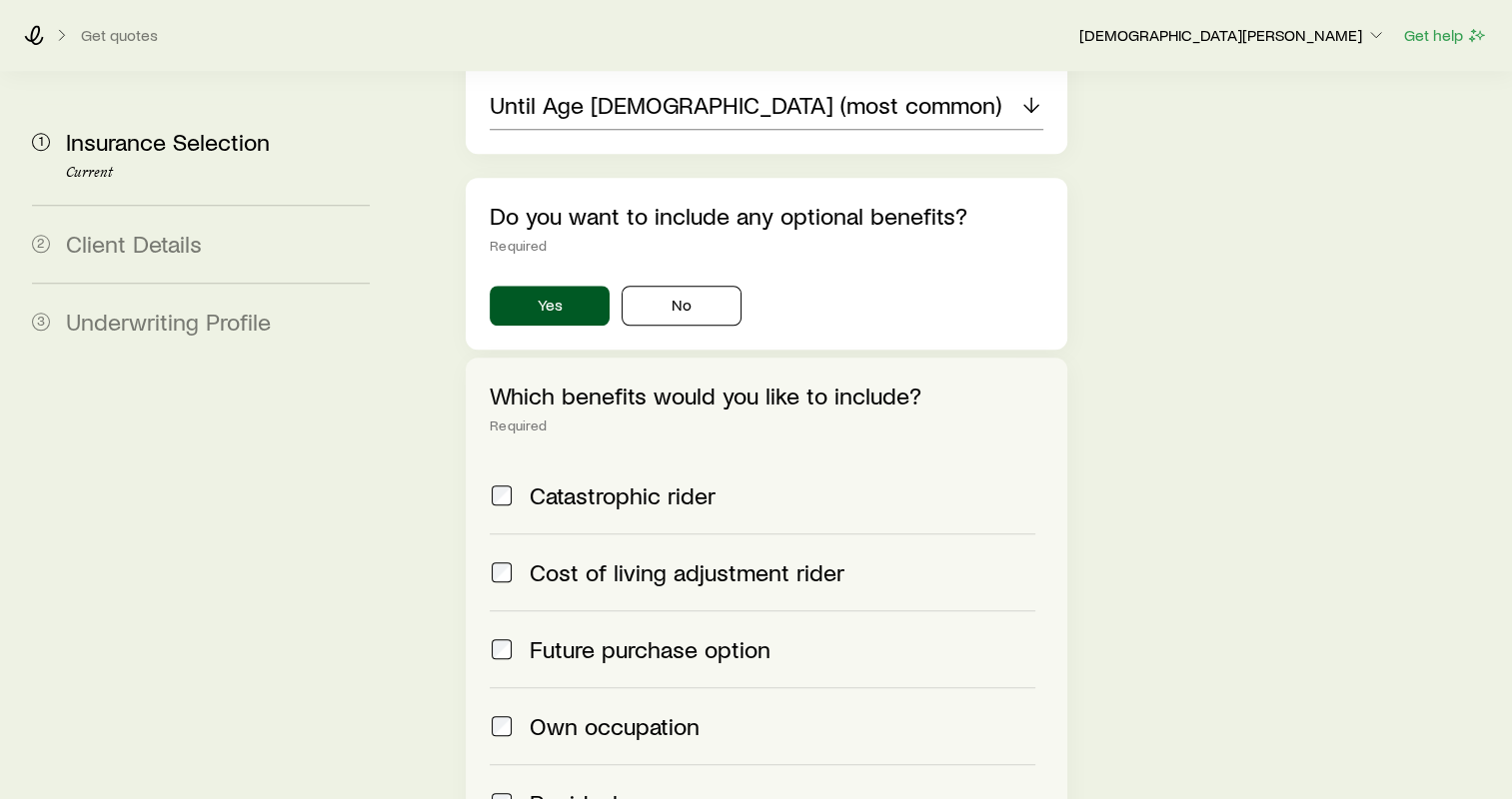 click on "Cost of living adjustment rider" at bounding box center [687, 572] 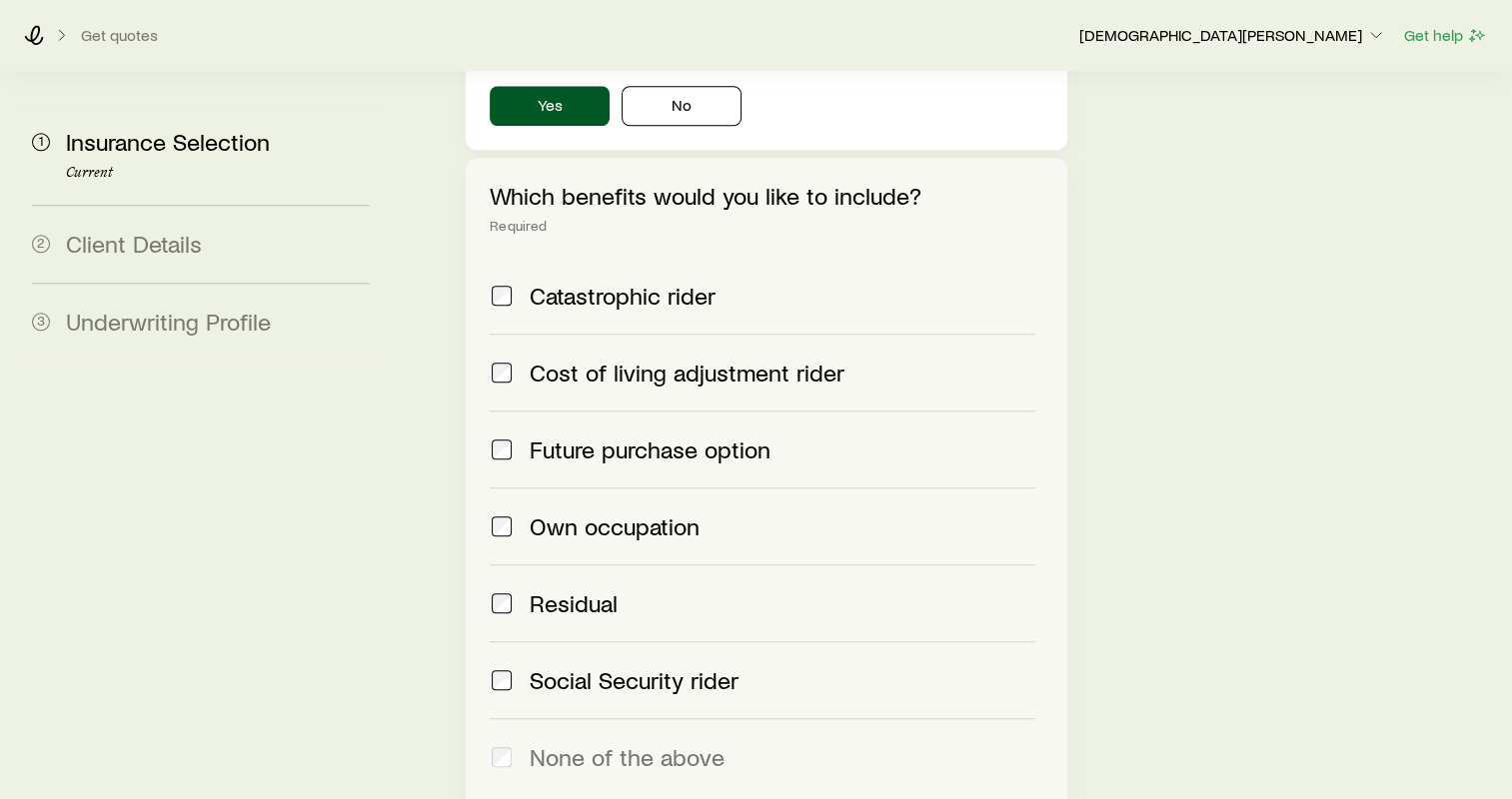 click on "Own occupation" at bounding box center [615, 526] 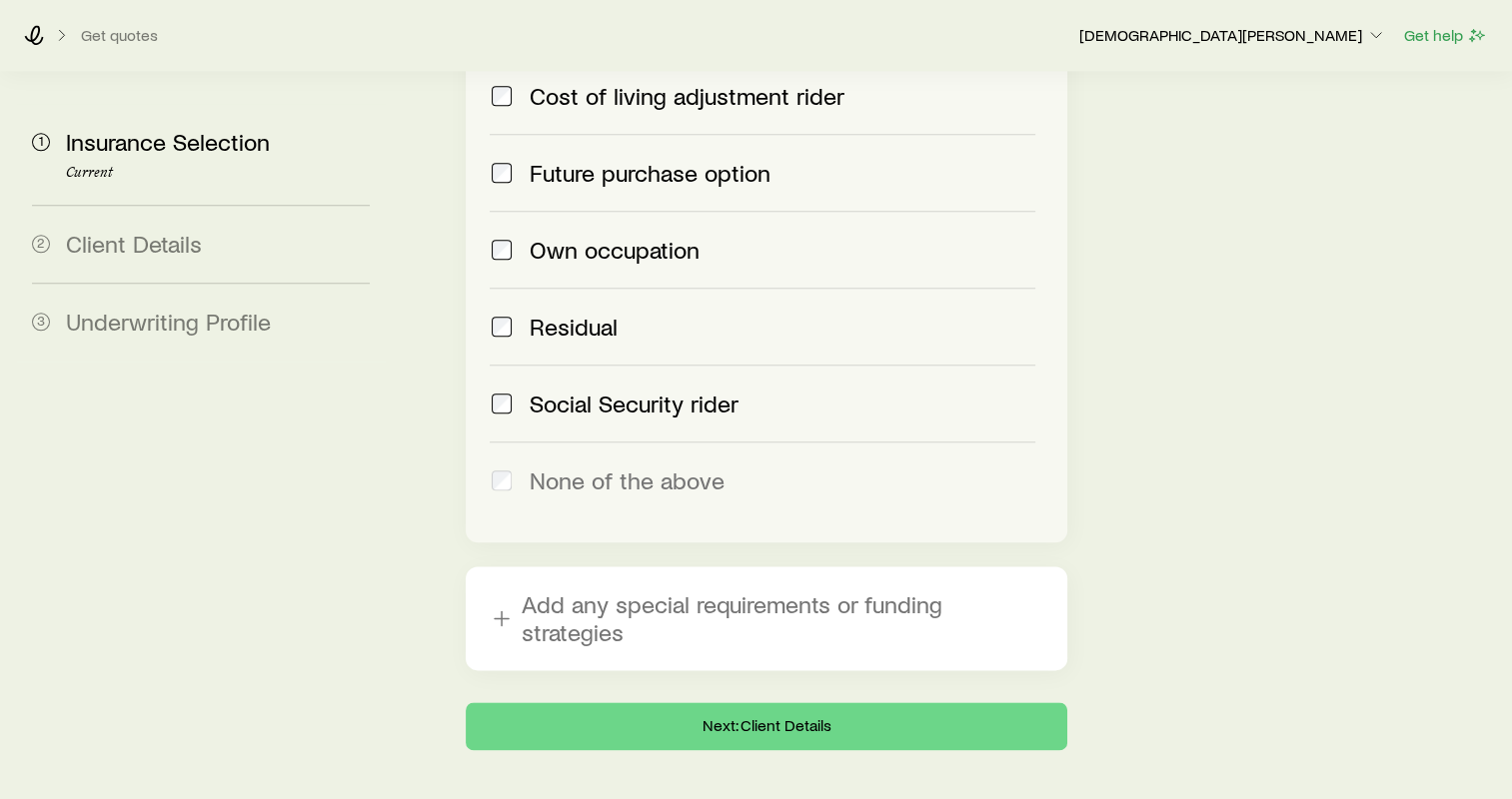 scroll, scrollTop: 2279, scrollLeft: 0, axis: vertical 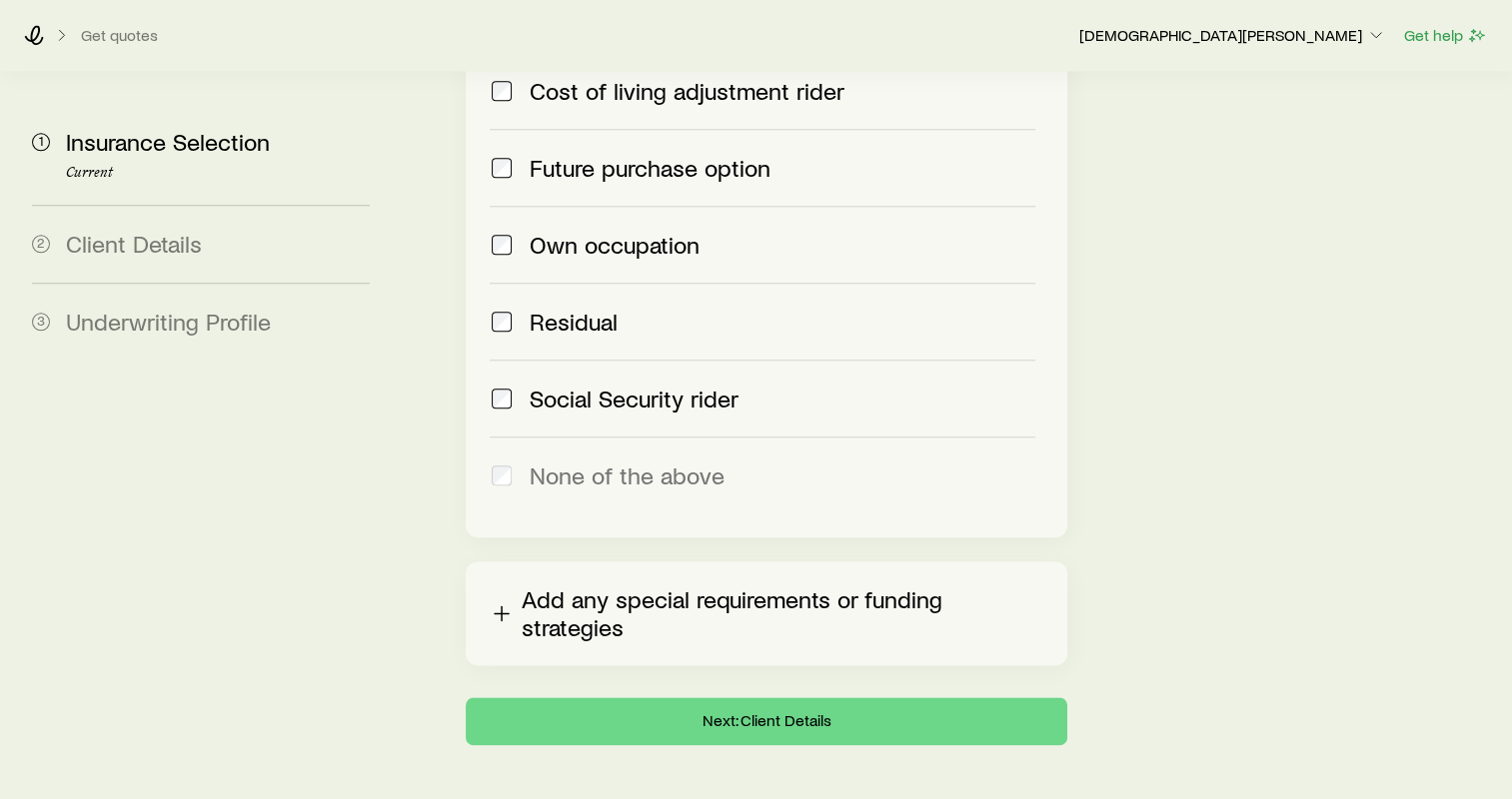click on "Add any special requirements or funding strategies" at bounding box center [766, 613] 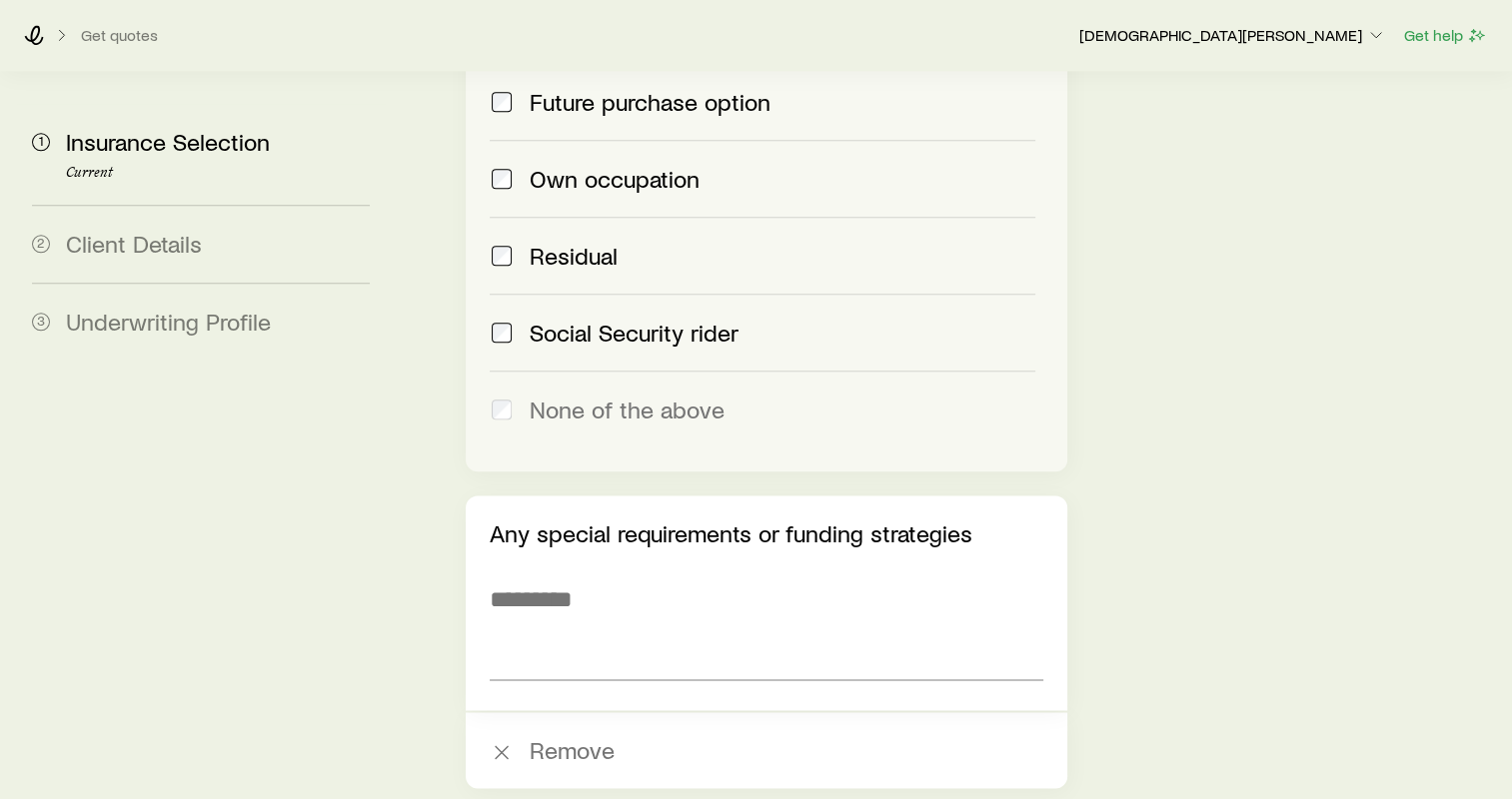 scroll, scrollTop: 2379, scrollLeft: 0, axis: vertical 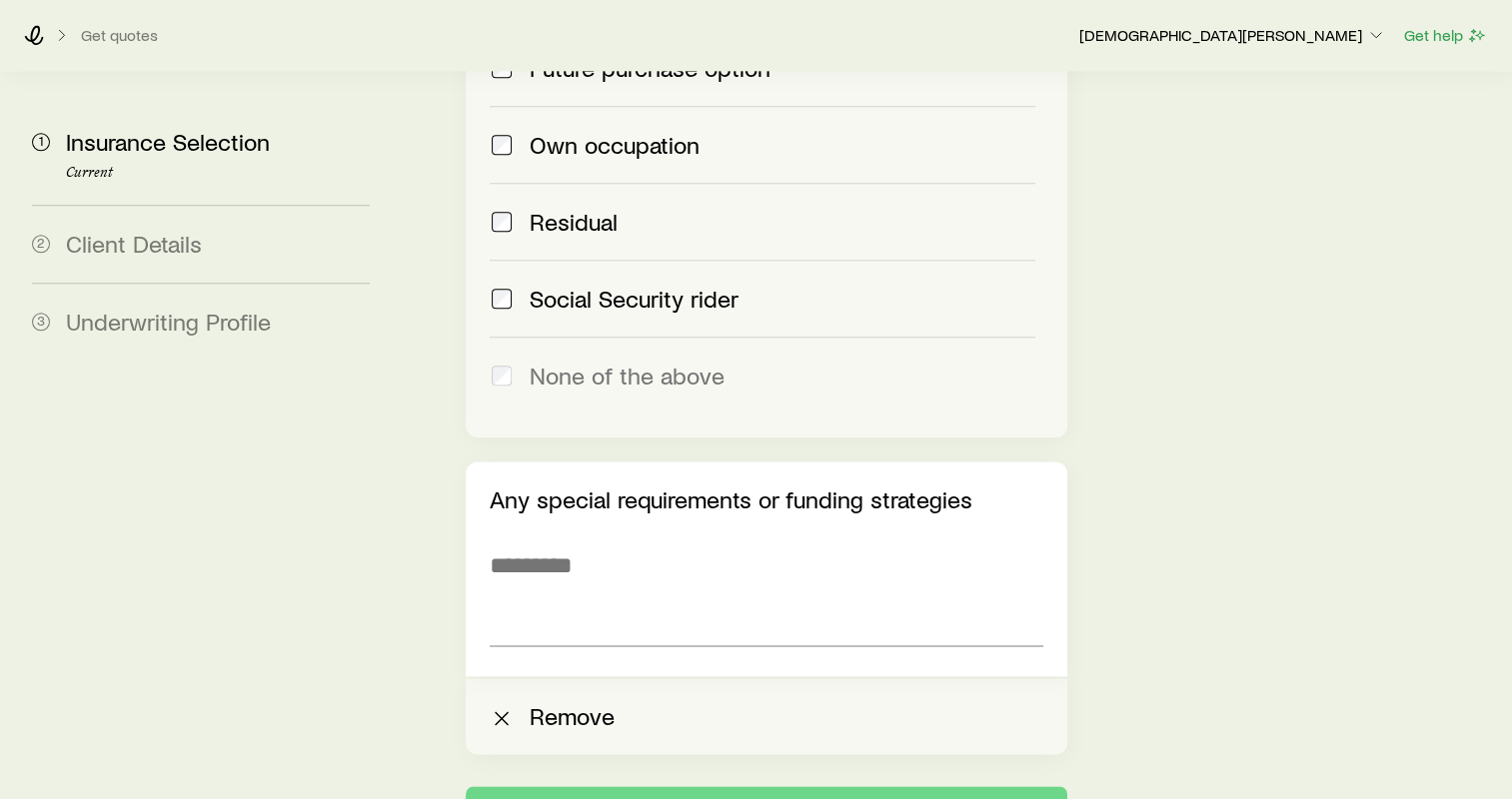 click on "Remove" at bounding box center [766, 716] 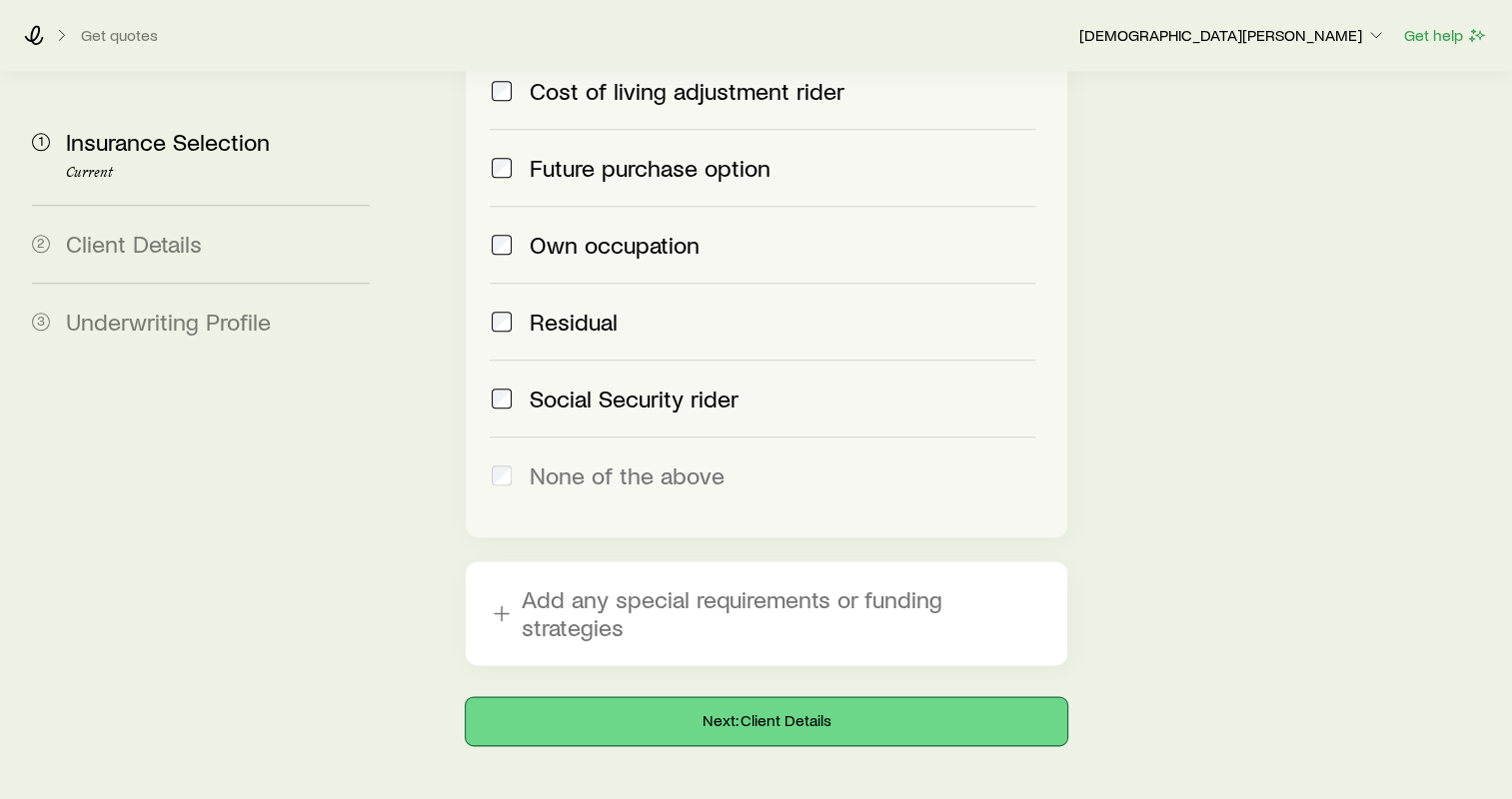 click on "Next: Client Details" at bounding box center [766, 721] 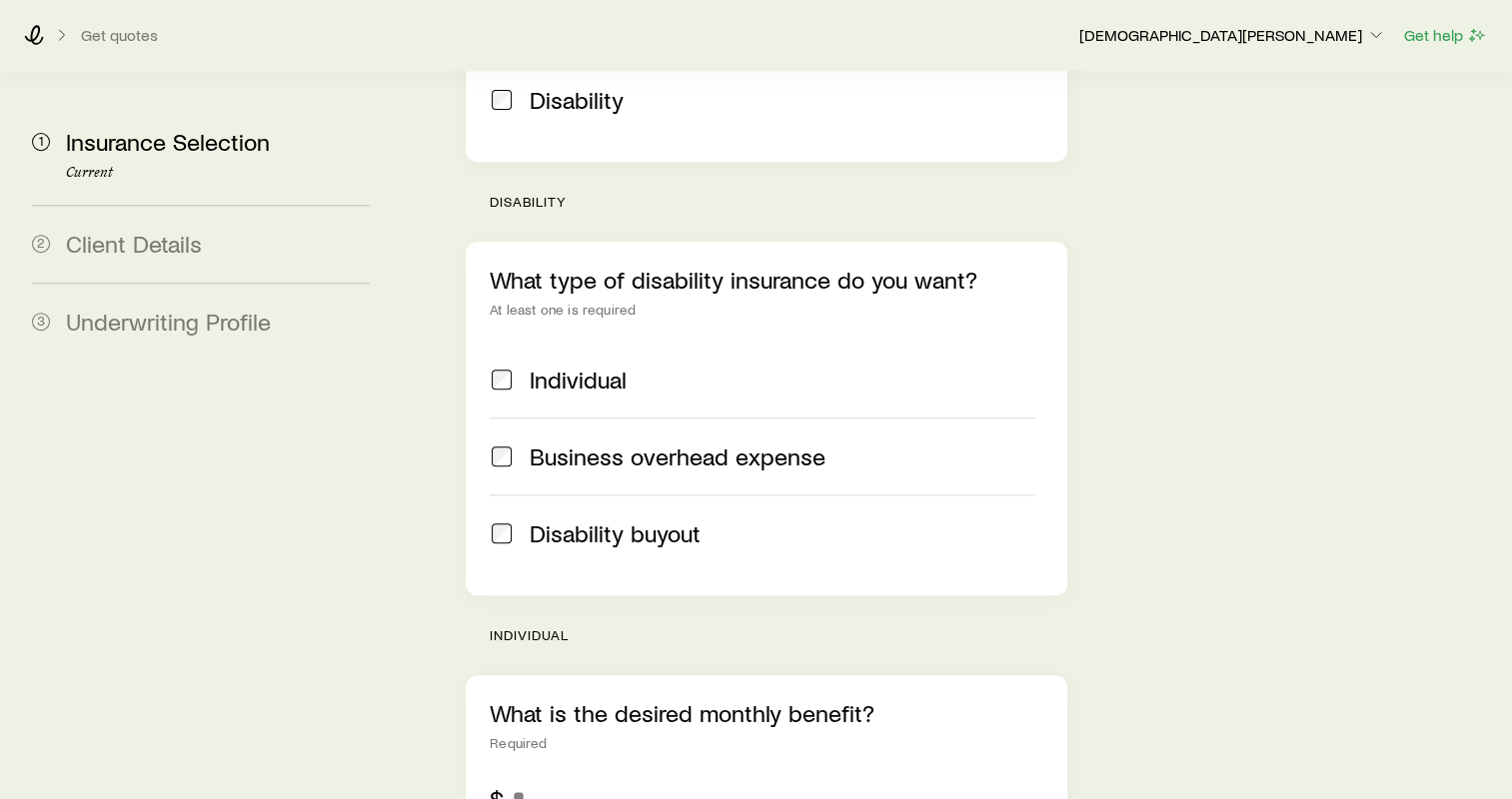 scroll, scrollTop: 899, scrollLeft: 0, axis: vertical 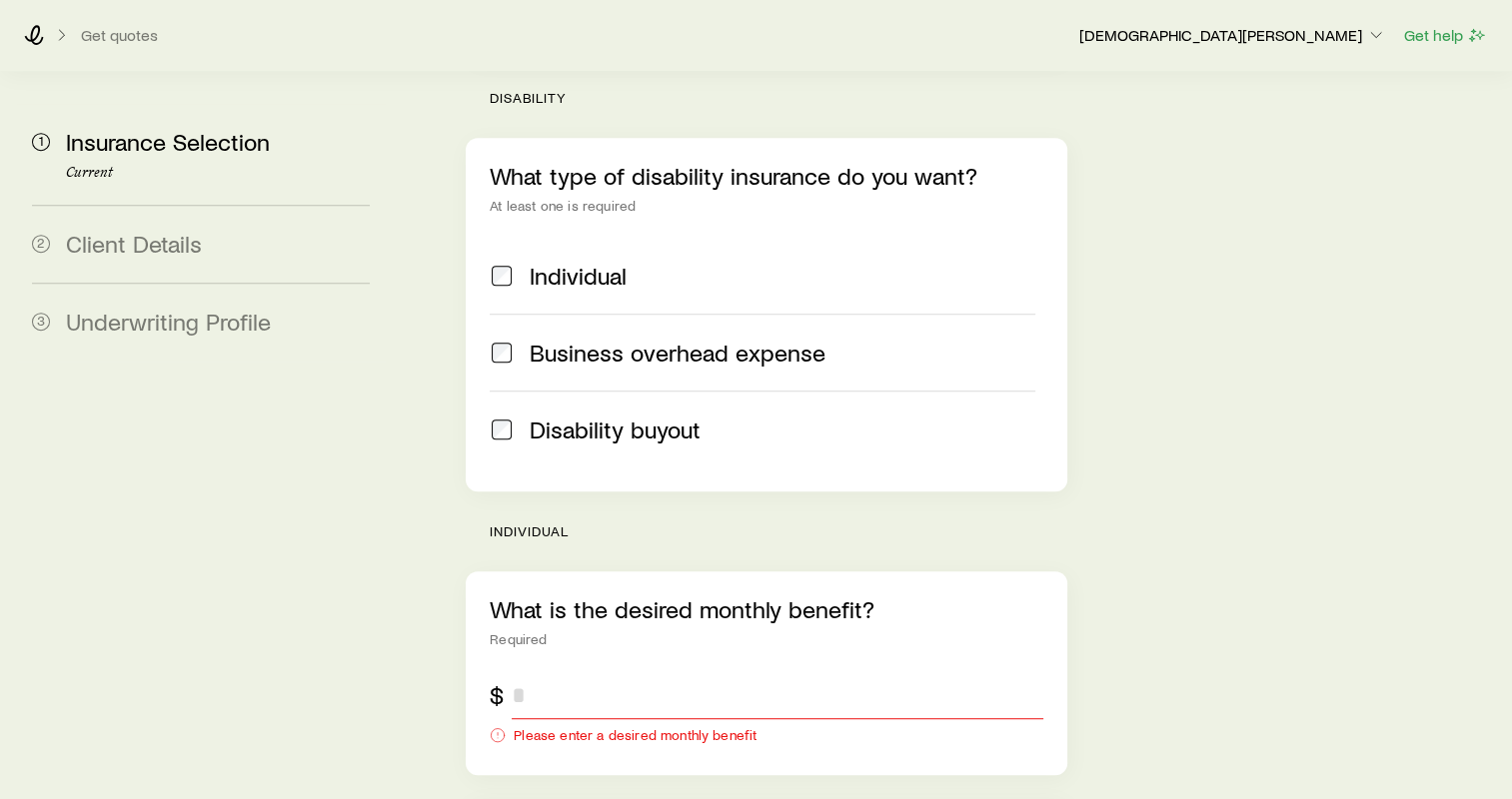 click at bounding box center [777, 695] 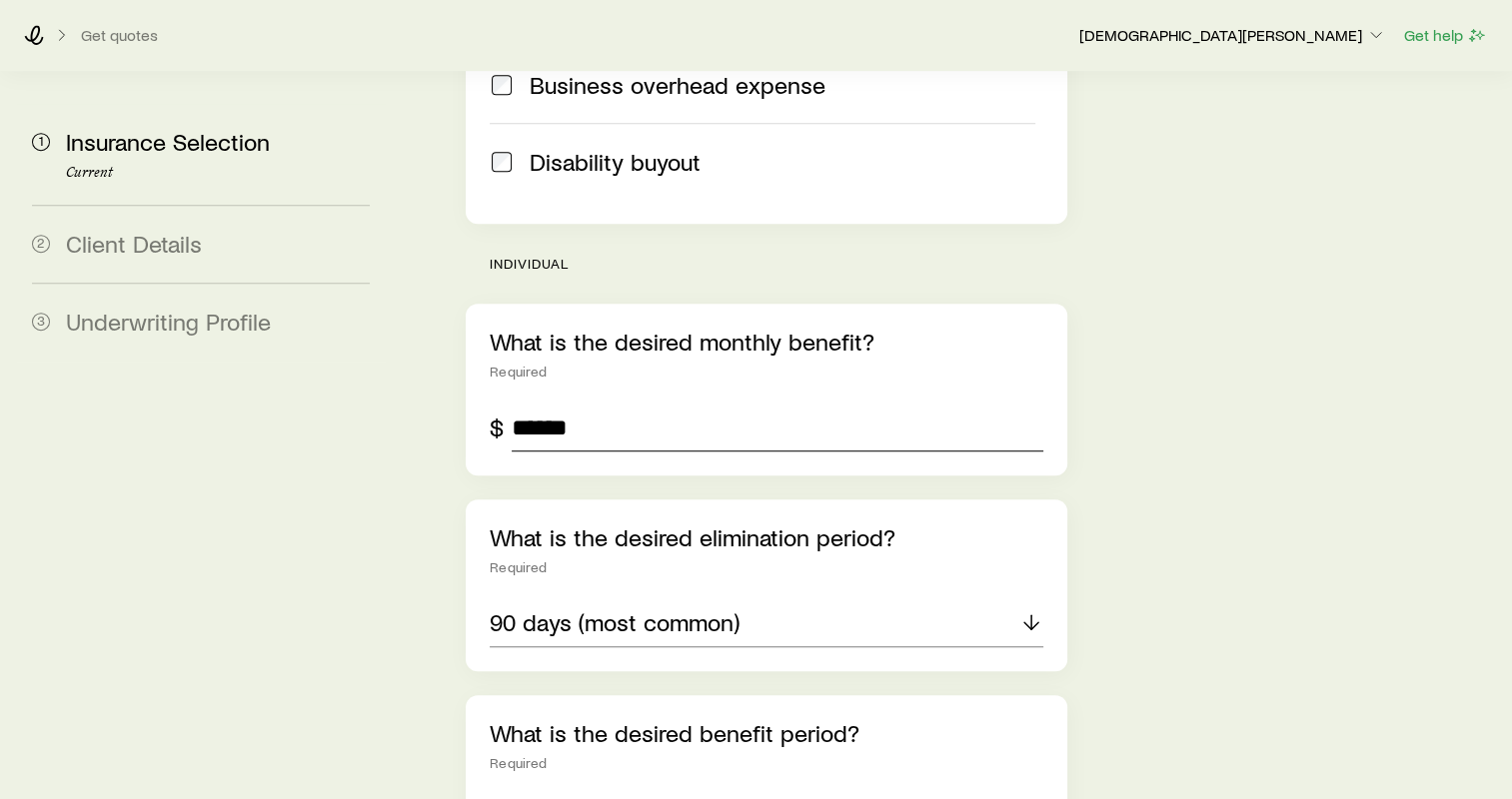 scroll, scrollTop: 1166, scrollLeft: 0, axis: vertical 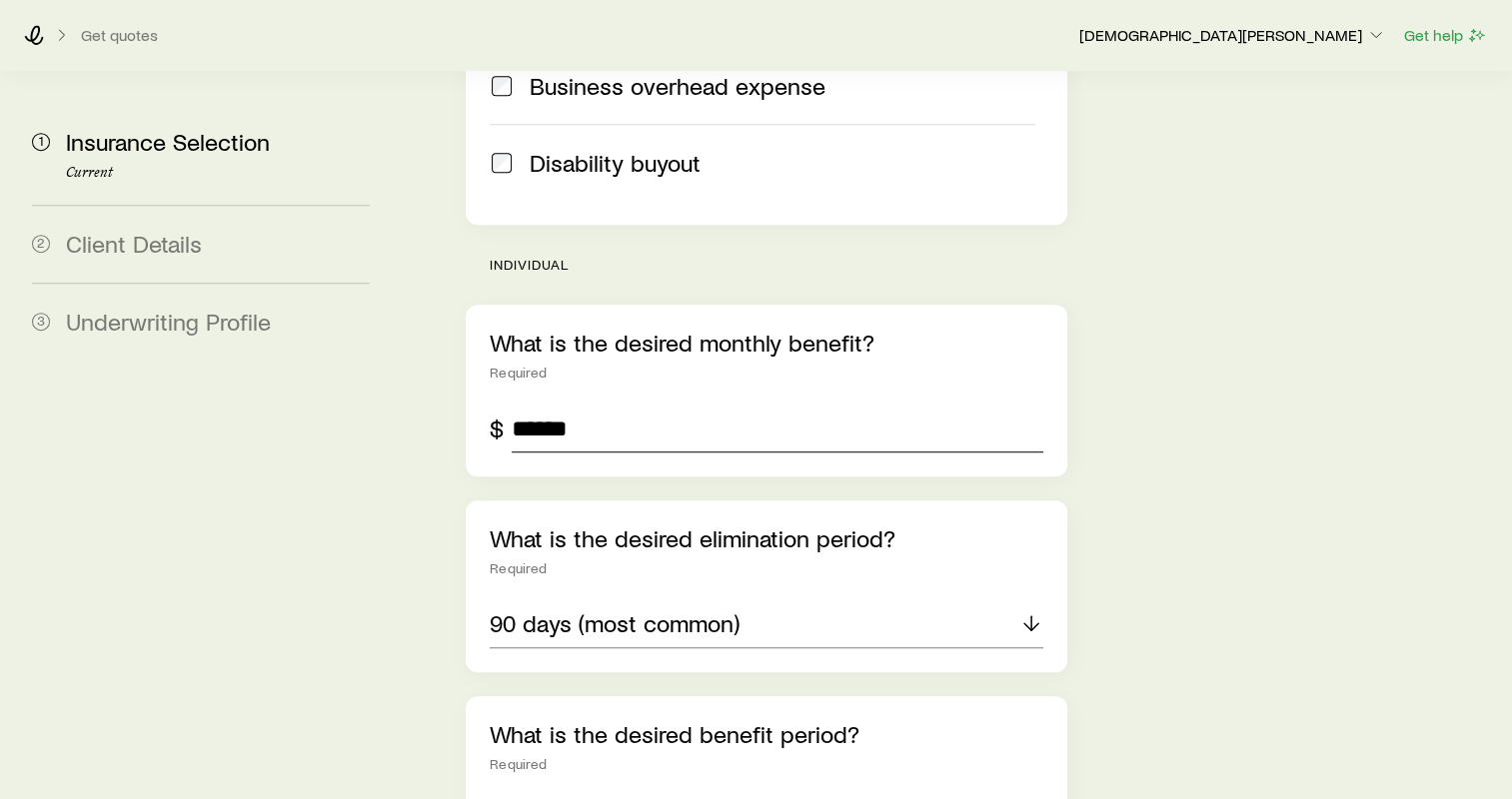 type on "******" 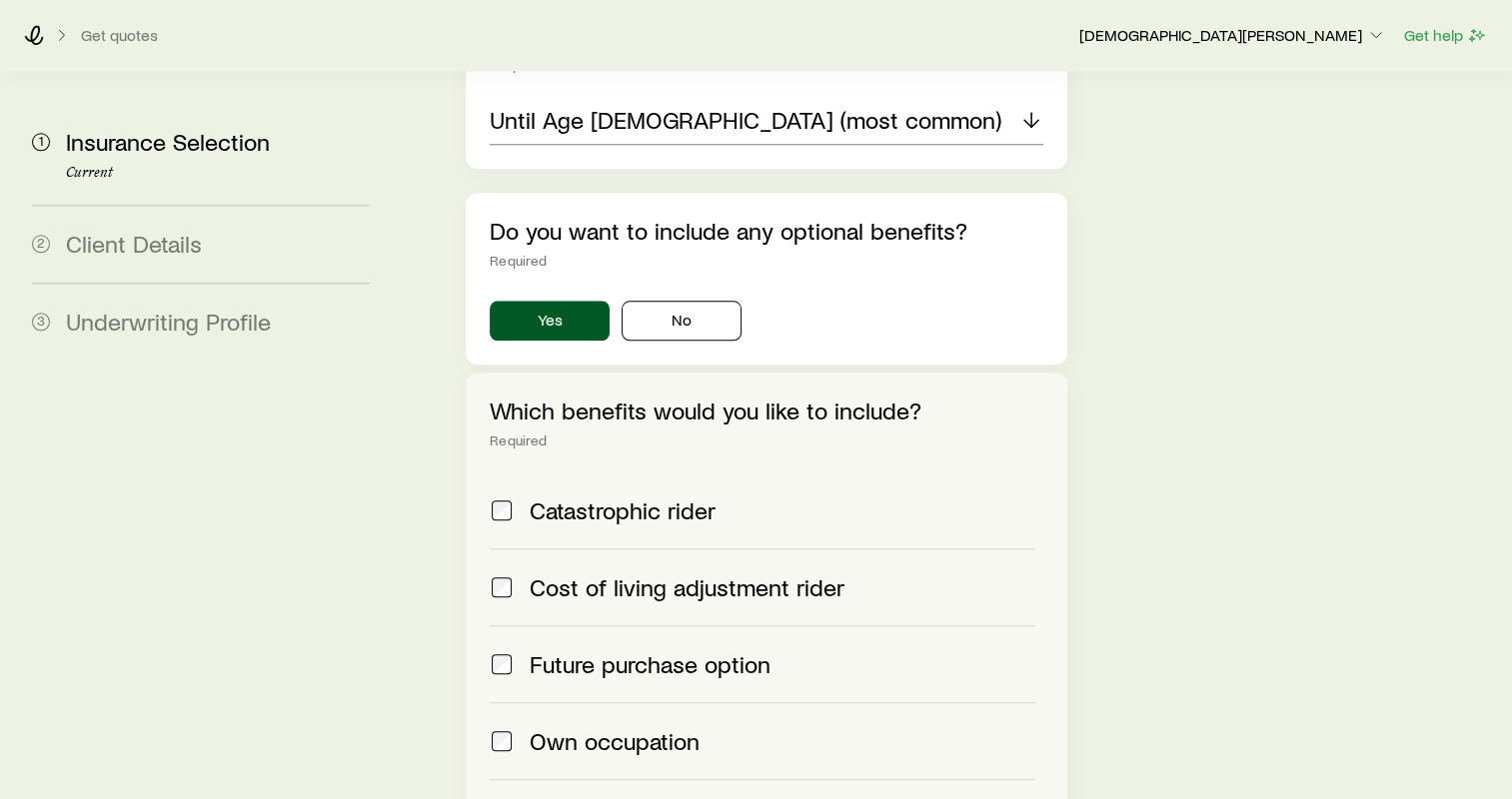 scroll, scrollTop: 2361, scrollLeft: 0, axis: vertical 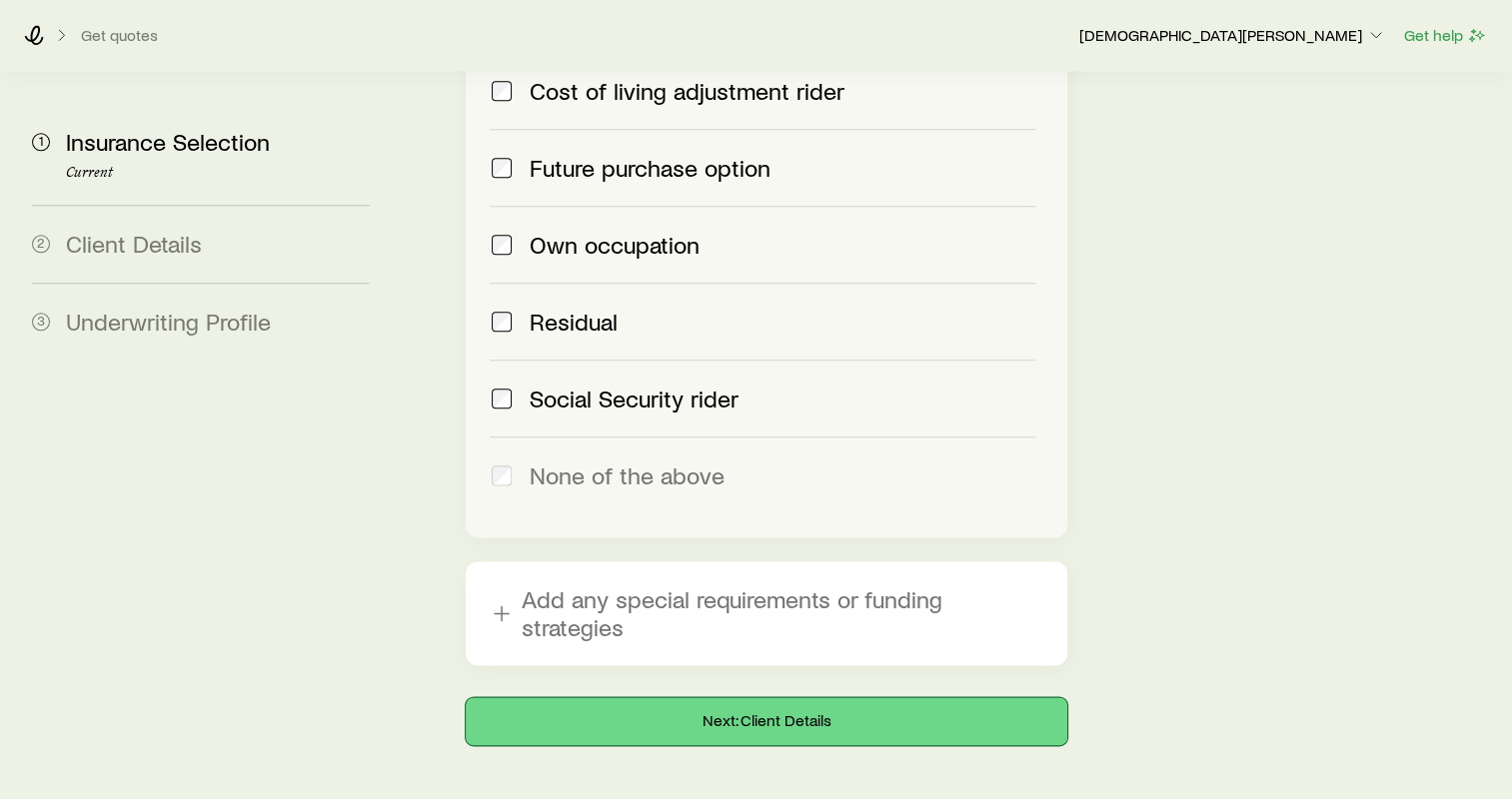 click on "Next: Client Details" at bounding box center [766, 721] 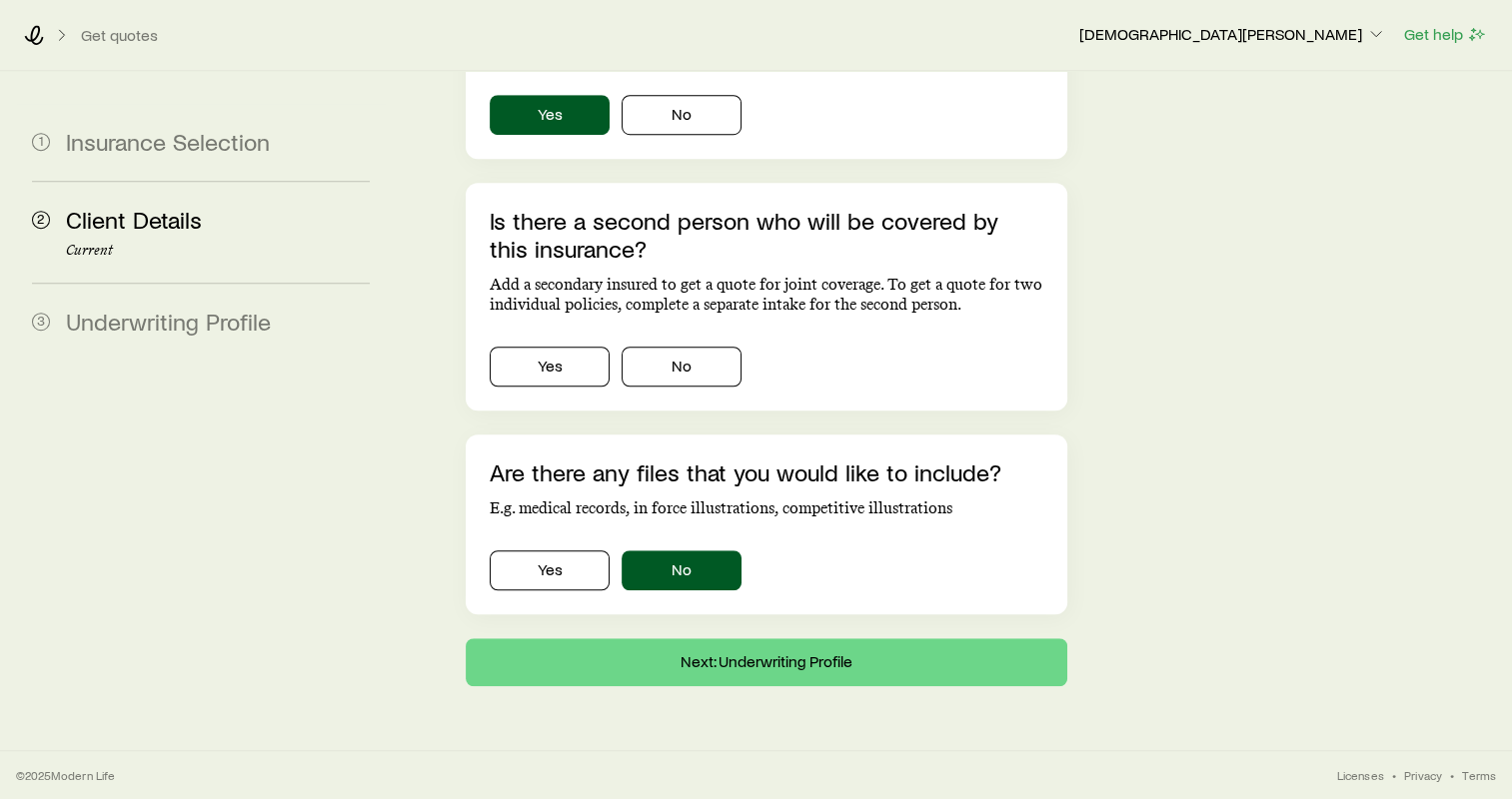 scroll, scrollTop: 0, scrollLeft: 0, axis: both 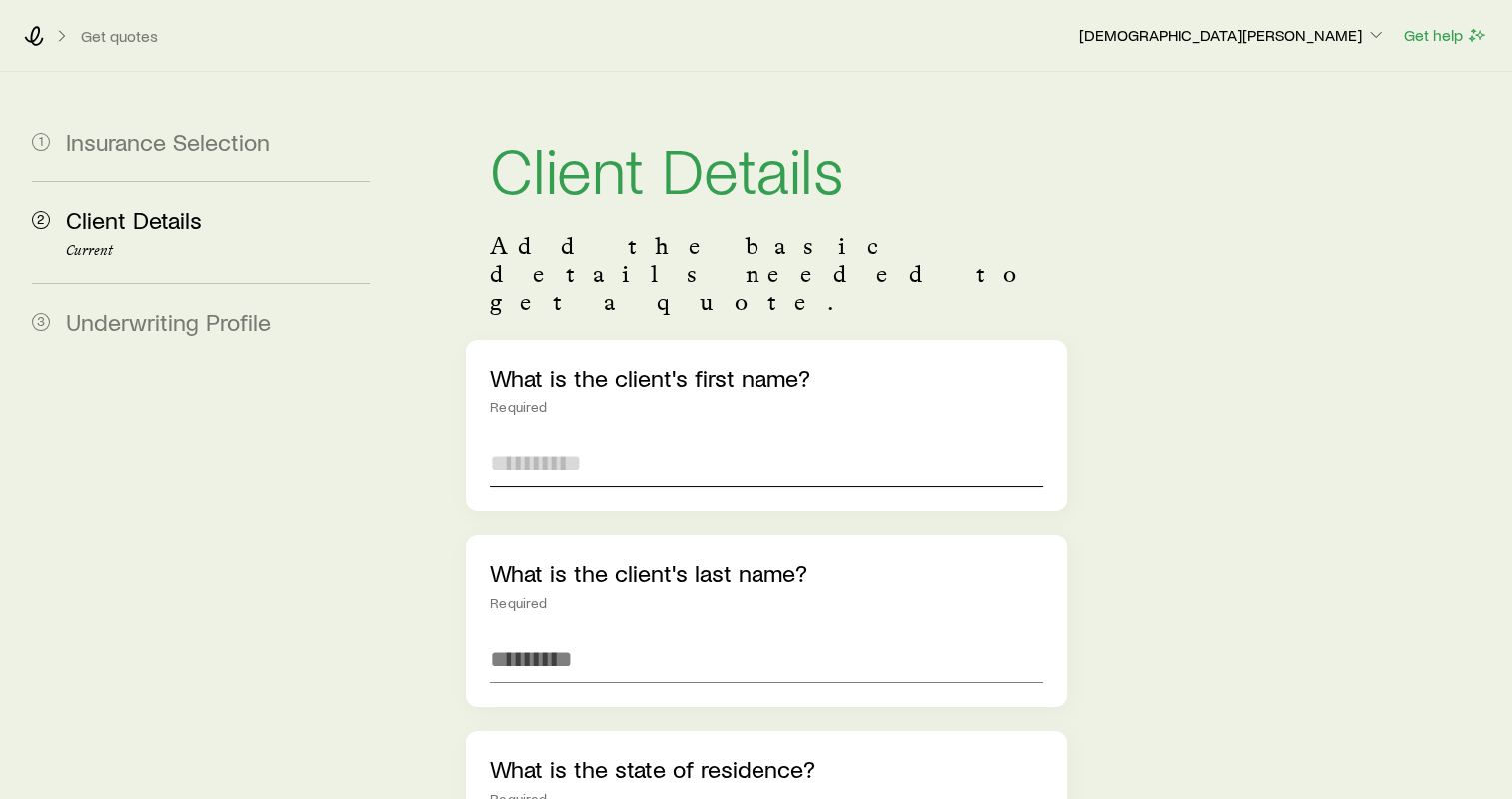 click at bounding box center (766, 463) 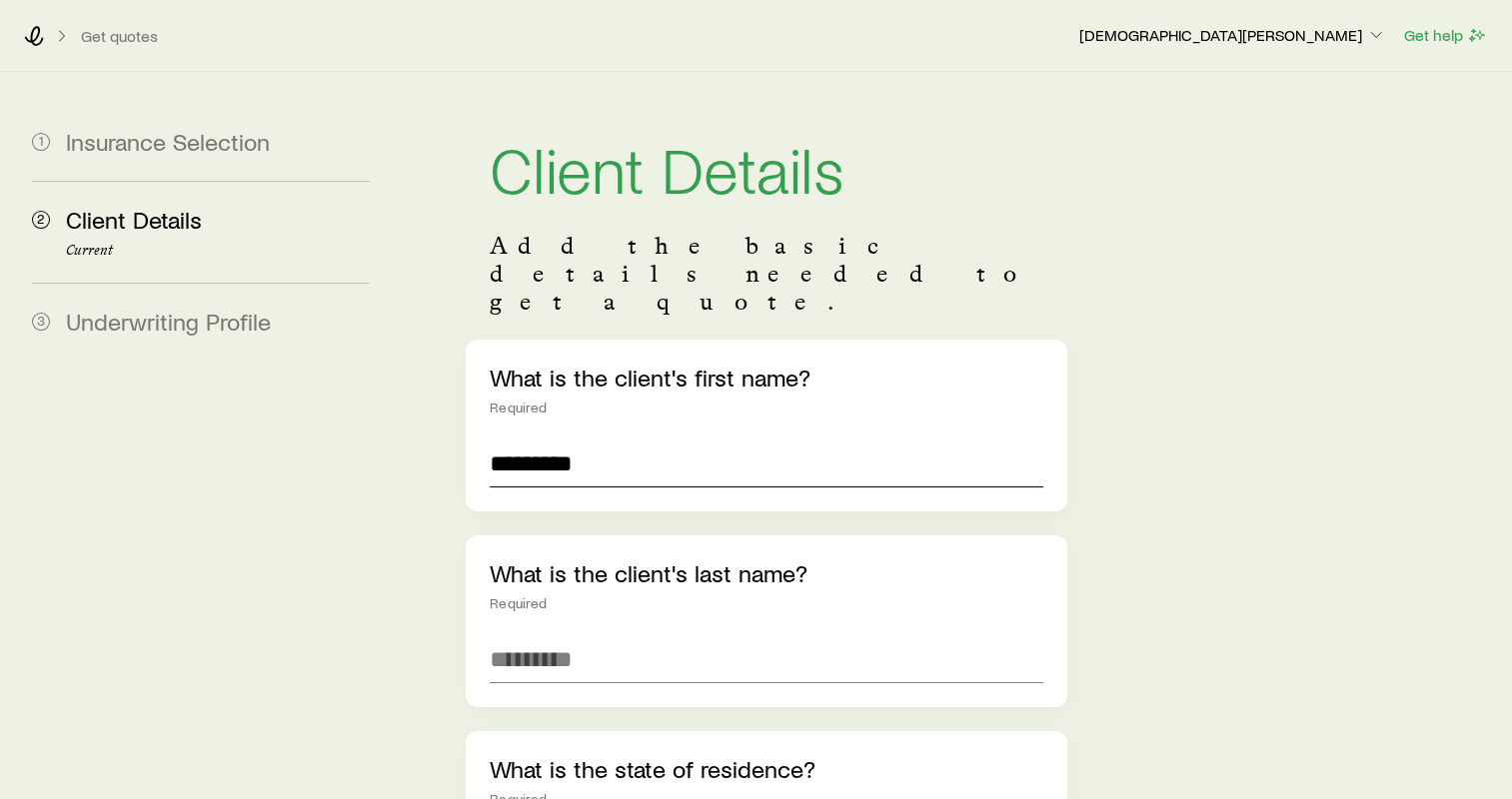 type on "*********" 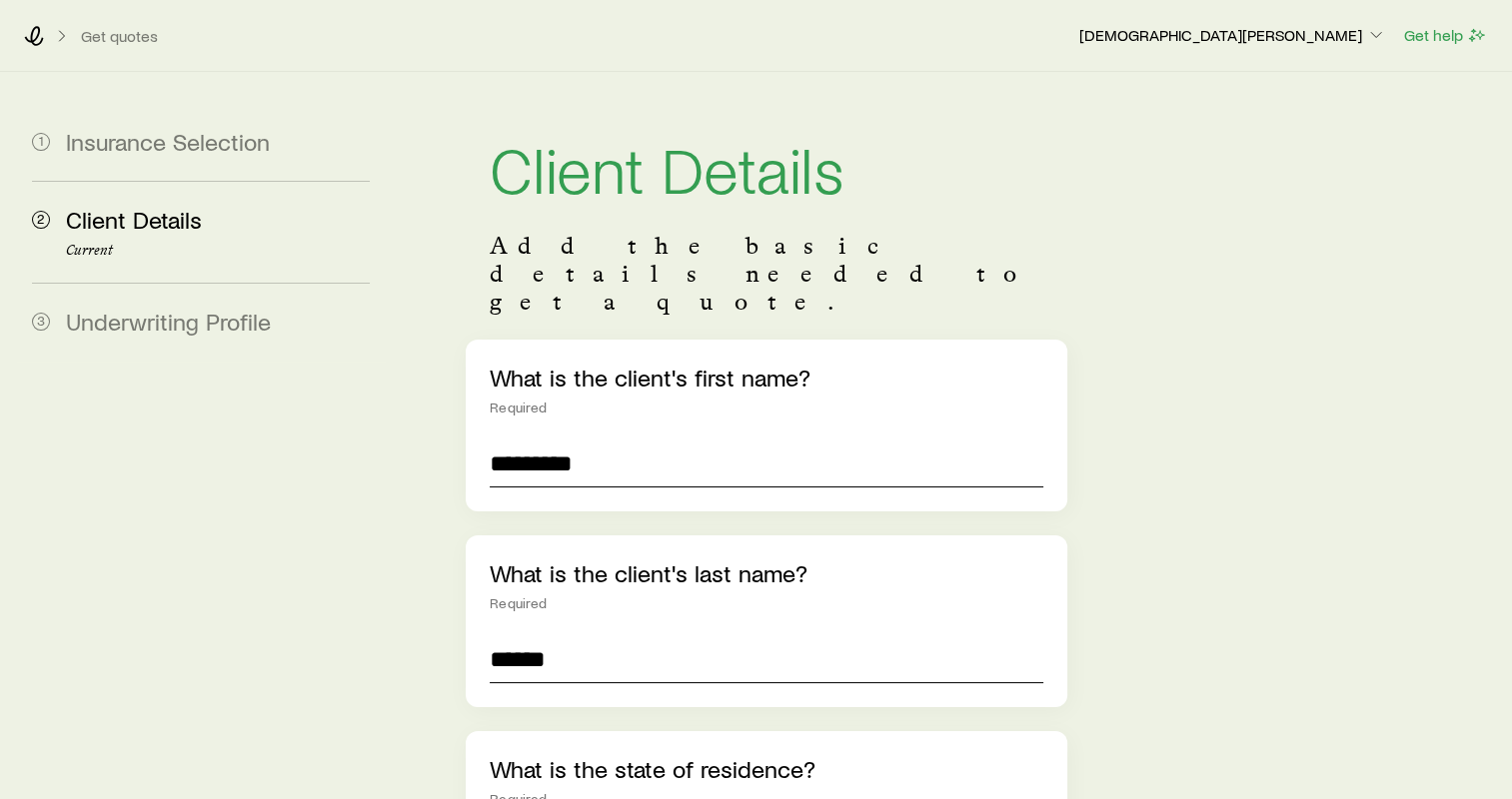 type on "******" 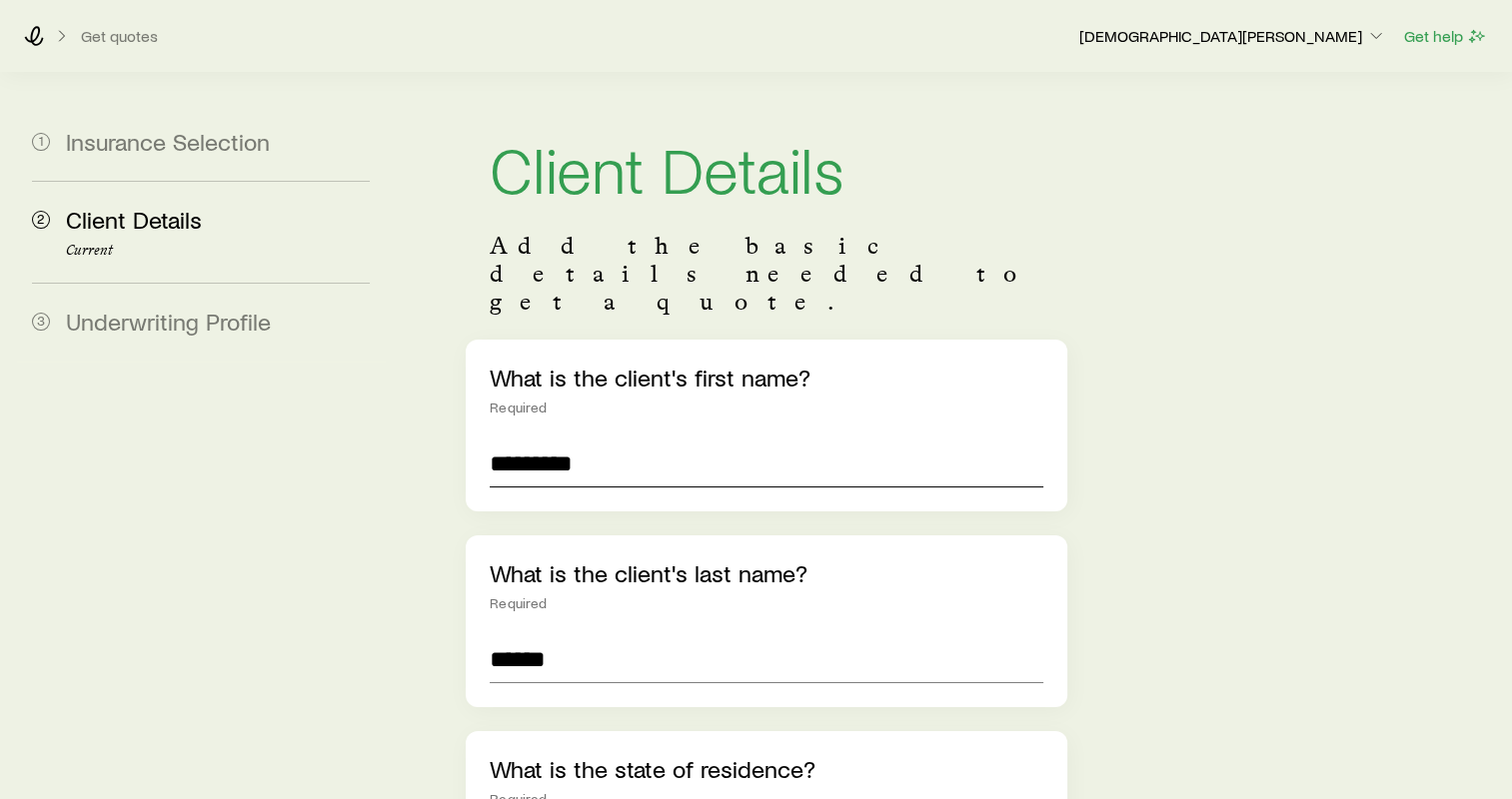 scroll, scrollTop: 24, scrollLeft: 0, axis: vertical 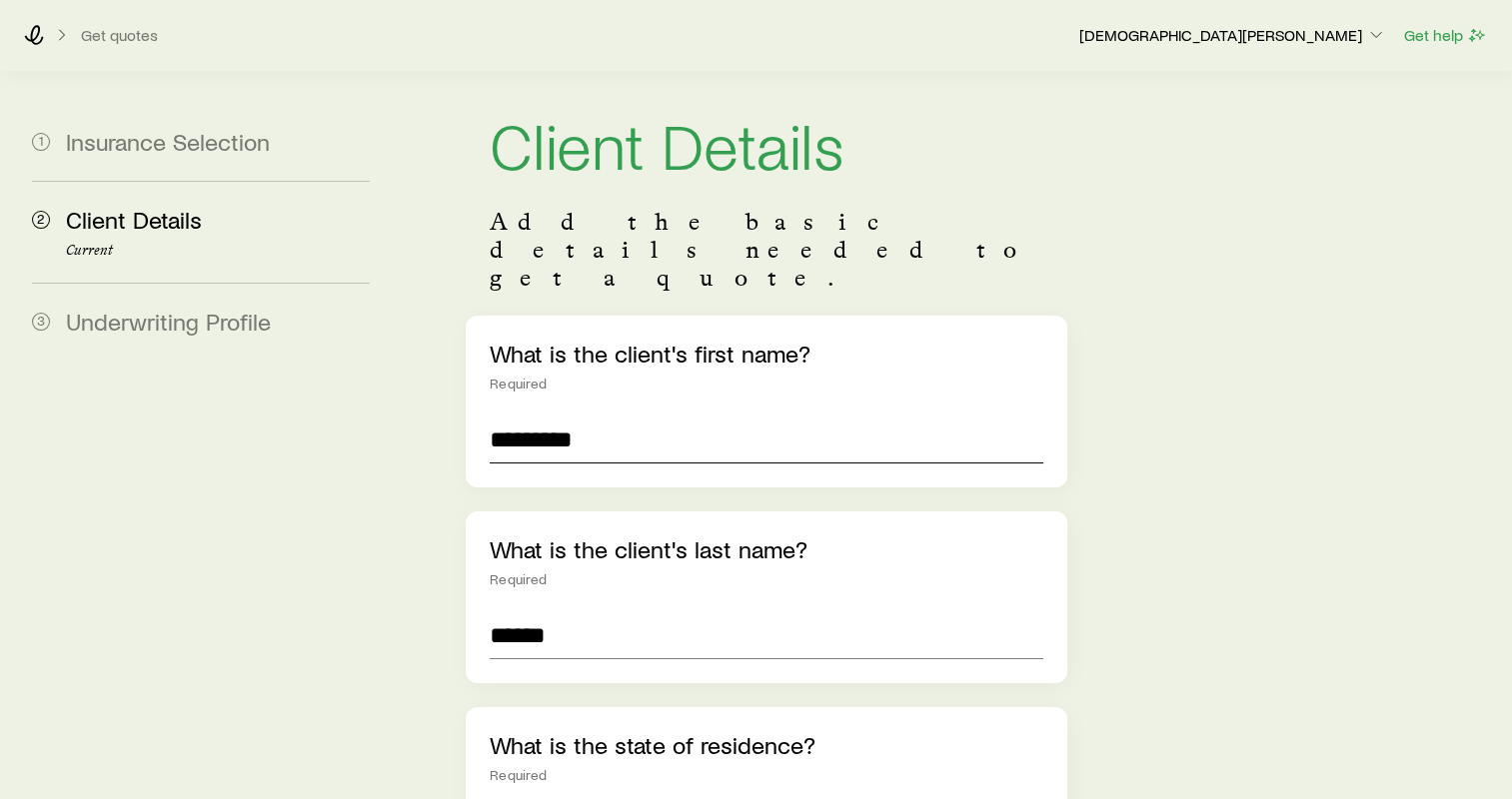 type on "**********" 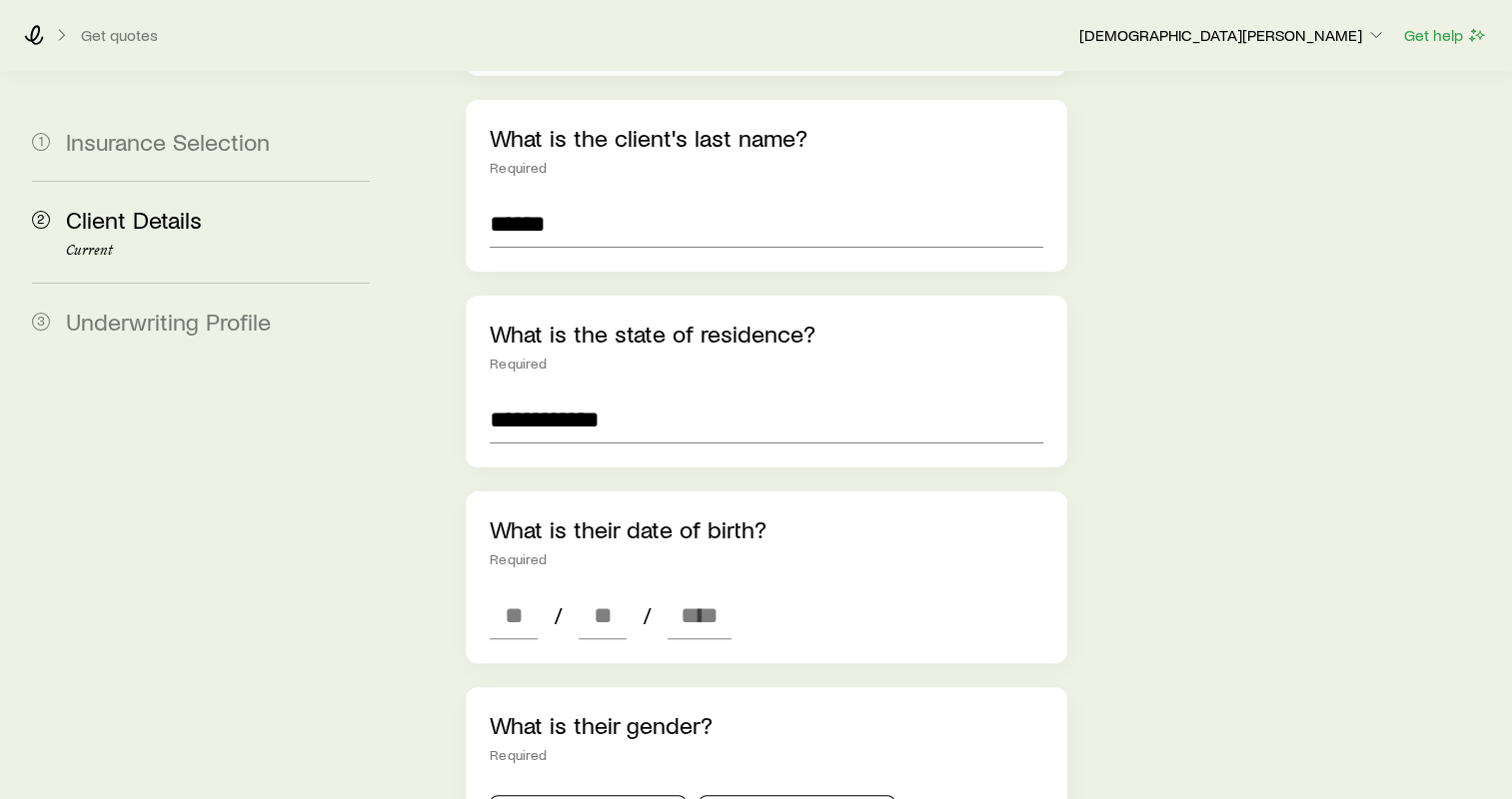 scroll, scrollTop: 523, scrollLeft: 0, axis: vertical 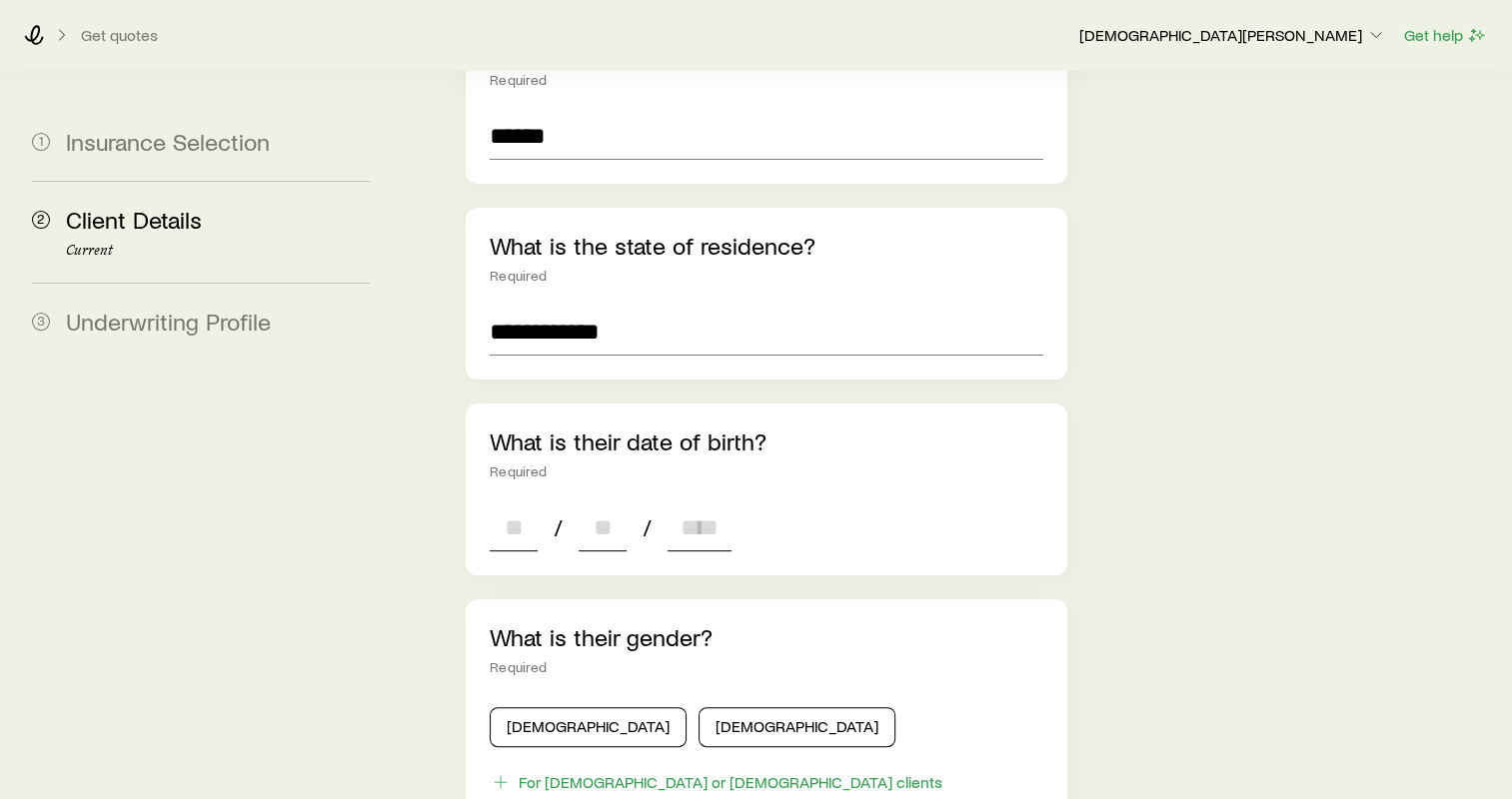 click at bounding box center (514, 527) 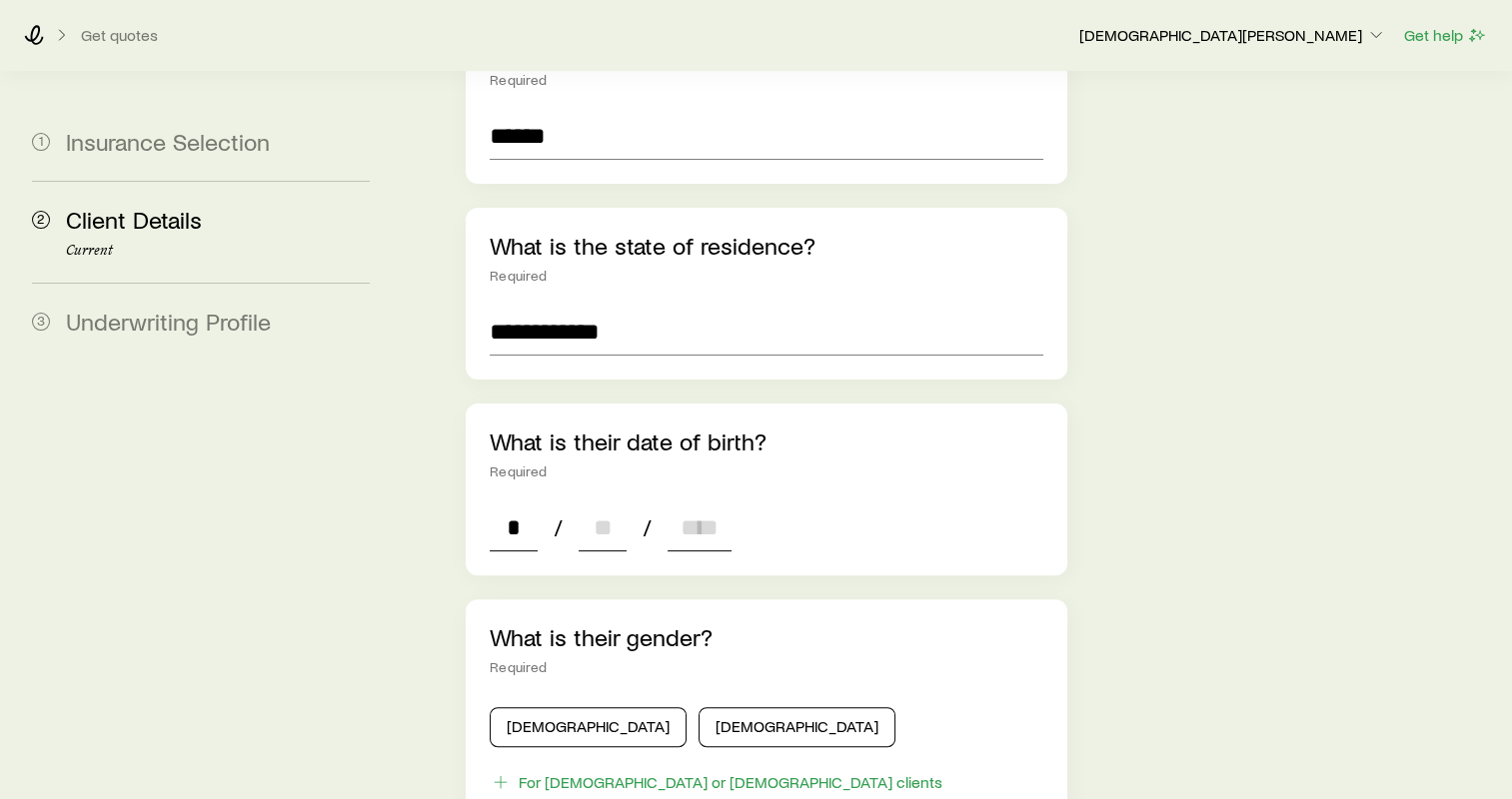 type on "**" 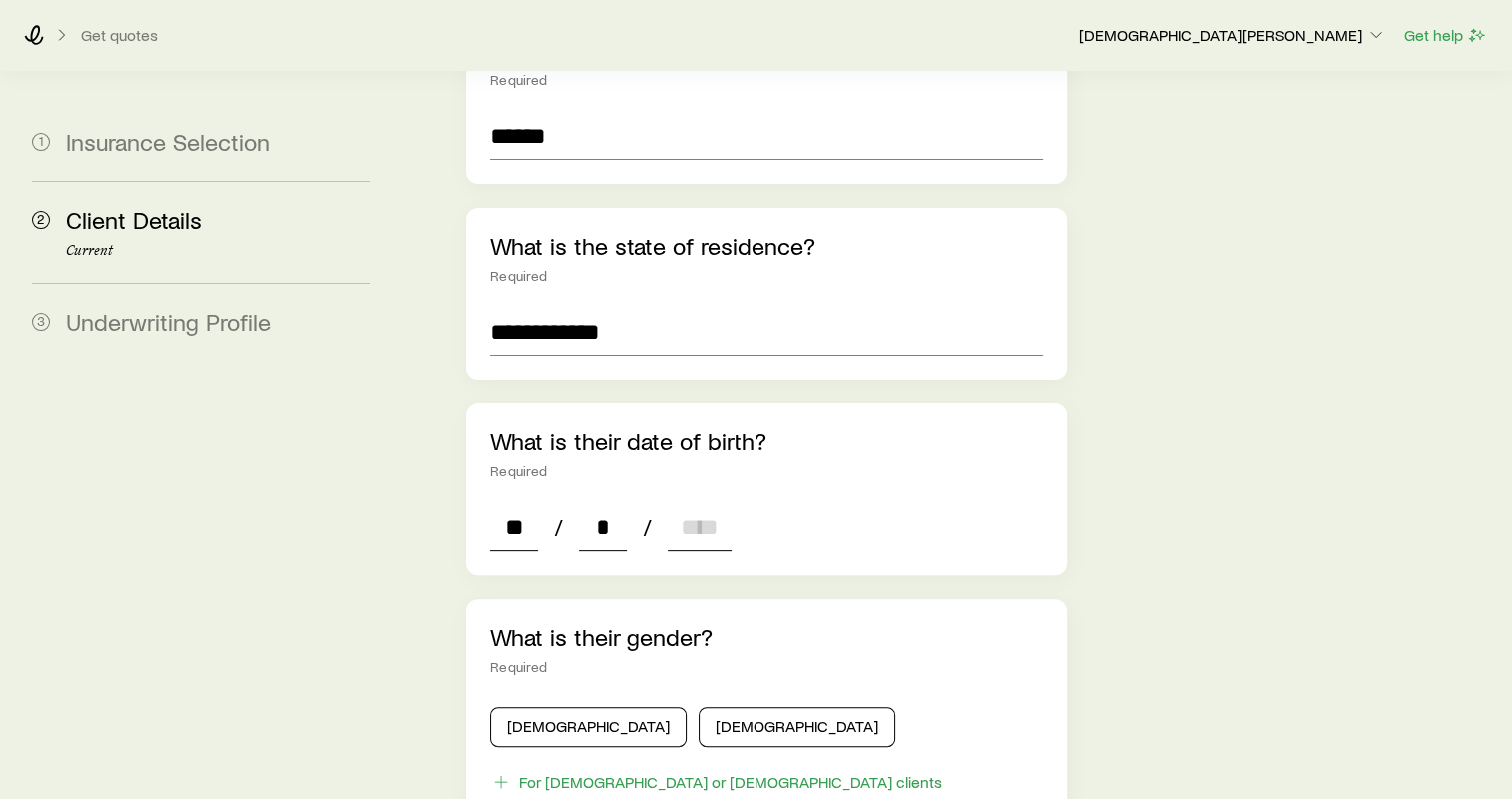 type on "**" 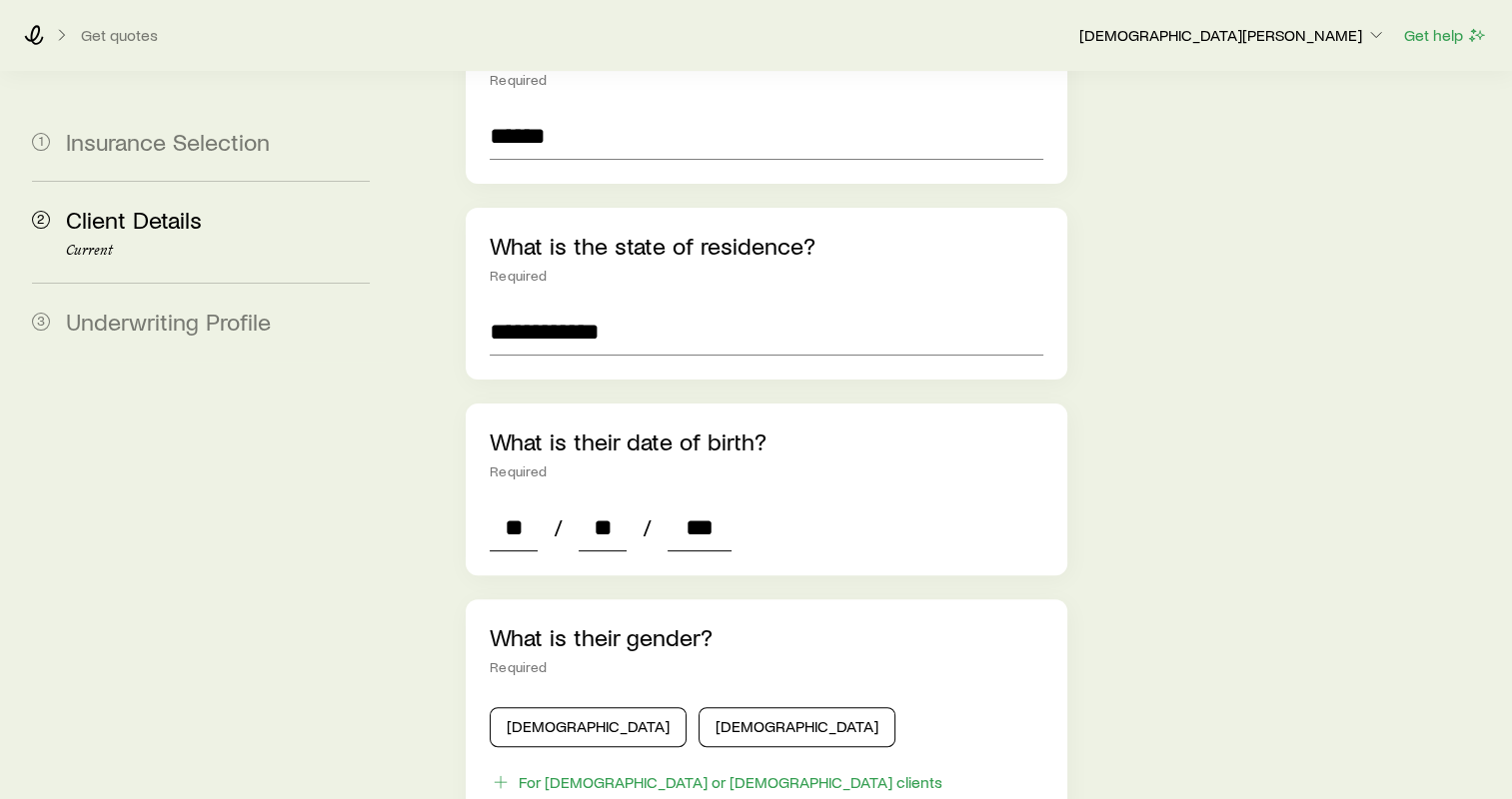 type on "****" 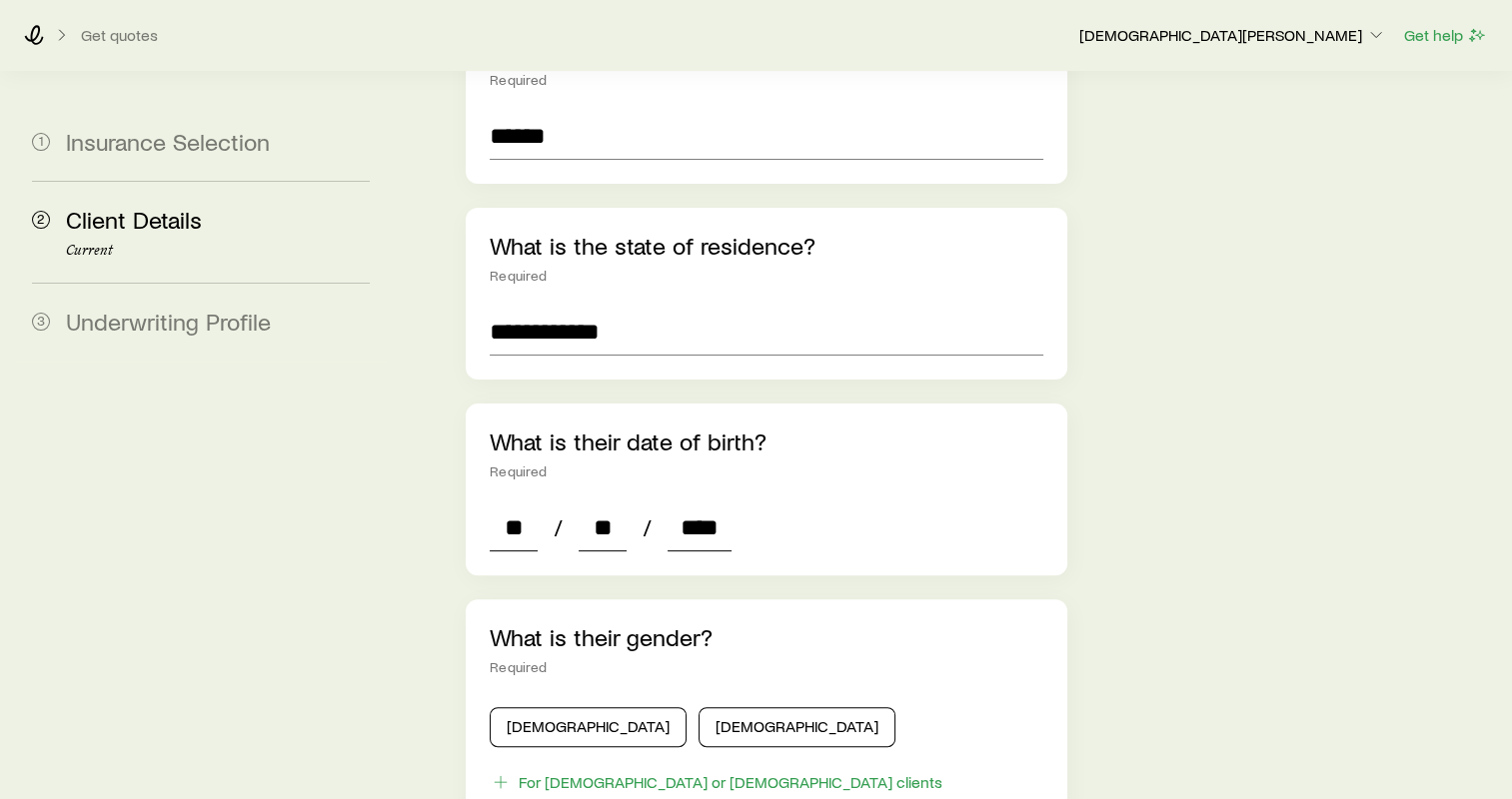 type on "*" 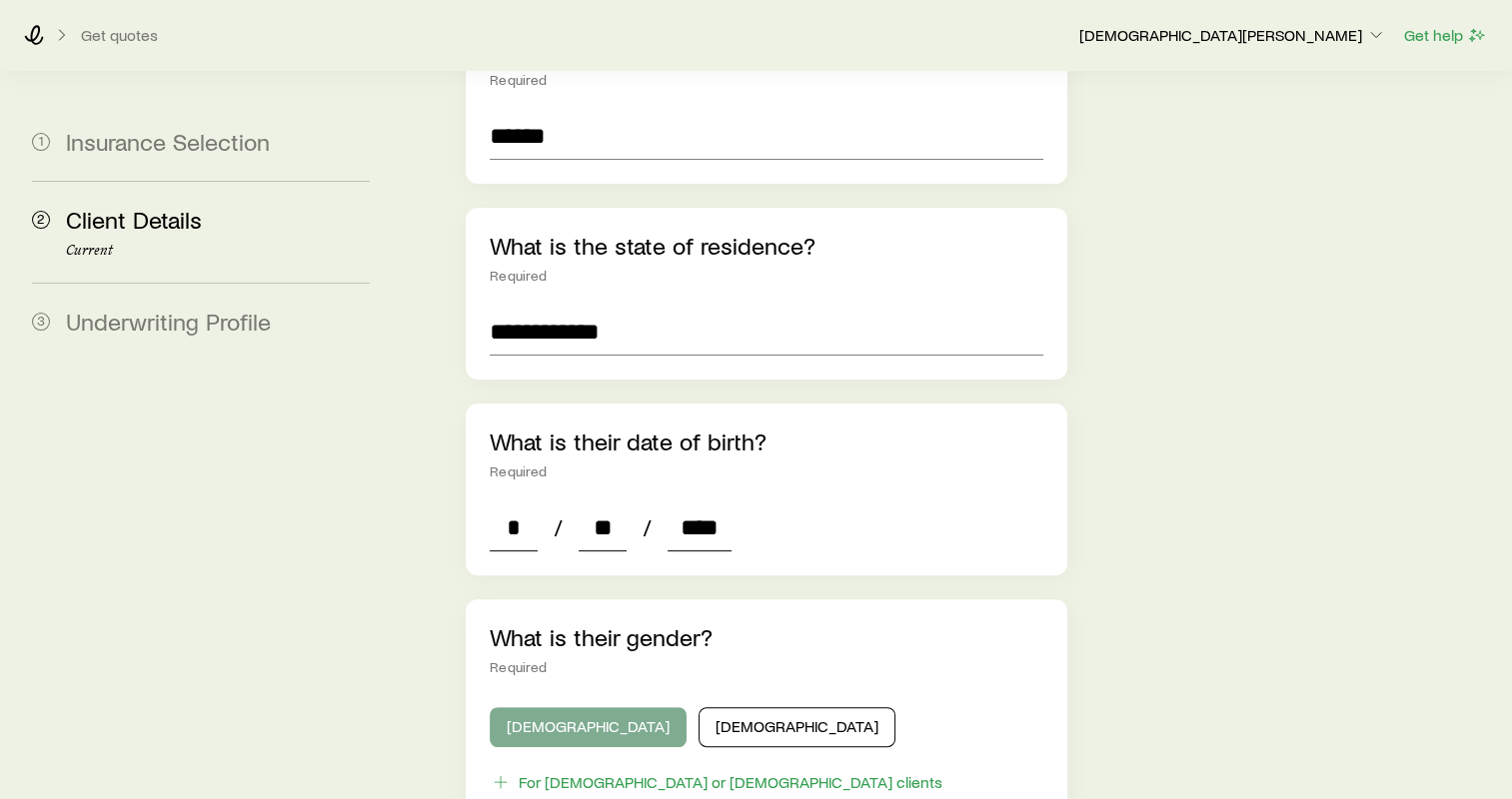 type on "****" 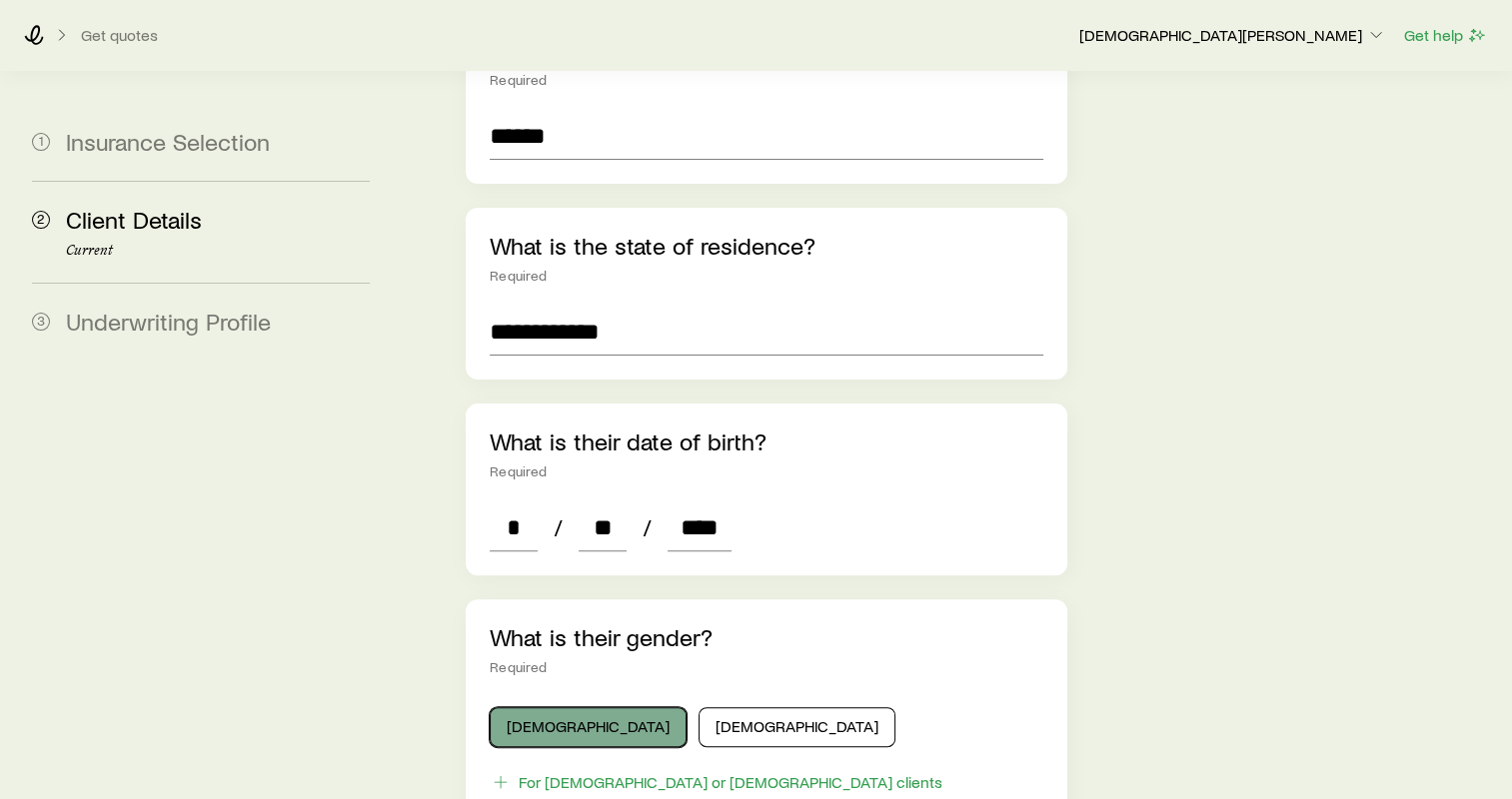 click on "[DEMOGRAPHIC_DATA]" at bounding box center [588, 727] 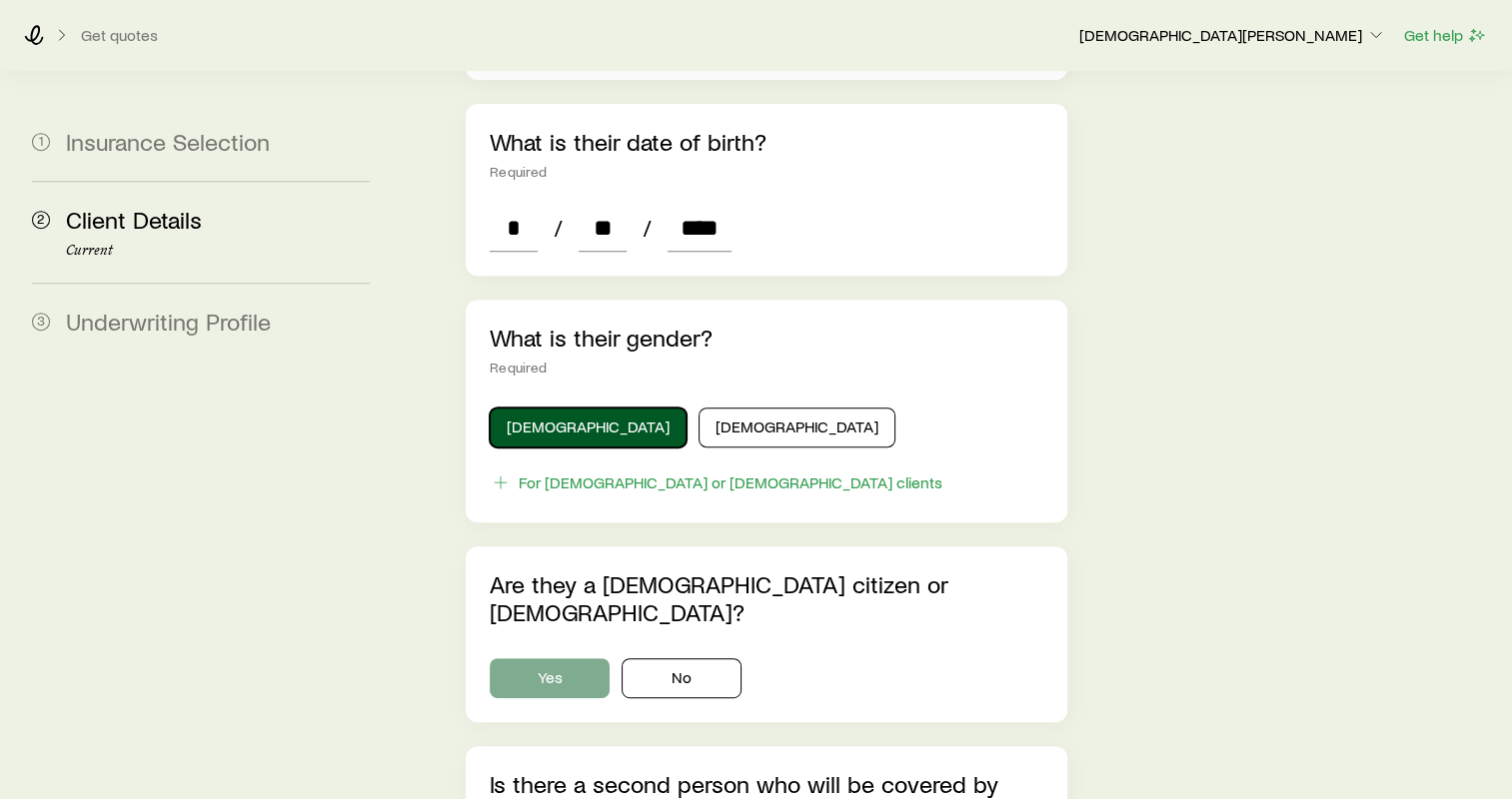scroll, scrollTop: 923, scrollLeft: 0, axis: vertical 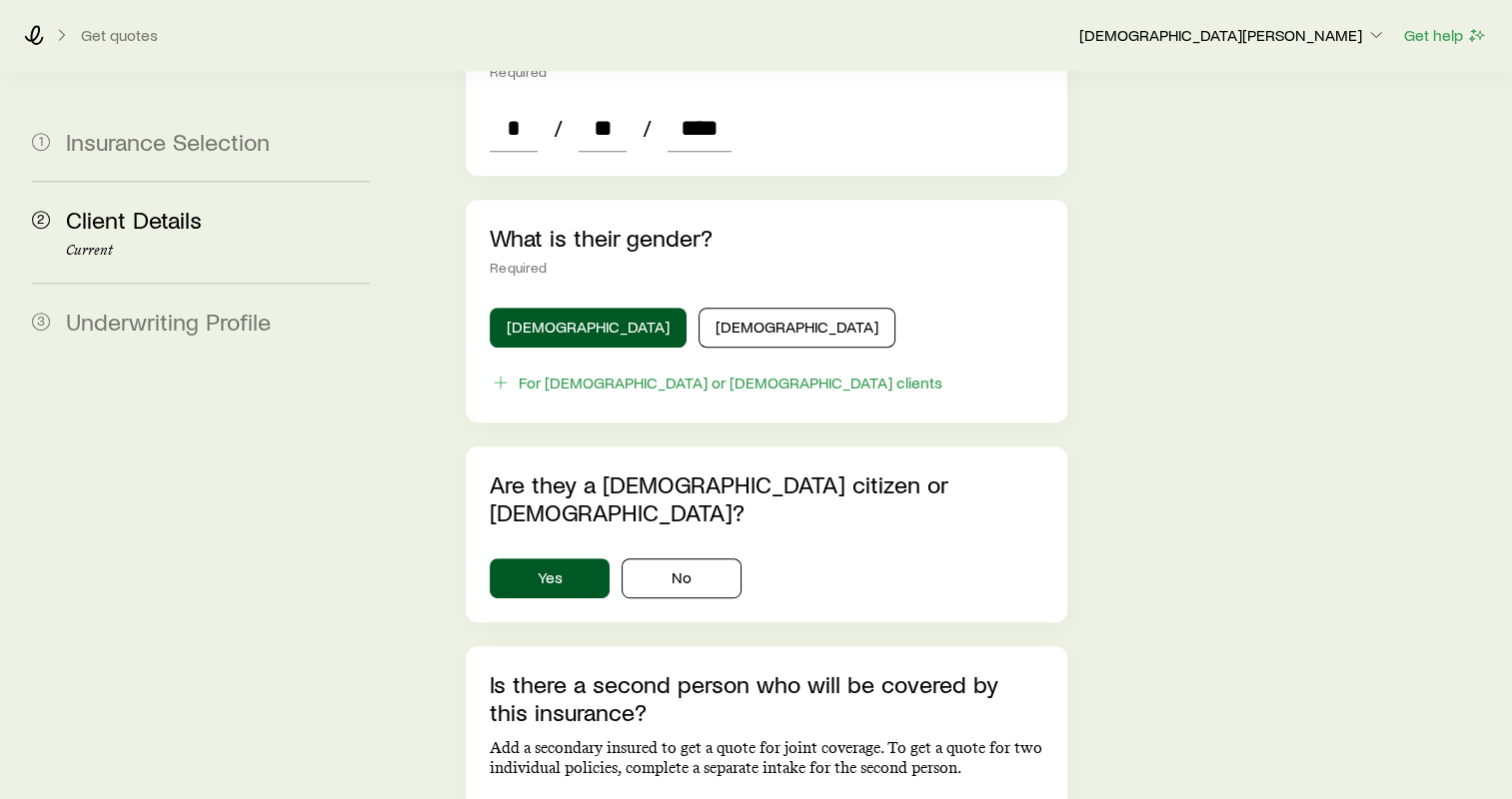 click on "No" at bounding box center [682, 830] 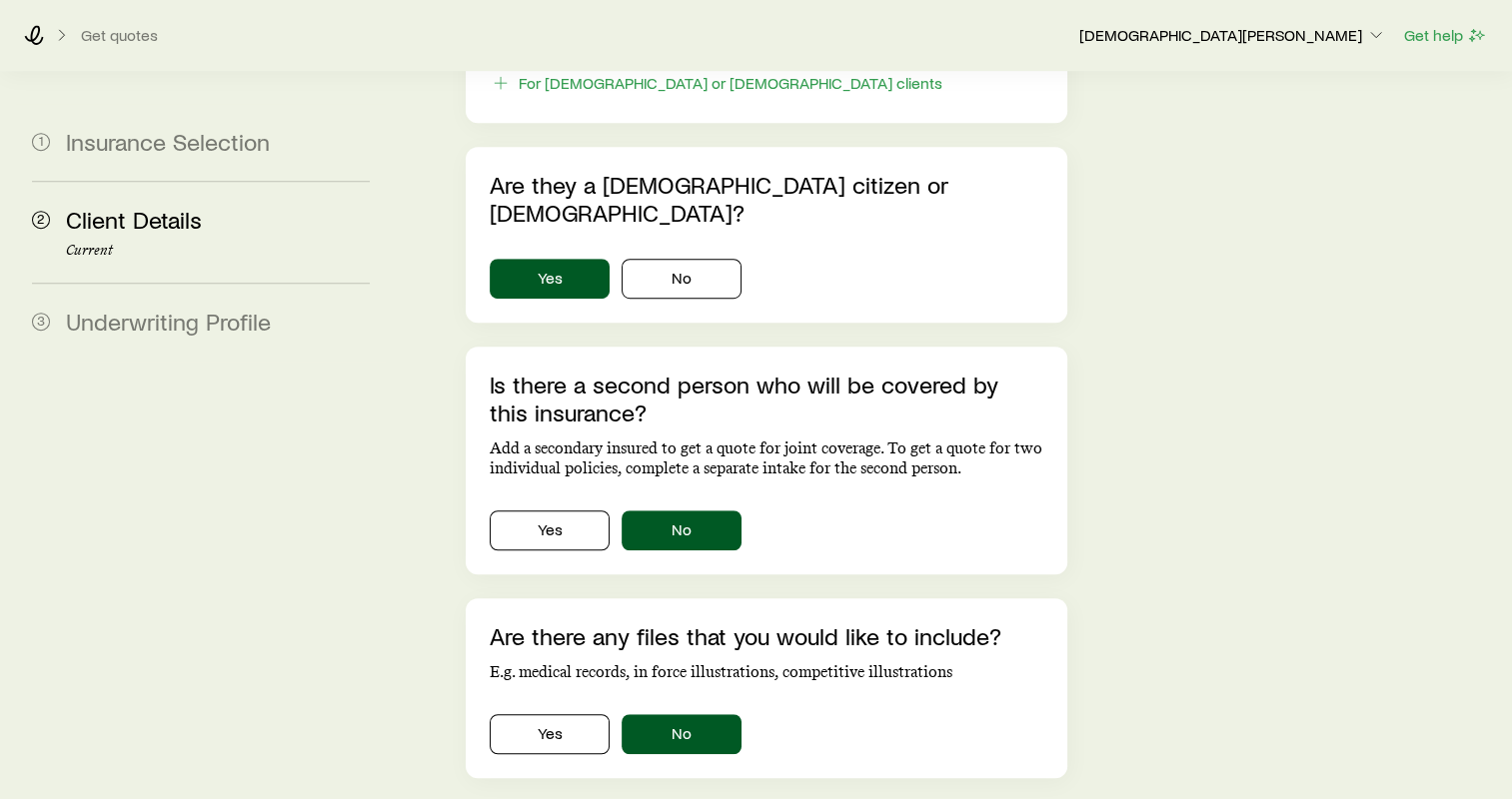 click on "Next: Underwriting Profile" at bounding box center (766, 826) 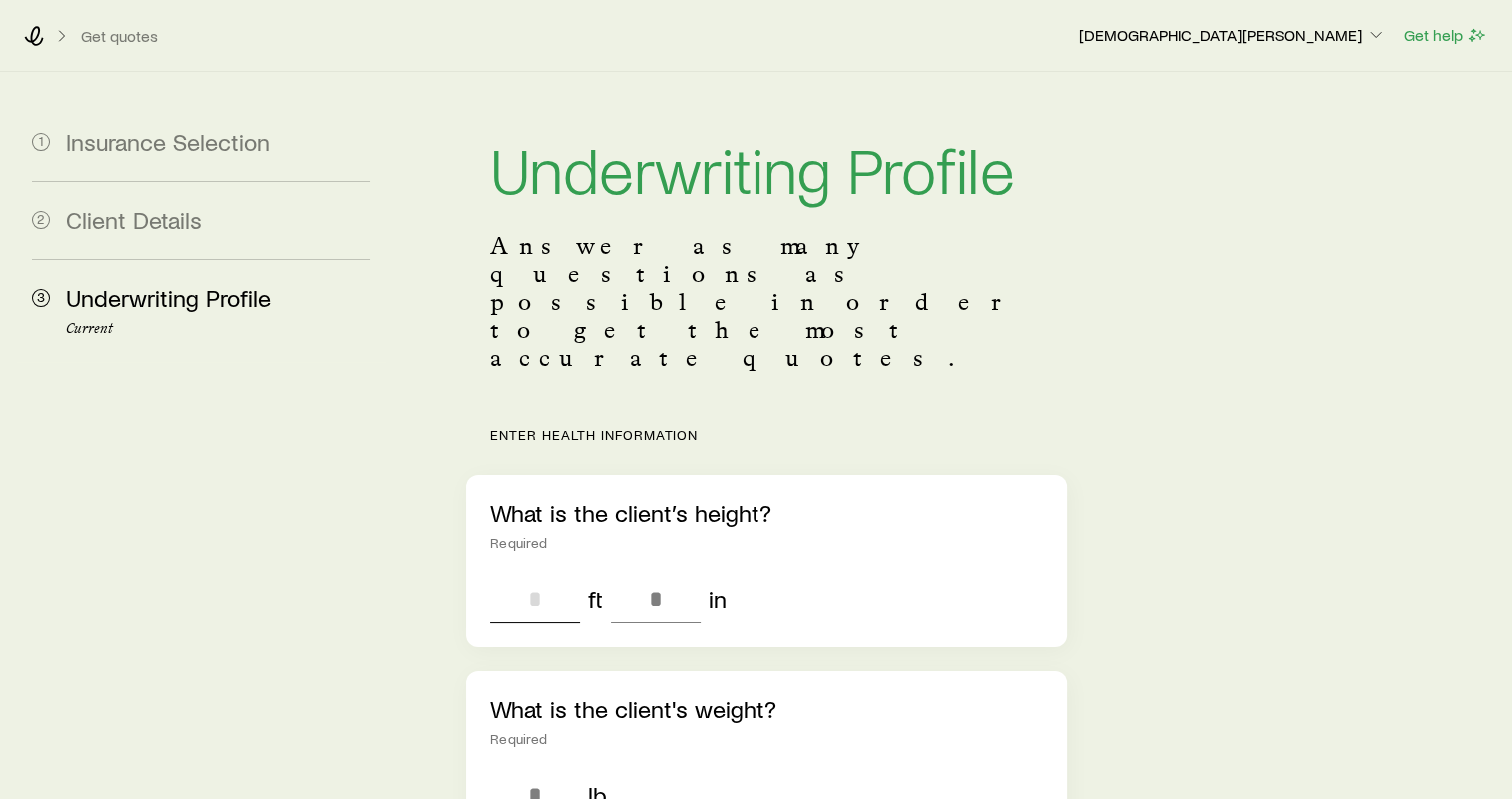 click at bounding box center (535, 599) 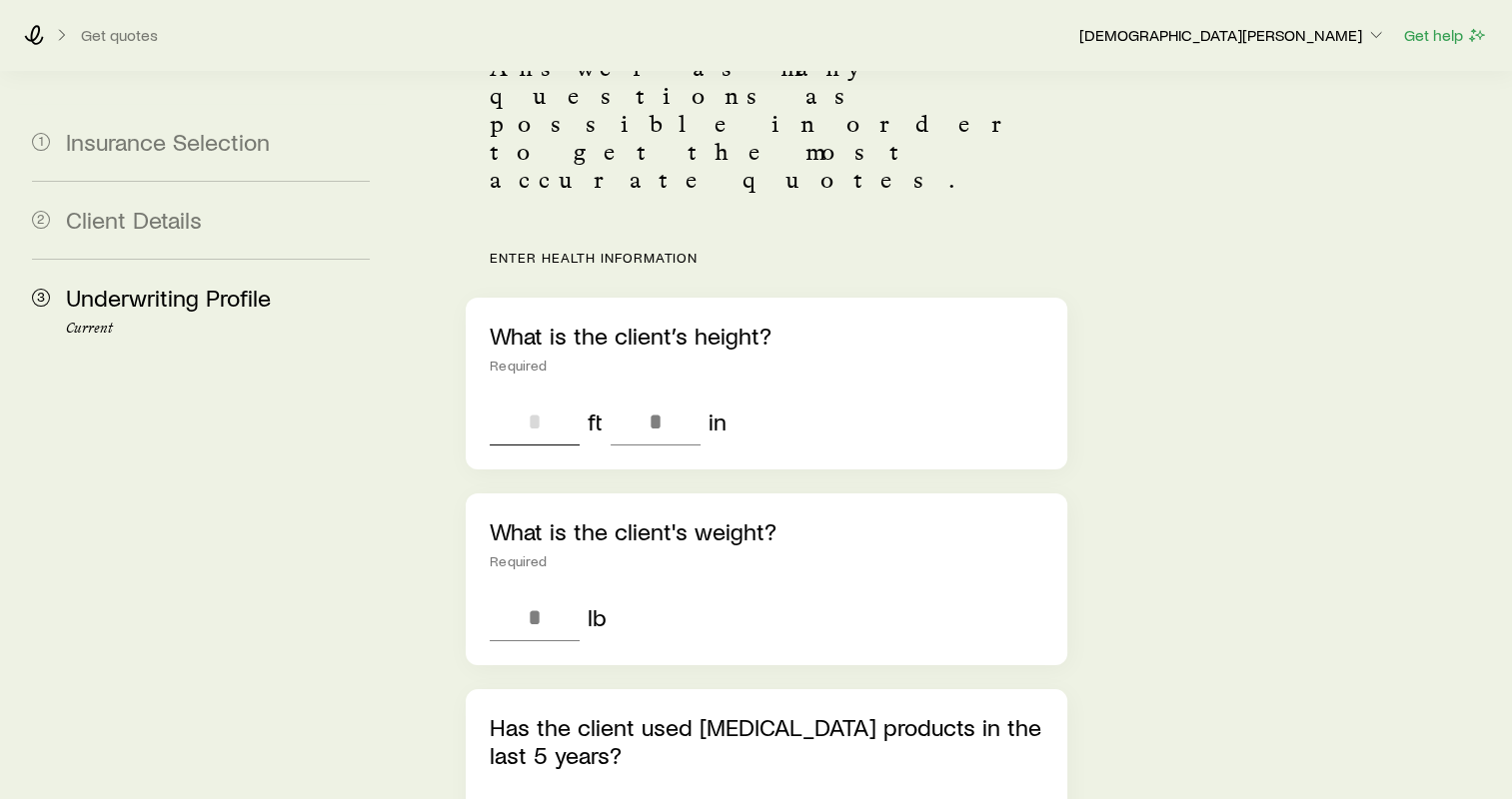scroll, scrollTop: 200, scrollLeft: 0, axis: vertical 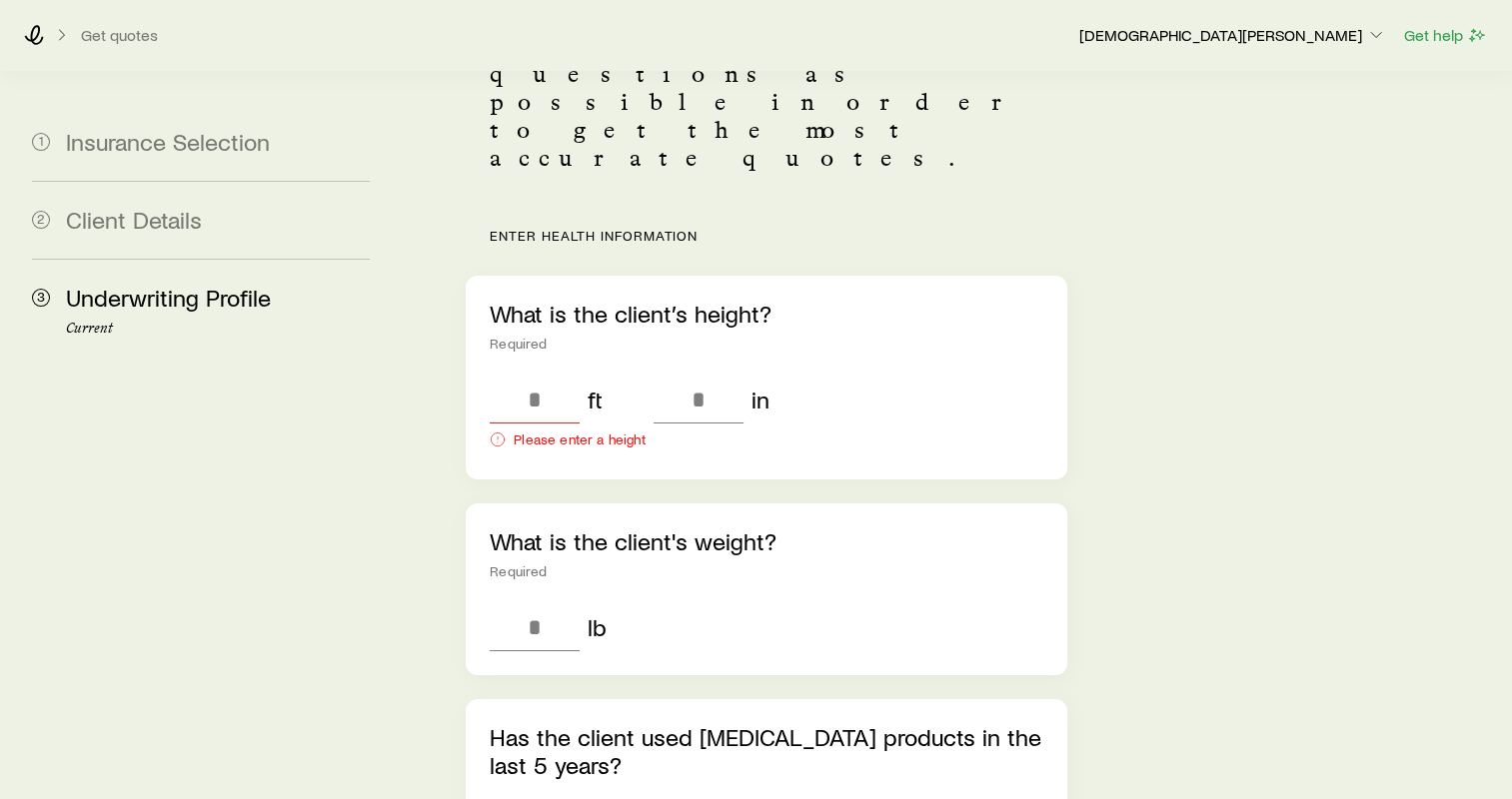 click on "Has the client used nicotine products in the last 5 years? Yes No" at bounding box center (766, 787) 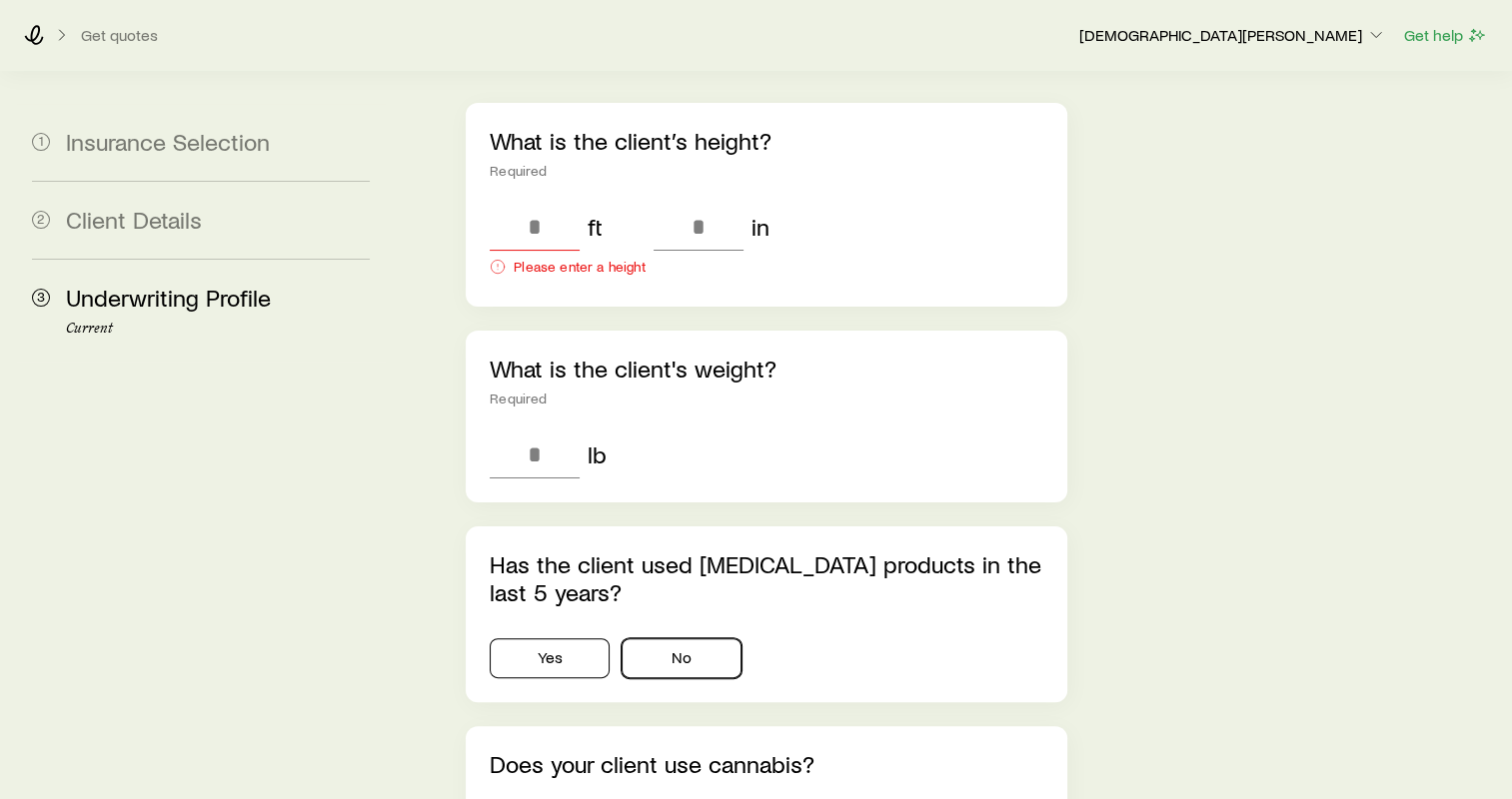 scroll, scrollTop: 499, scrollLeft: 0, axis: vertical 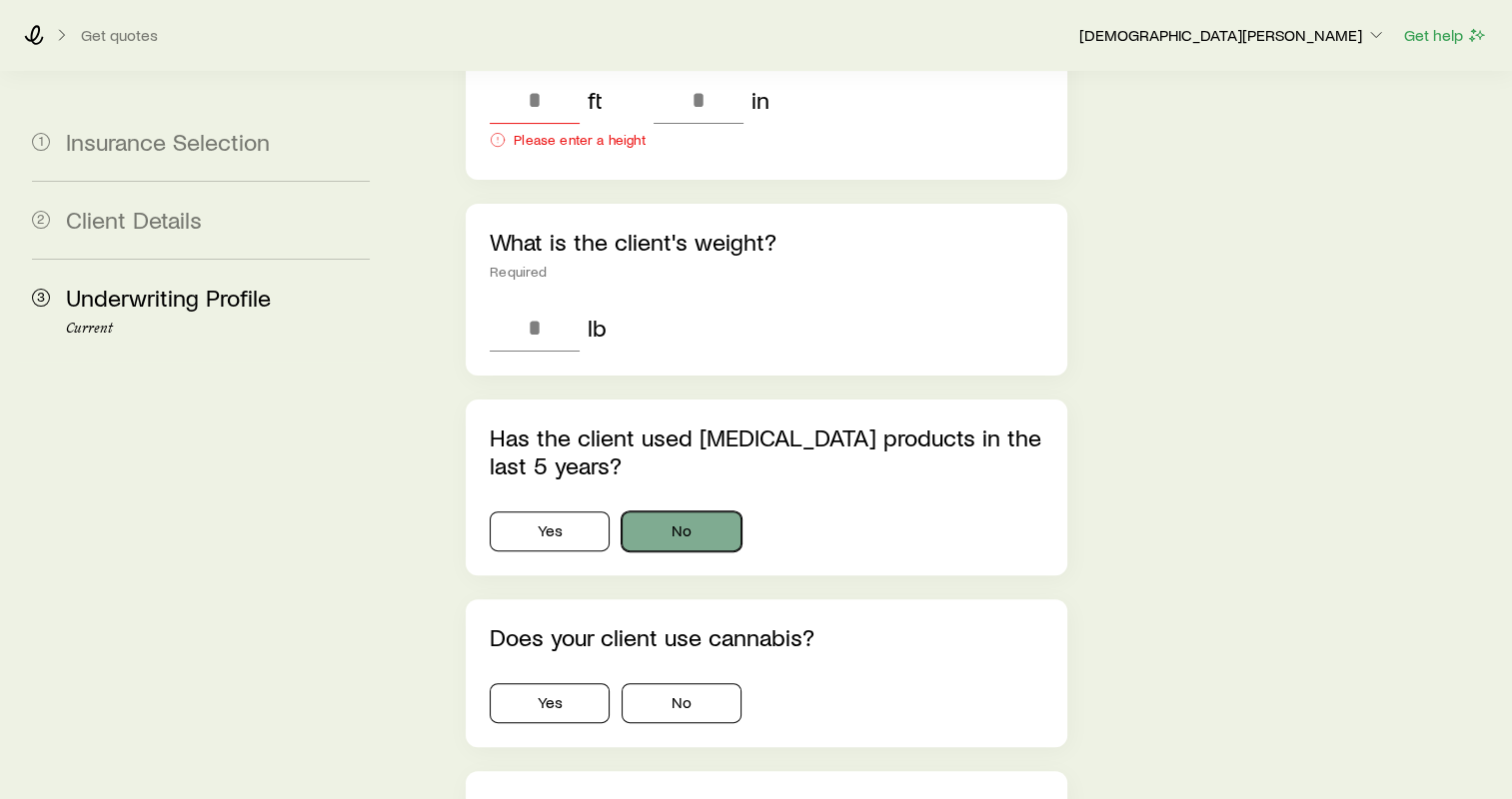 click on "No" at bounding box center [682, 531] 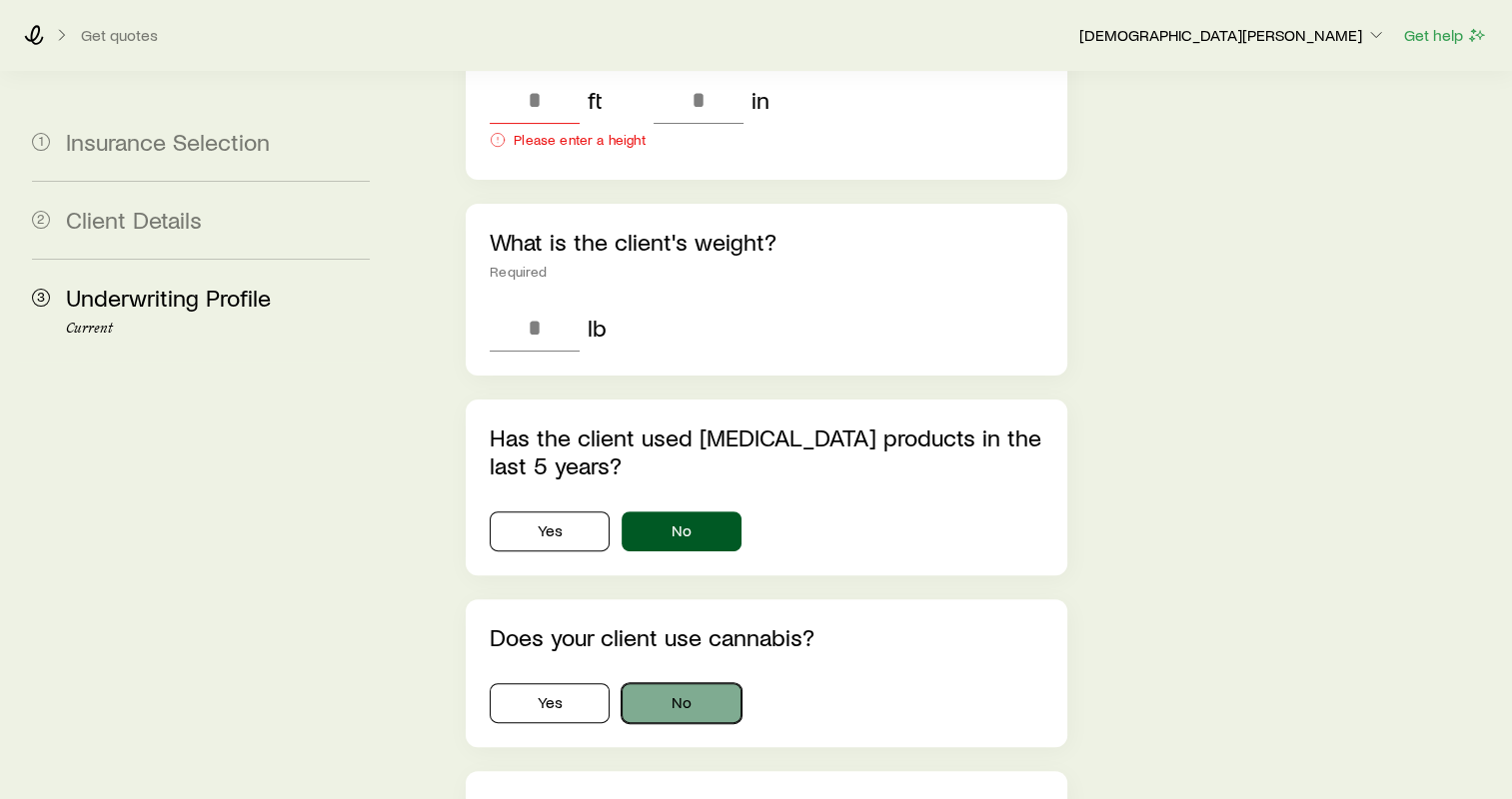 click on "No" at bounding box center (682, 703) 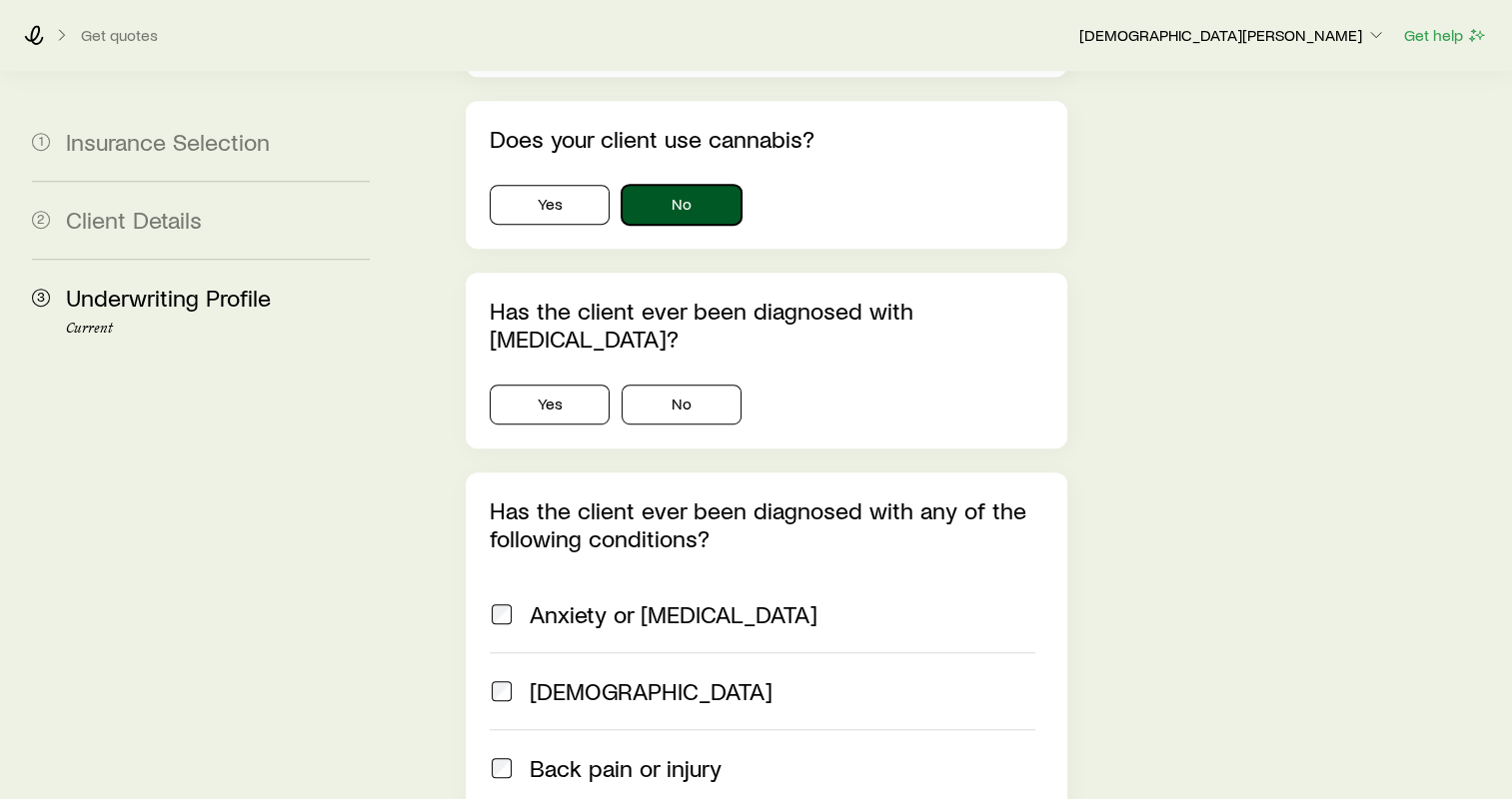 scroll, scrollTop: 999, scrollLeft: 0, axis: vertical 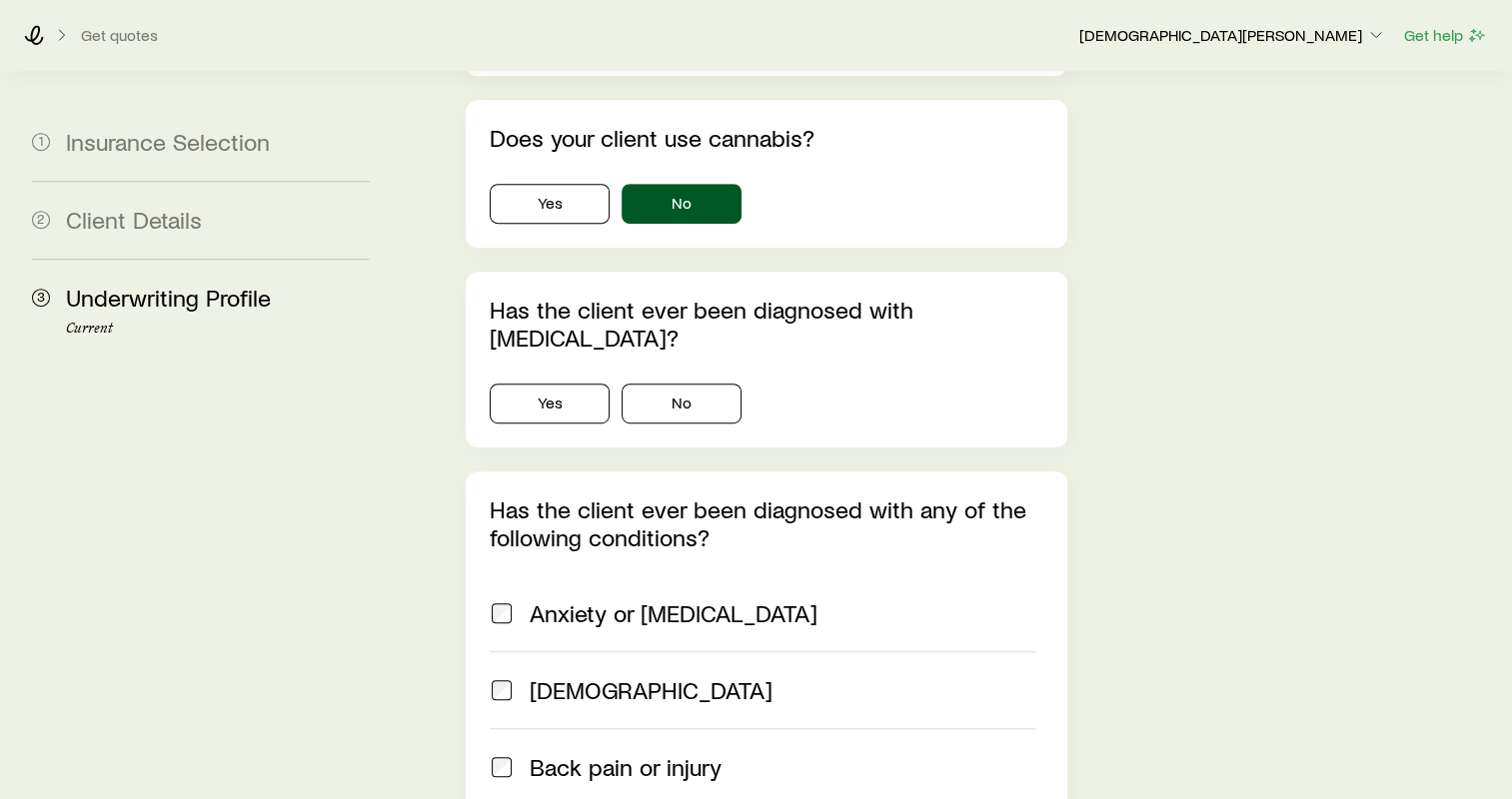 click on "Anxiety or [MEDICAL_DATA]" at bounding box center [674, 613] 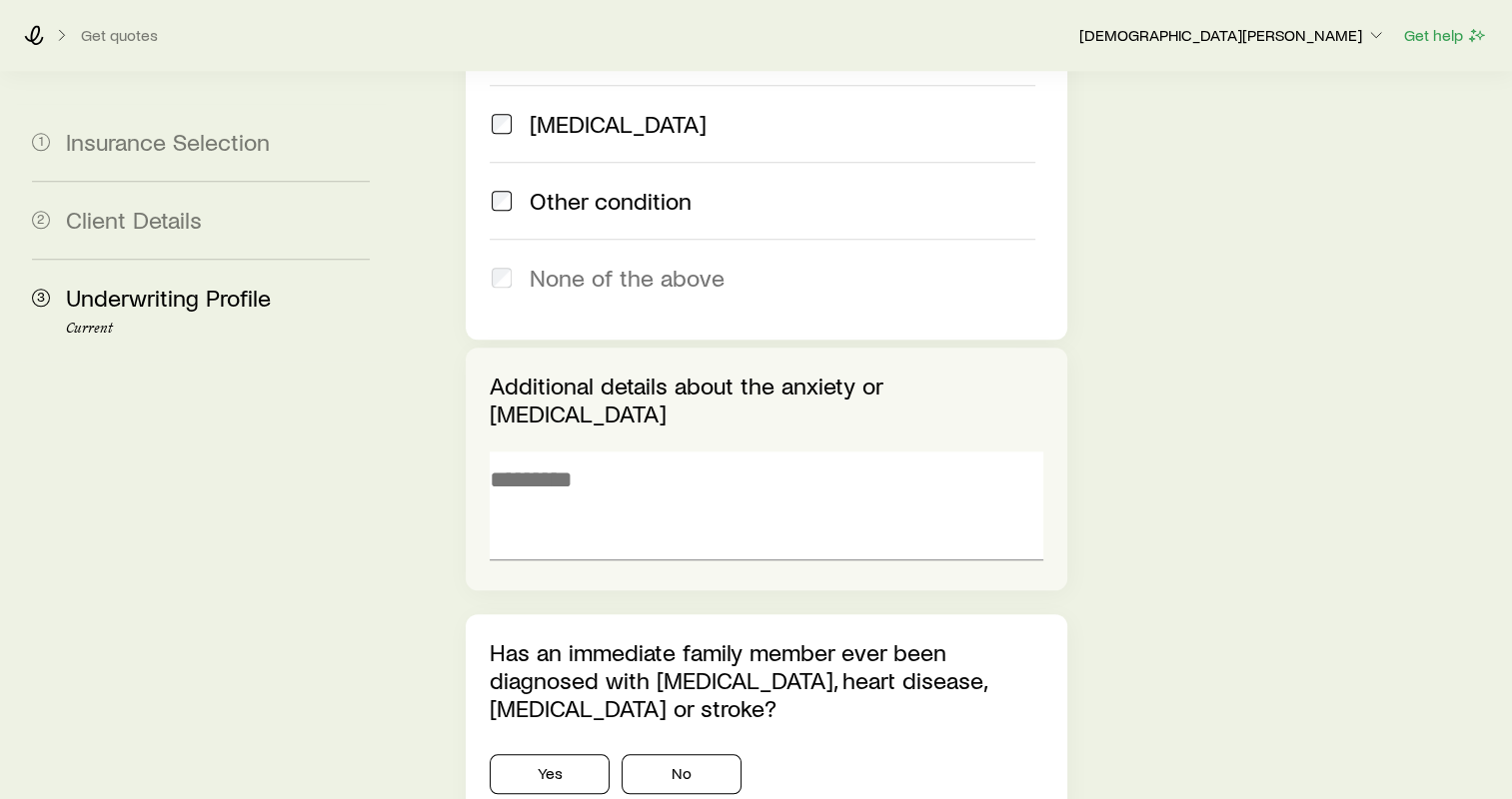 scroll, scrollTop: 1998, scrollLeft: 0, axis: vertical 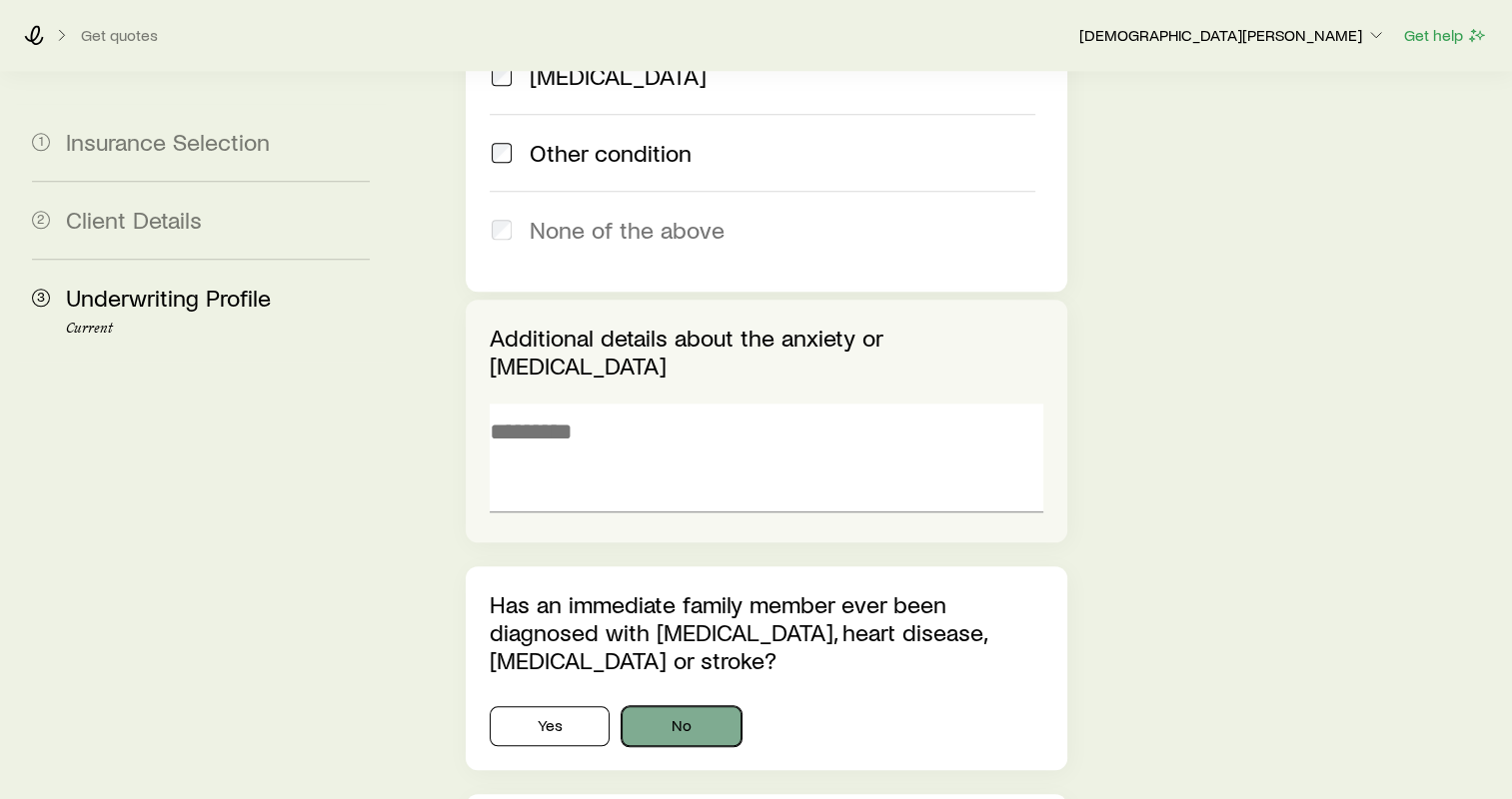 click on "No" at bounding box center [682, 726] 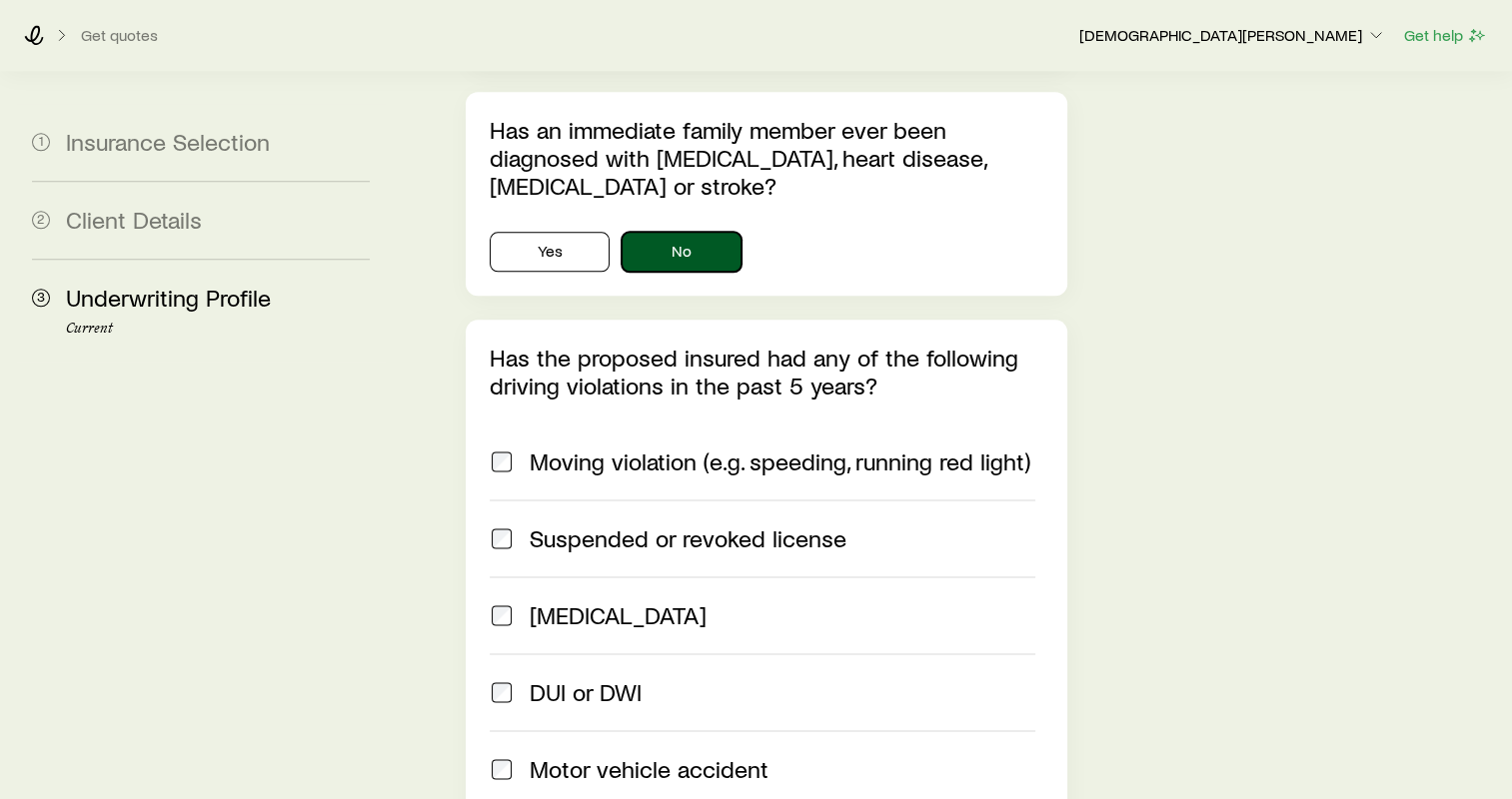 scroll, scrollTop: 2497, scrollLeft: 0, axis: vertical 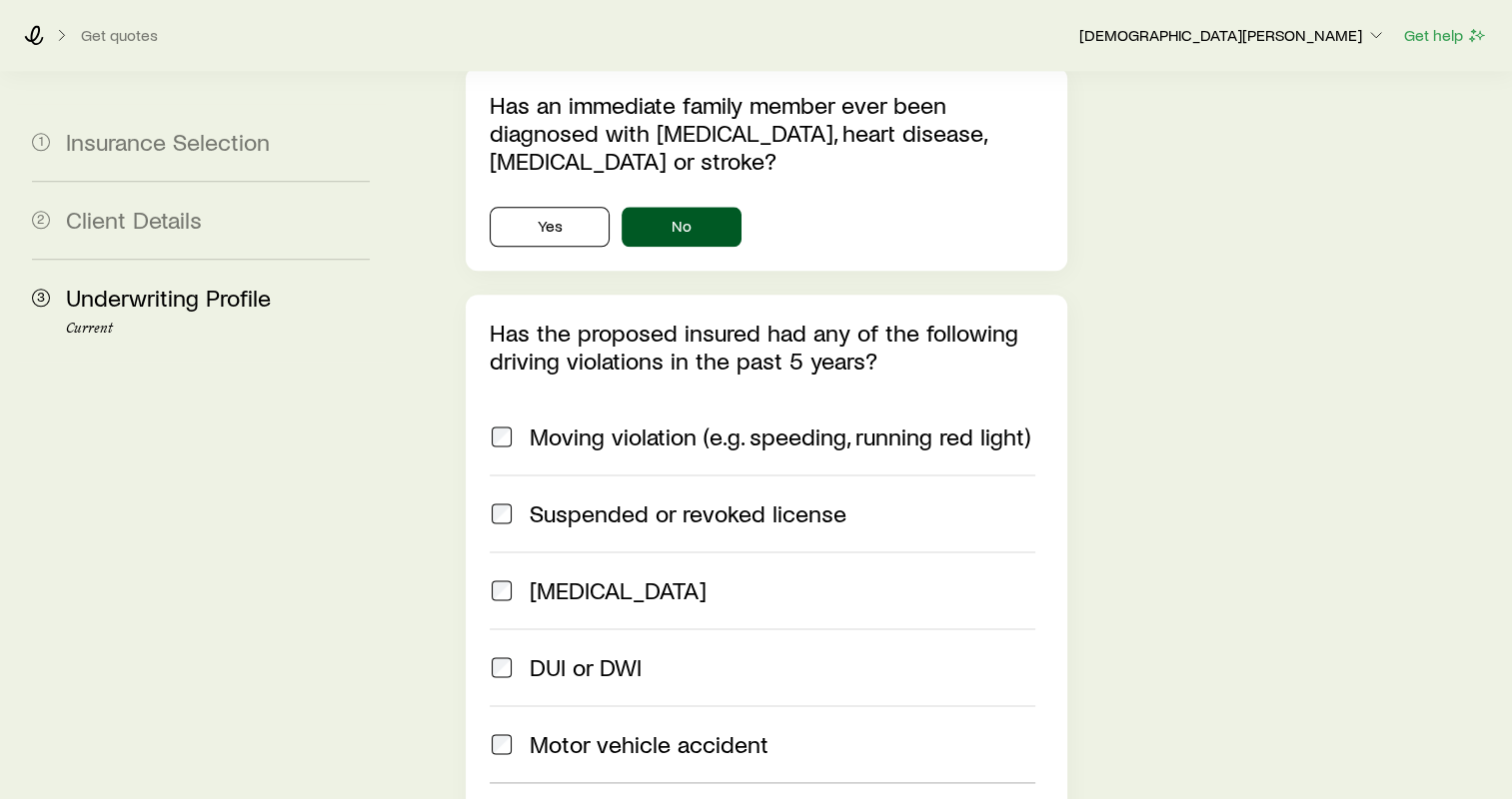 click on "None of the above" at bounding box center (627, 821) 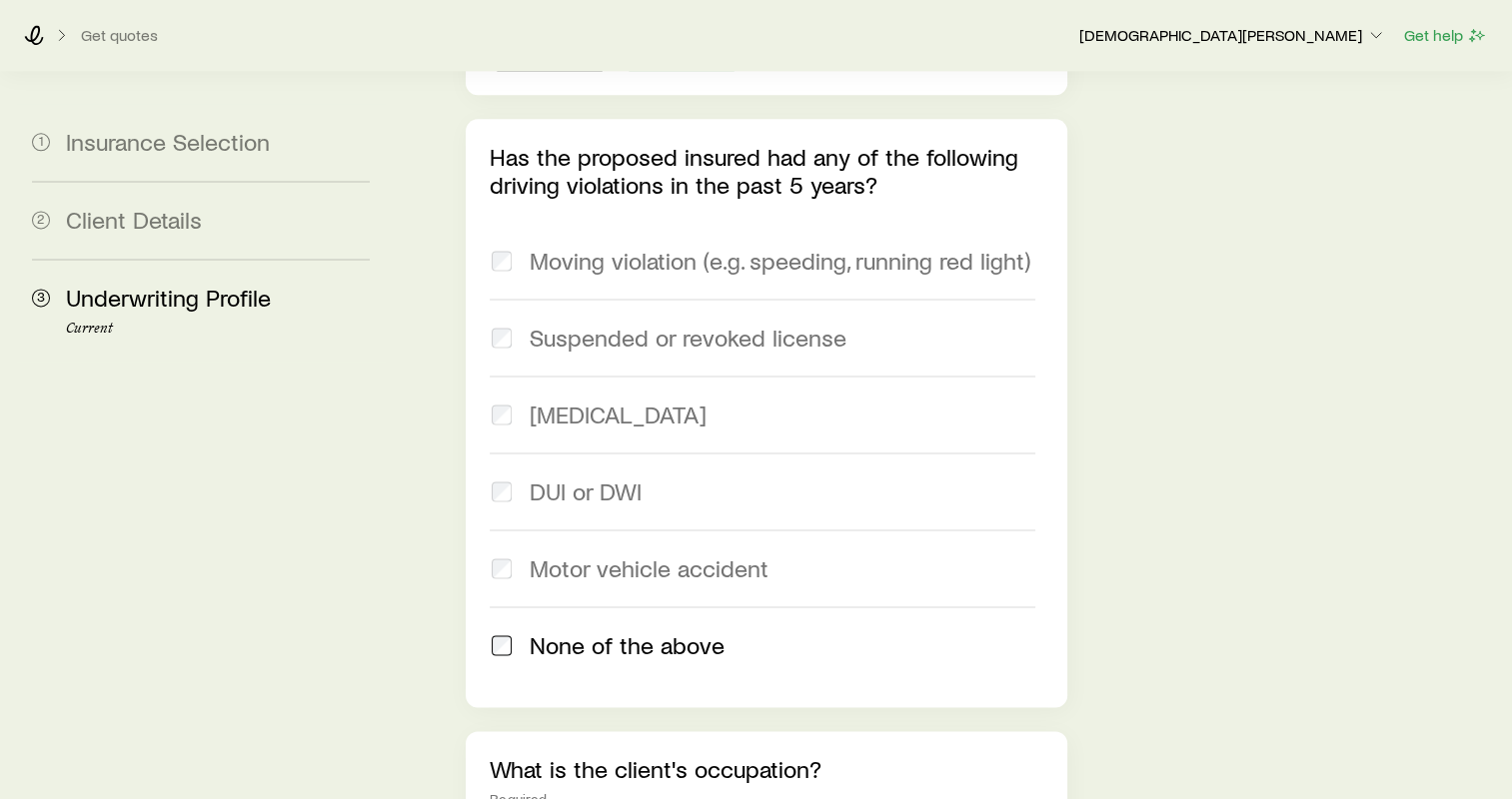 scroll, scrollTop: 2896, scrollLeft: 0, axis: vertical 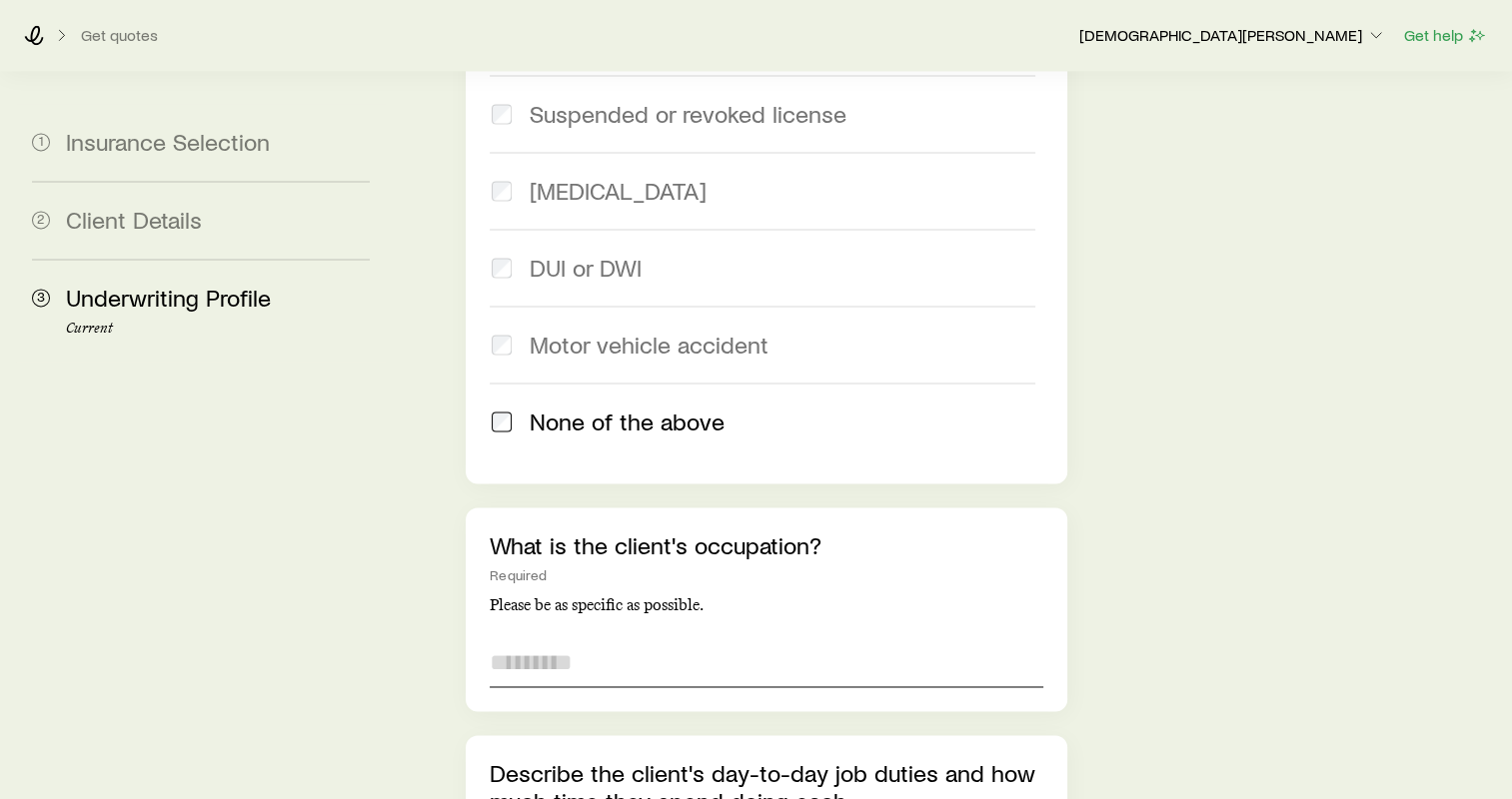 click at bounding box center (766, 663) 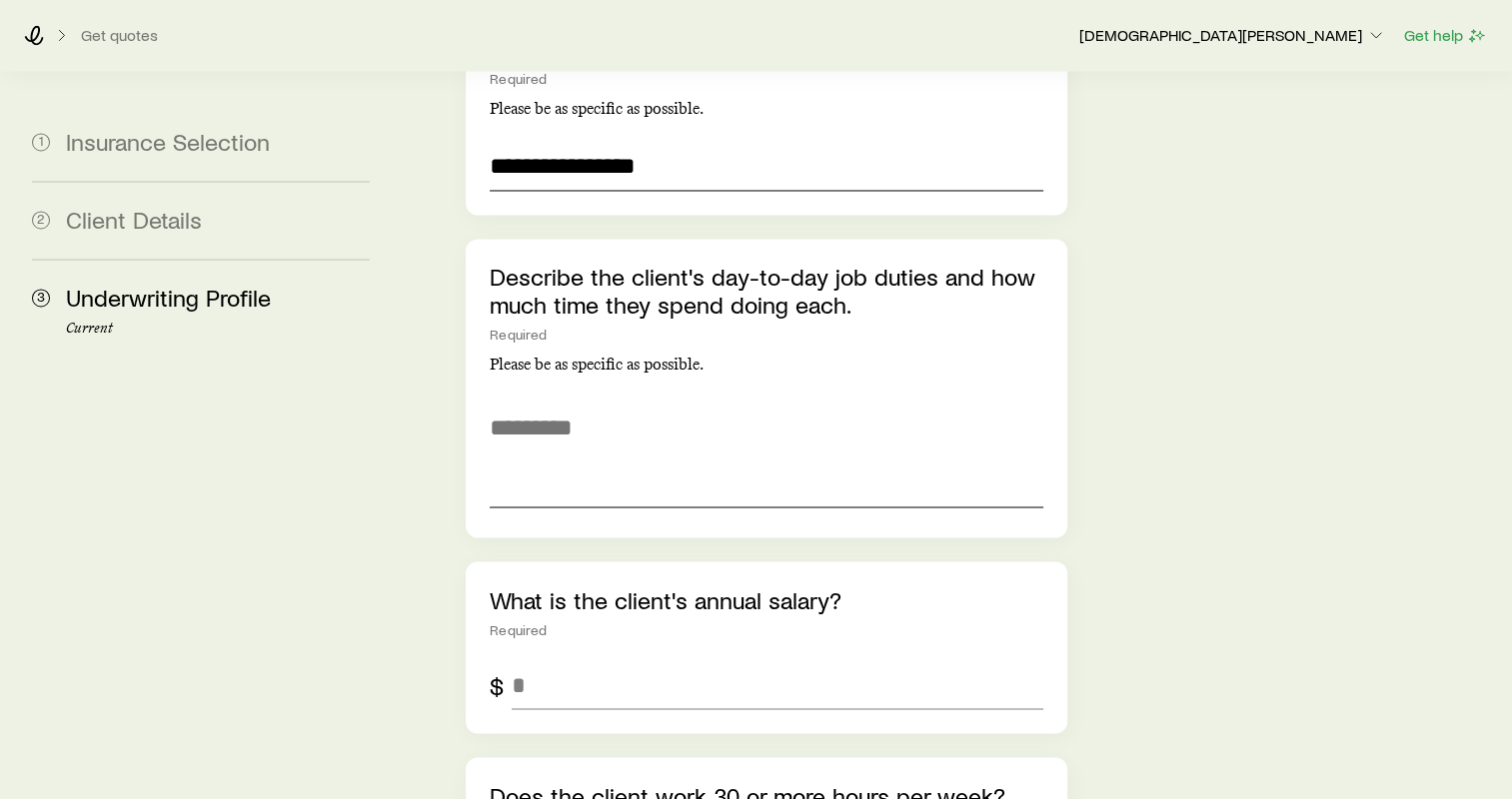 scroll, scrollTop: 3396, scrollLeft: 0, axis: vertical 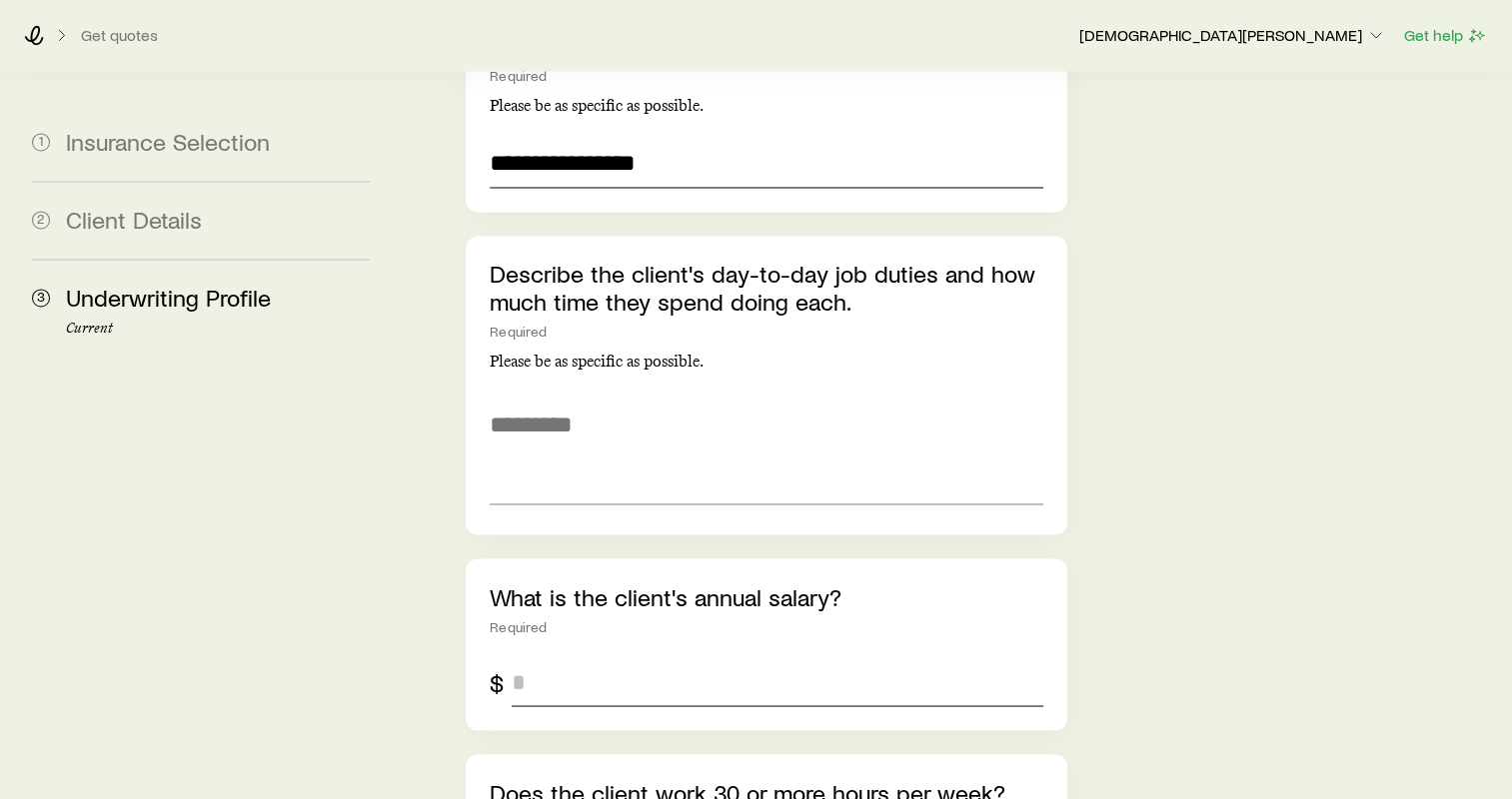 type on "**********" 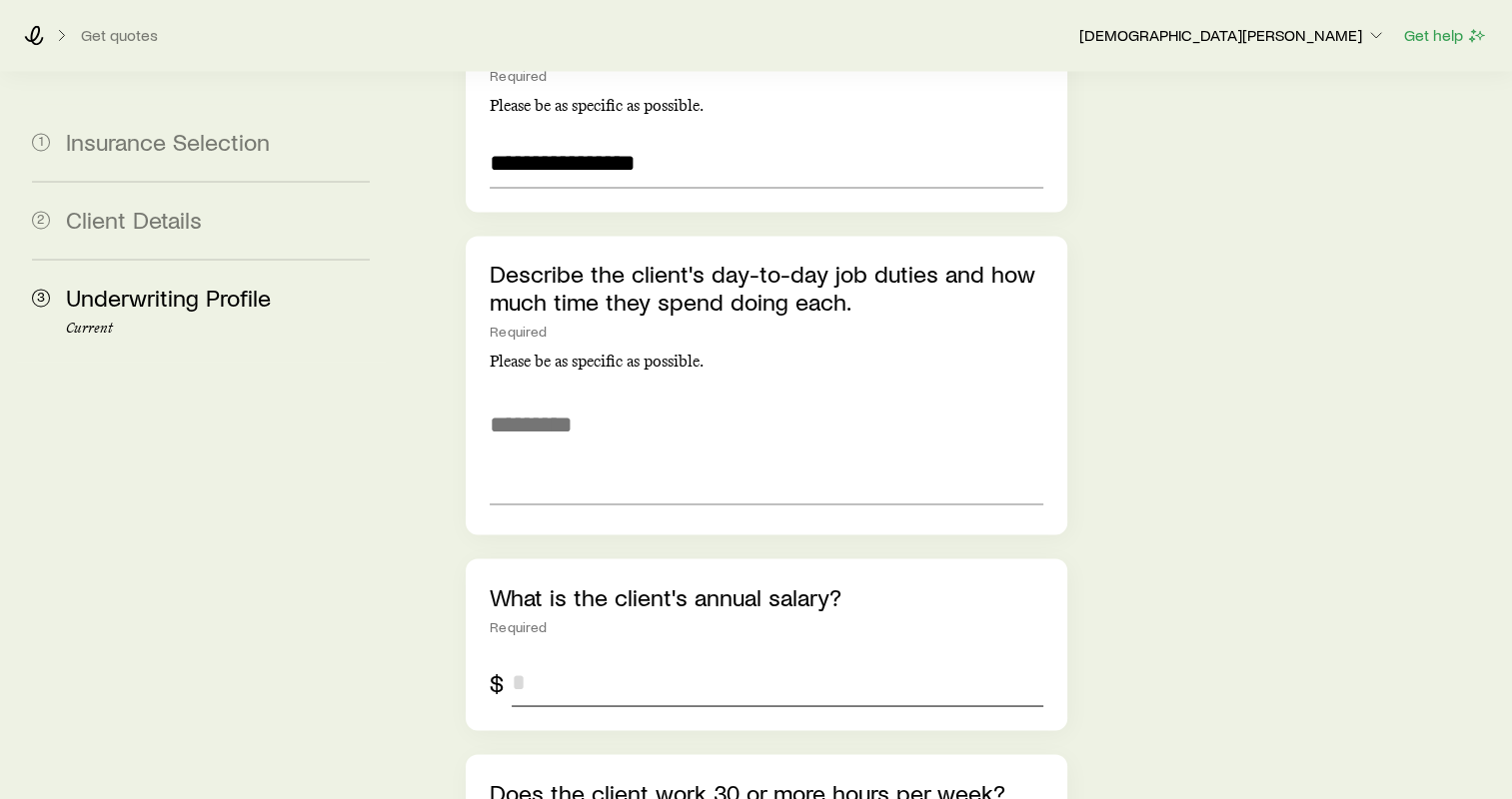 click at bounding box center (777, 682) 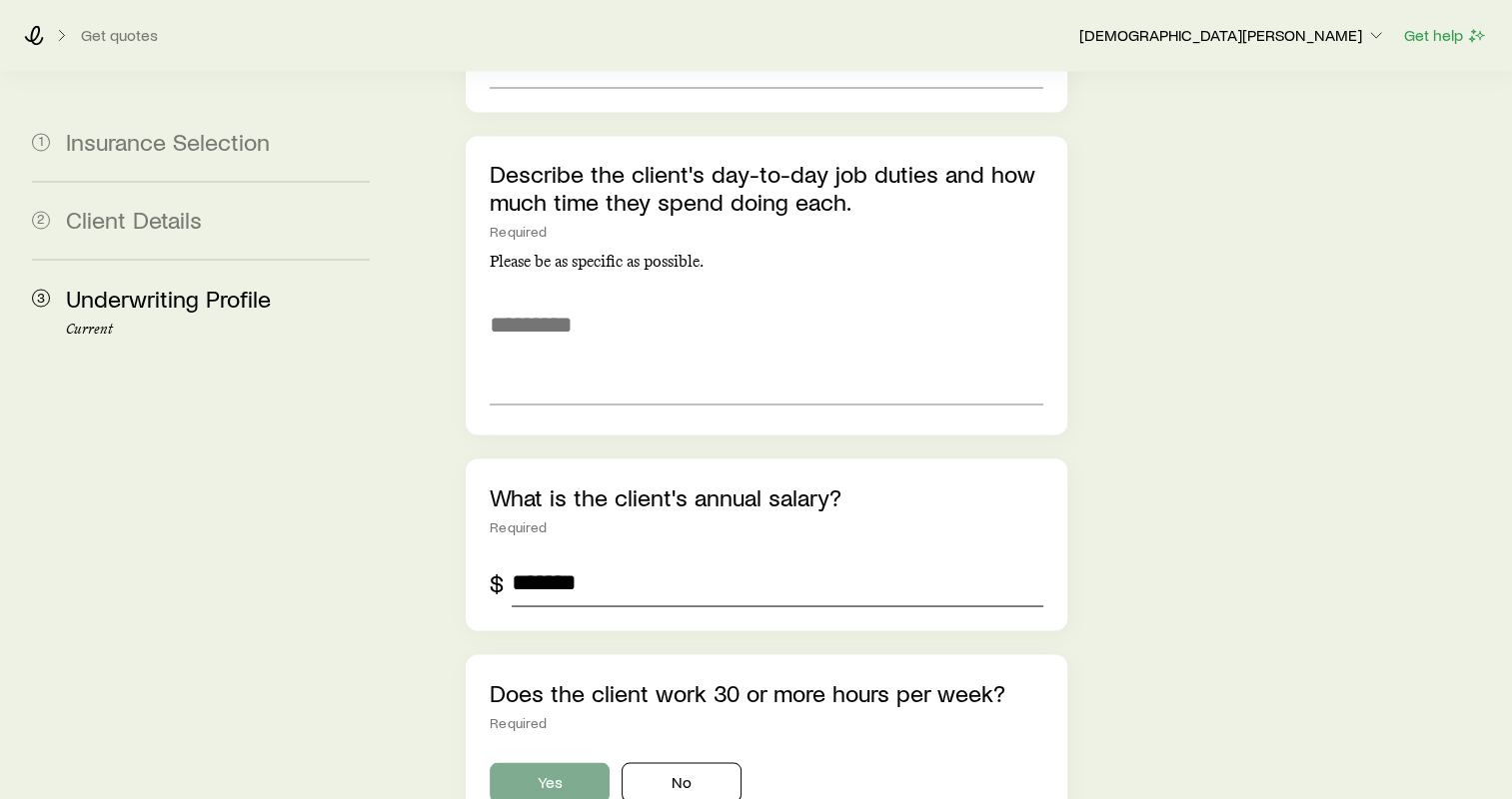 type on "*******" 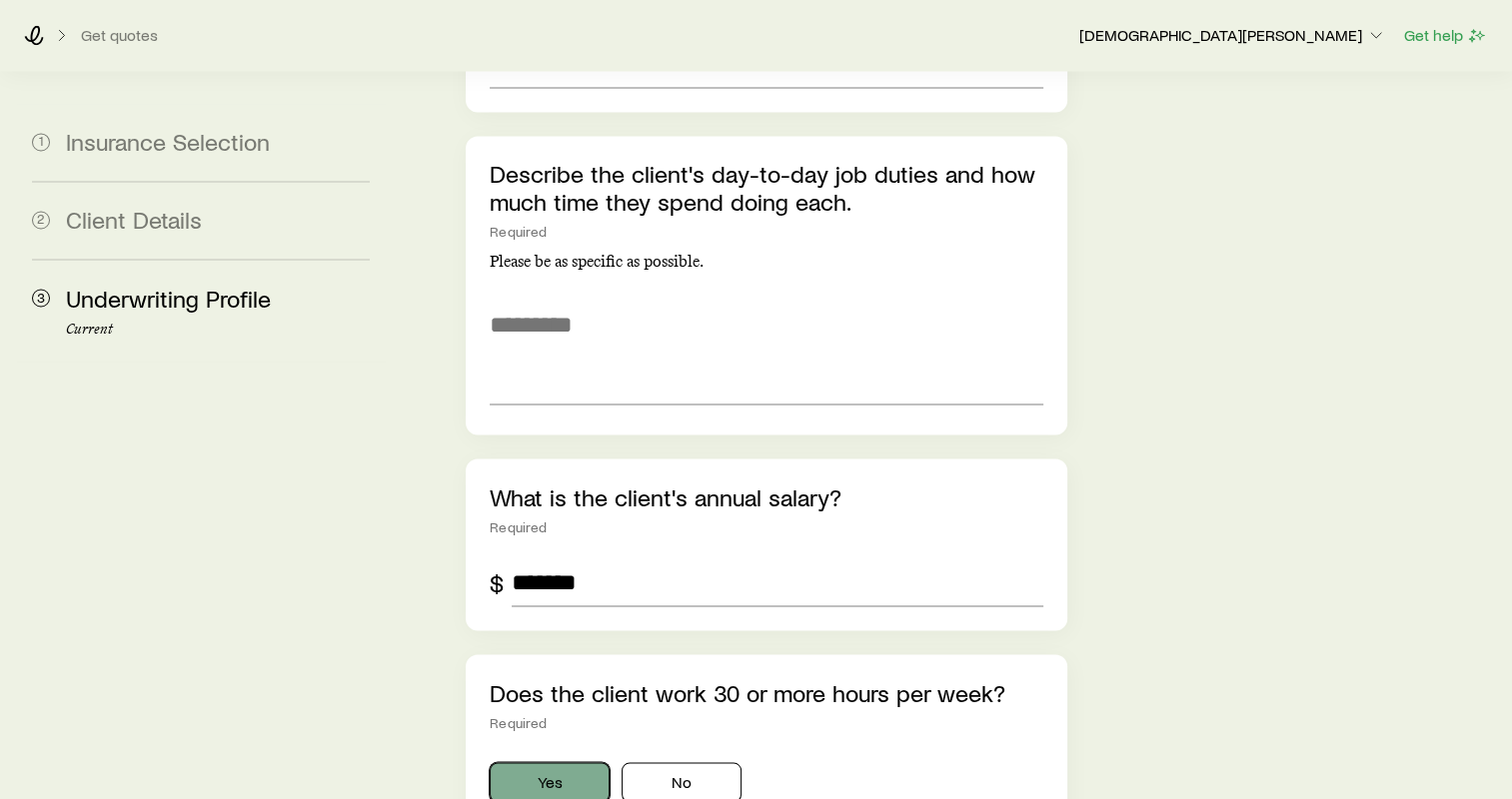 click on "Yes" at bounding box center (550, 782) 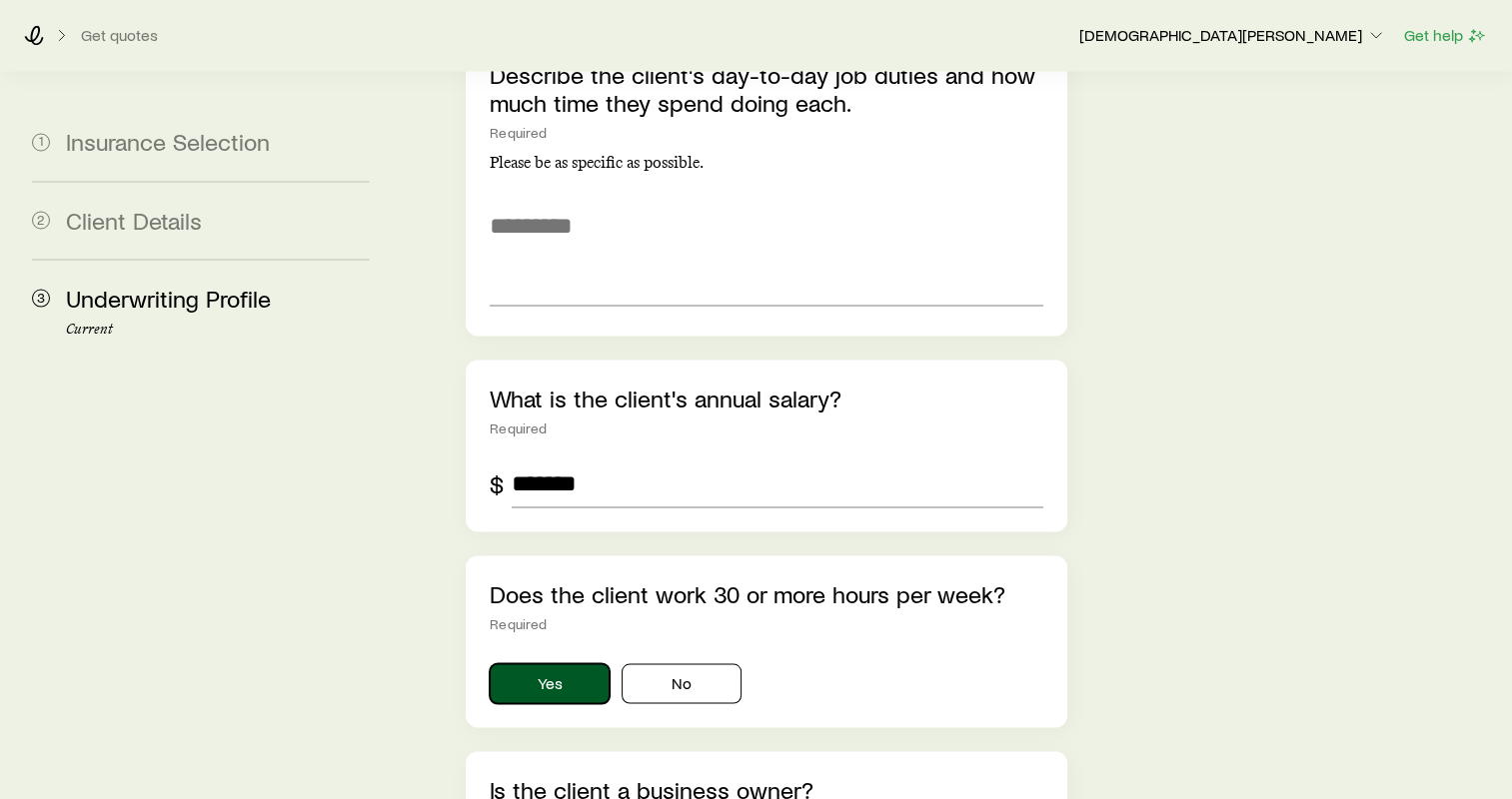scroll, scrollTop: 3695, scrollLeft: 0, axis: vertical 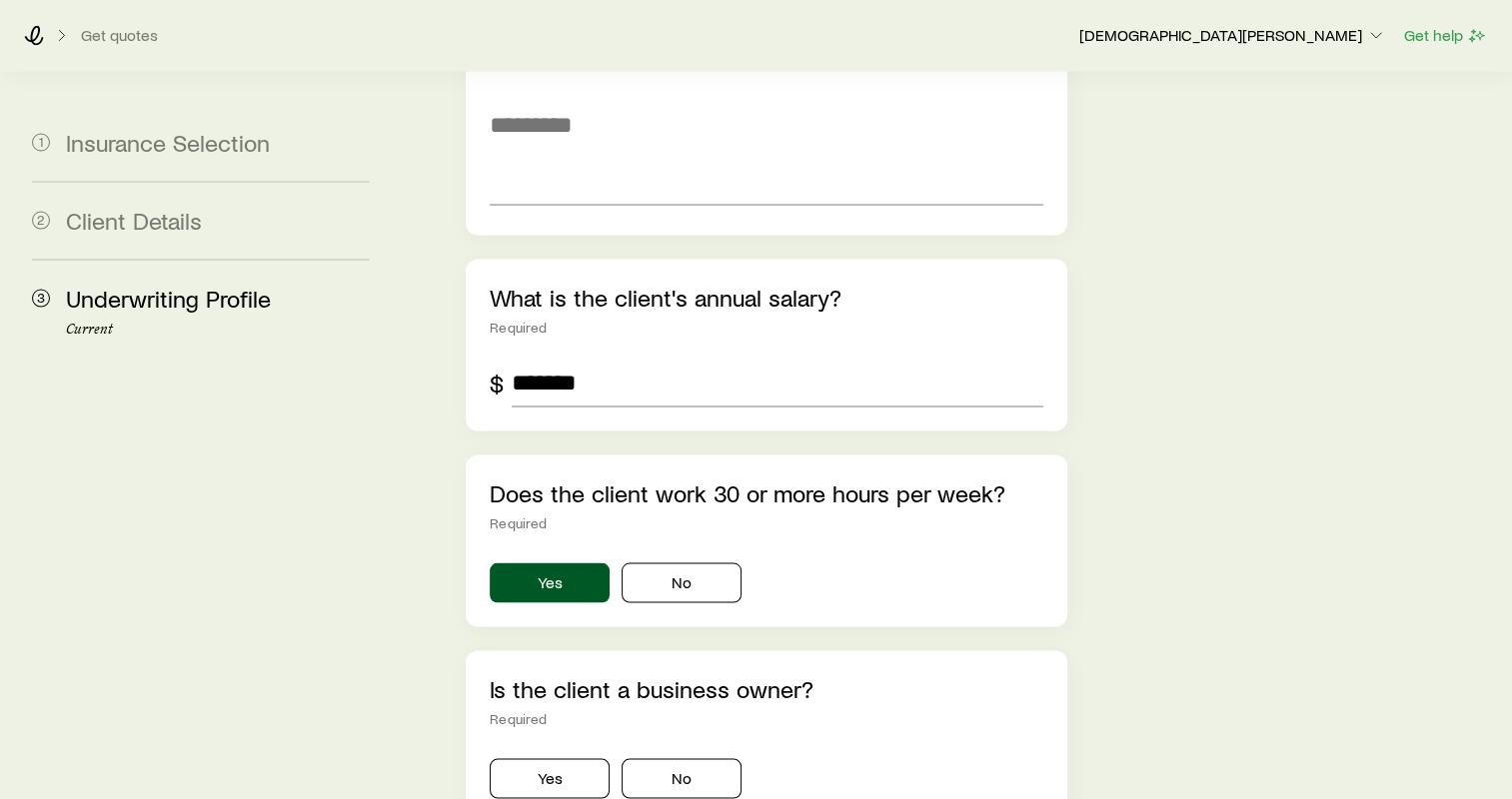 click on "Yes No" at bounding box center [766, 774] 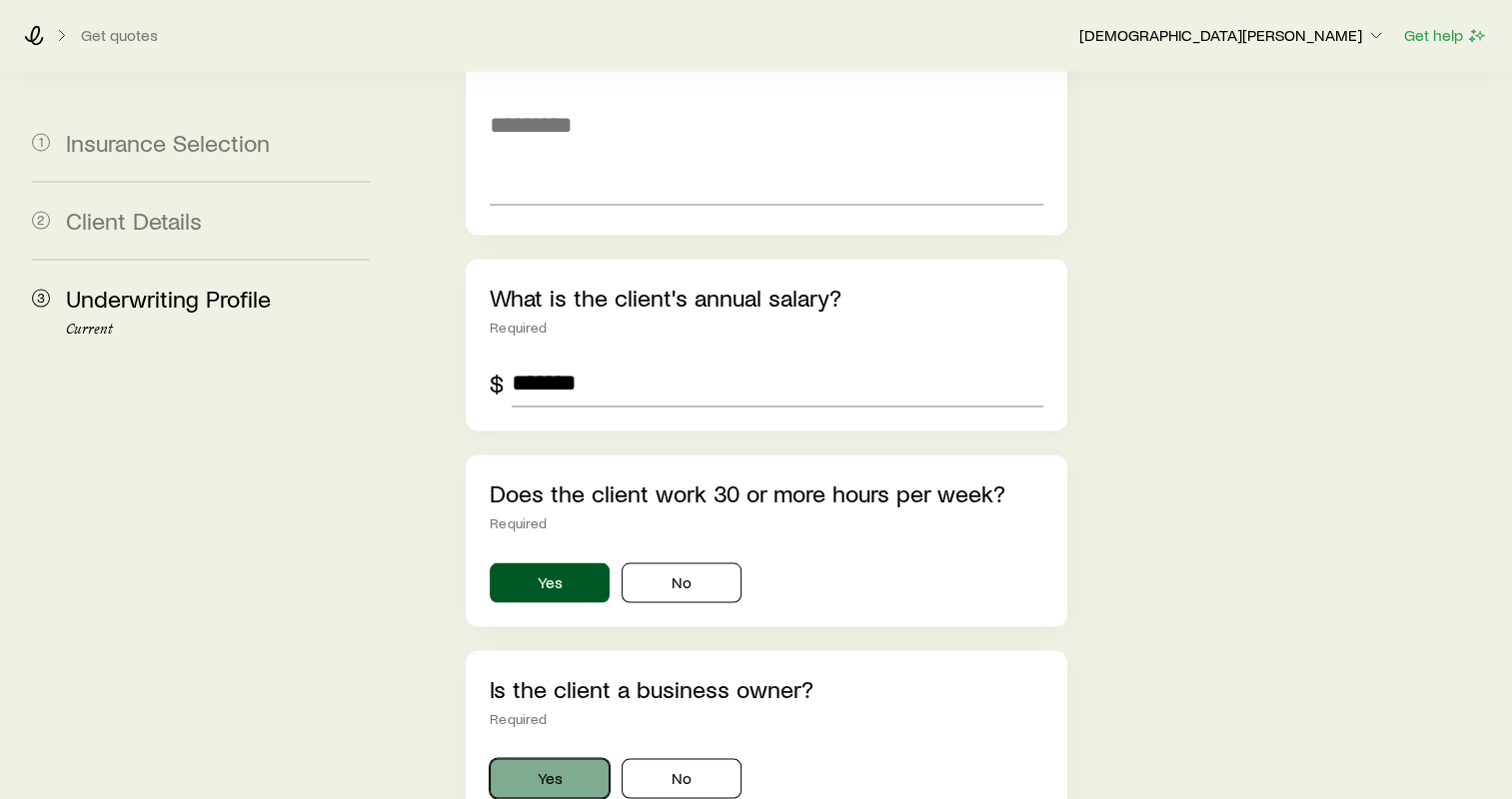 click on "Yes" at bounding box center (550, 778) 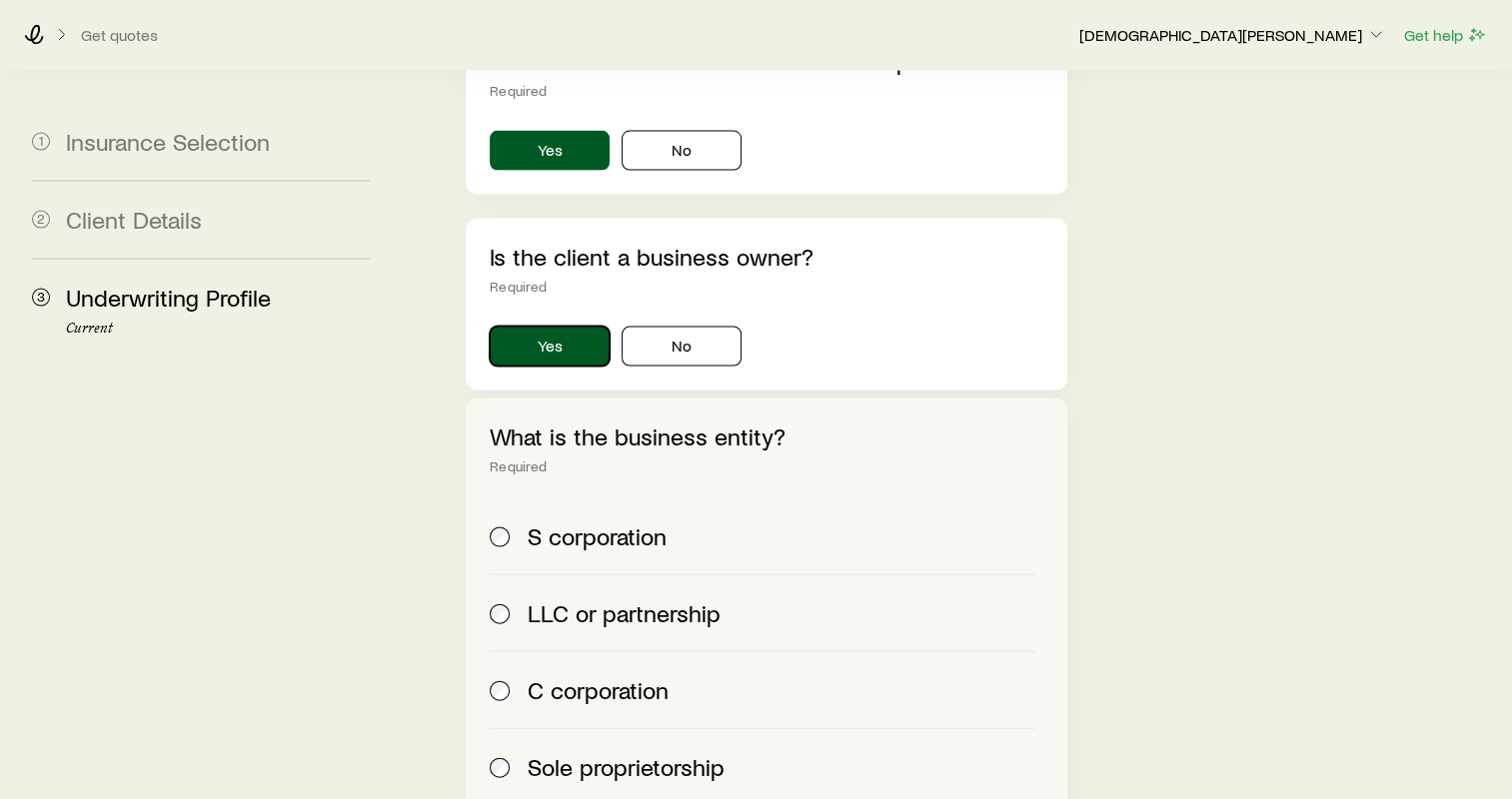 scroll, scrollTop: 4095, scrollLeft: 0, axis: vertical 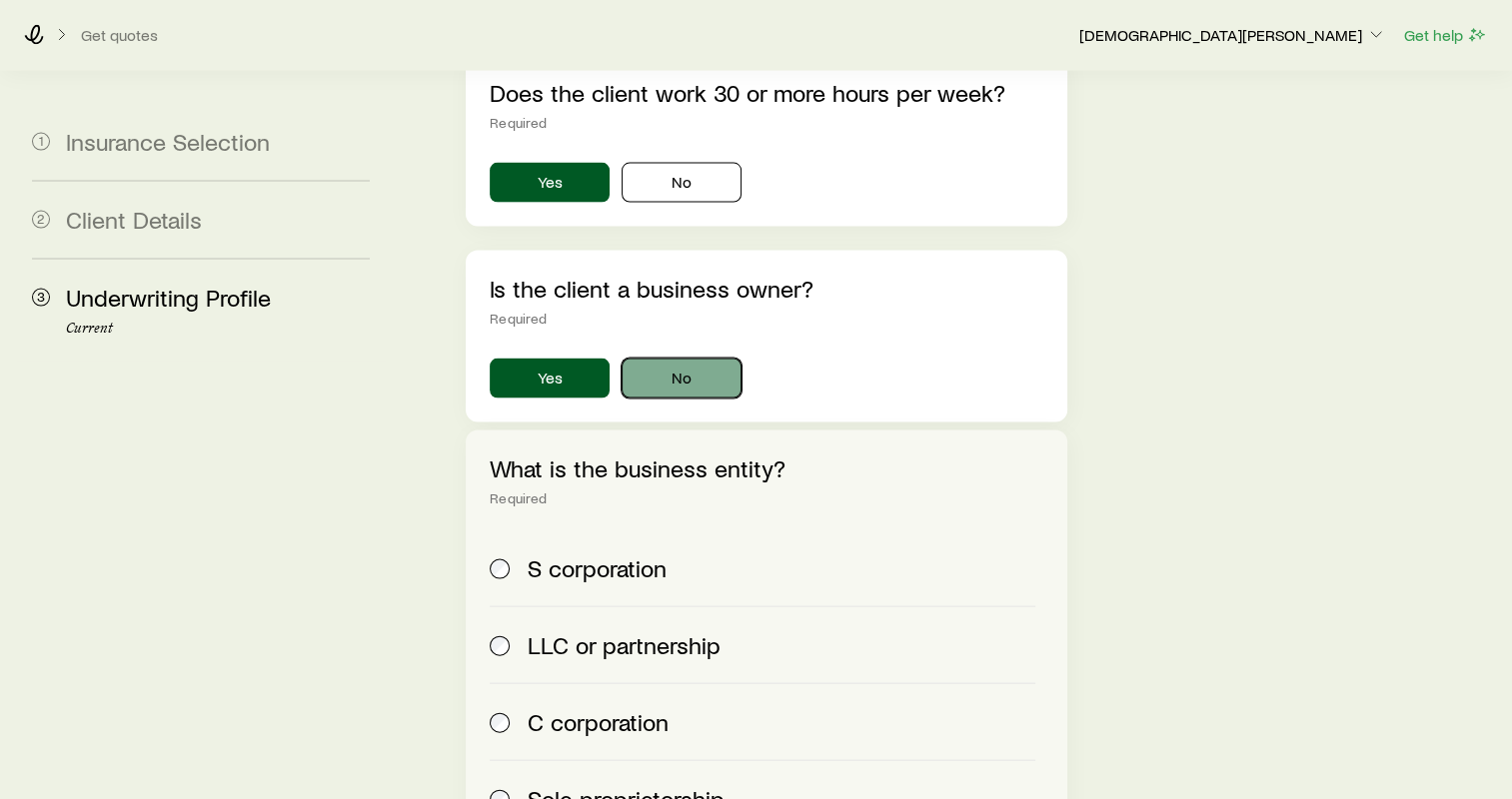 click on "No" at bounding box center [682, 379] 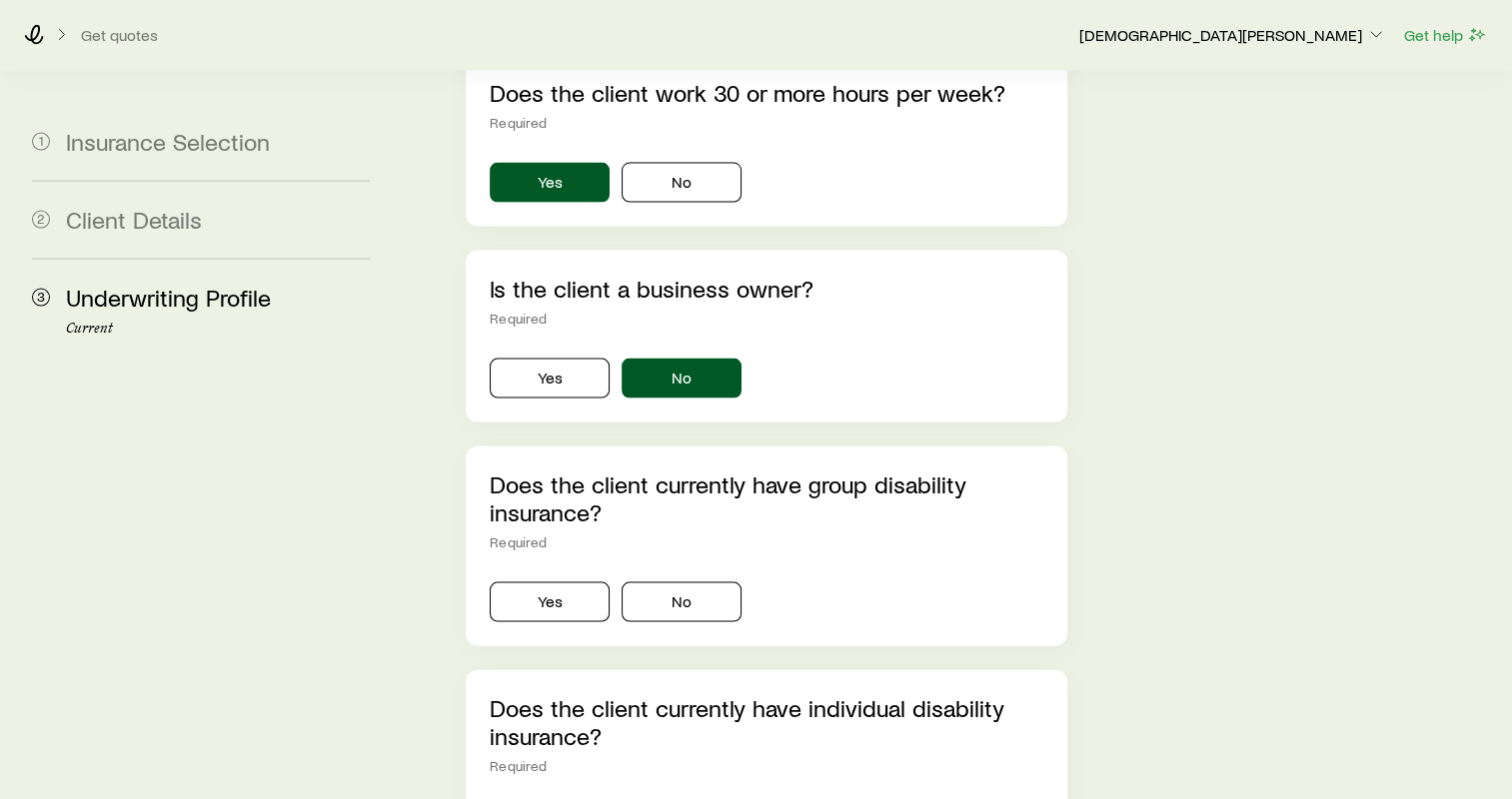 click on "Yes" at bounding box center (550, 826) 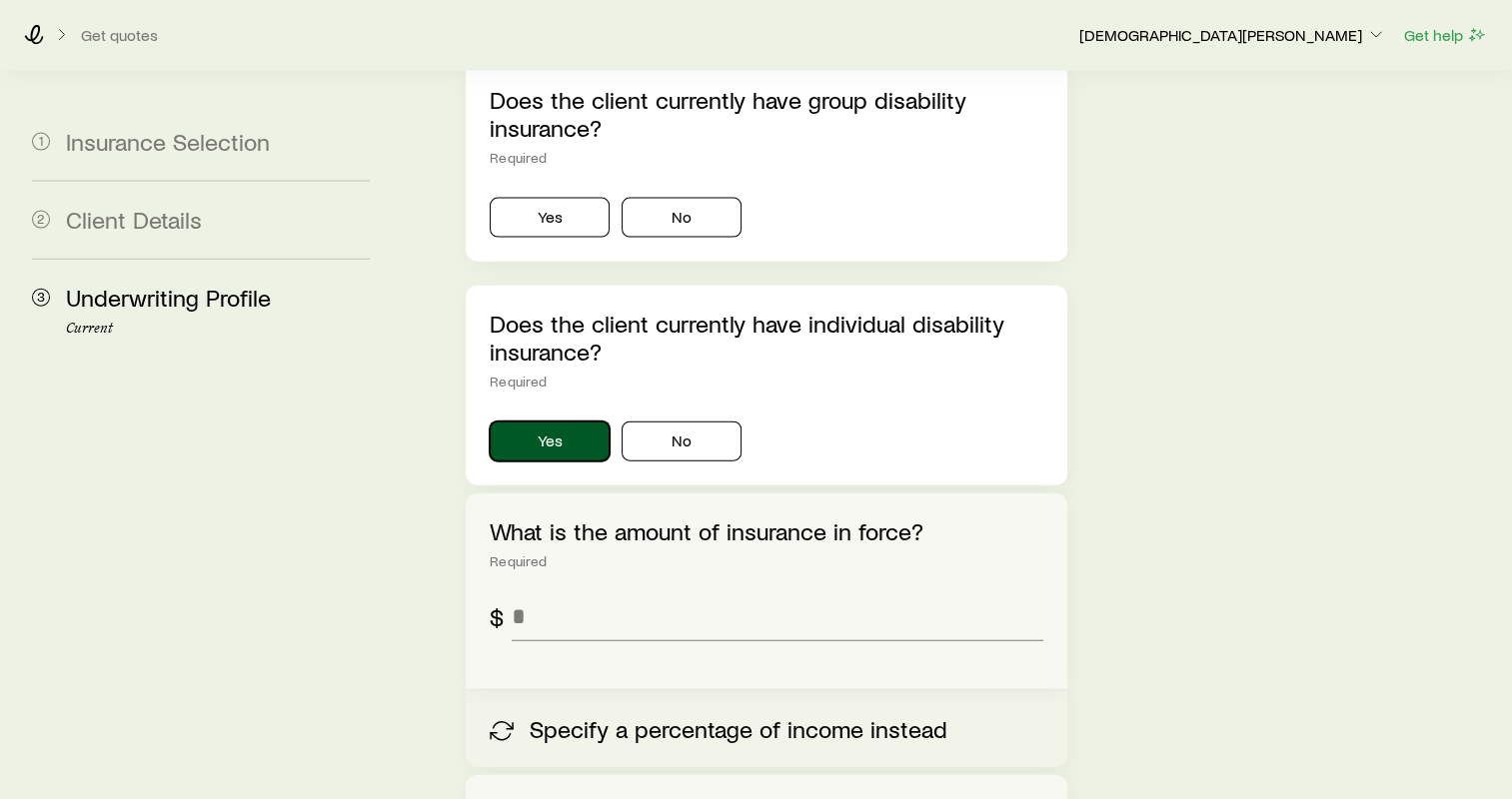 scroll, scrollTop: 4694, scrollLeft: 0, axis: vertical 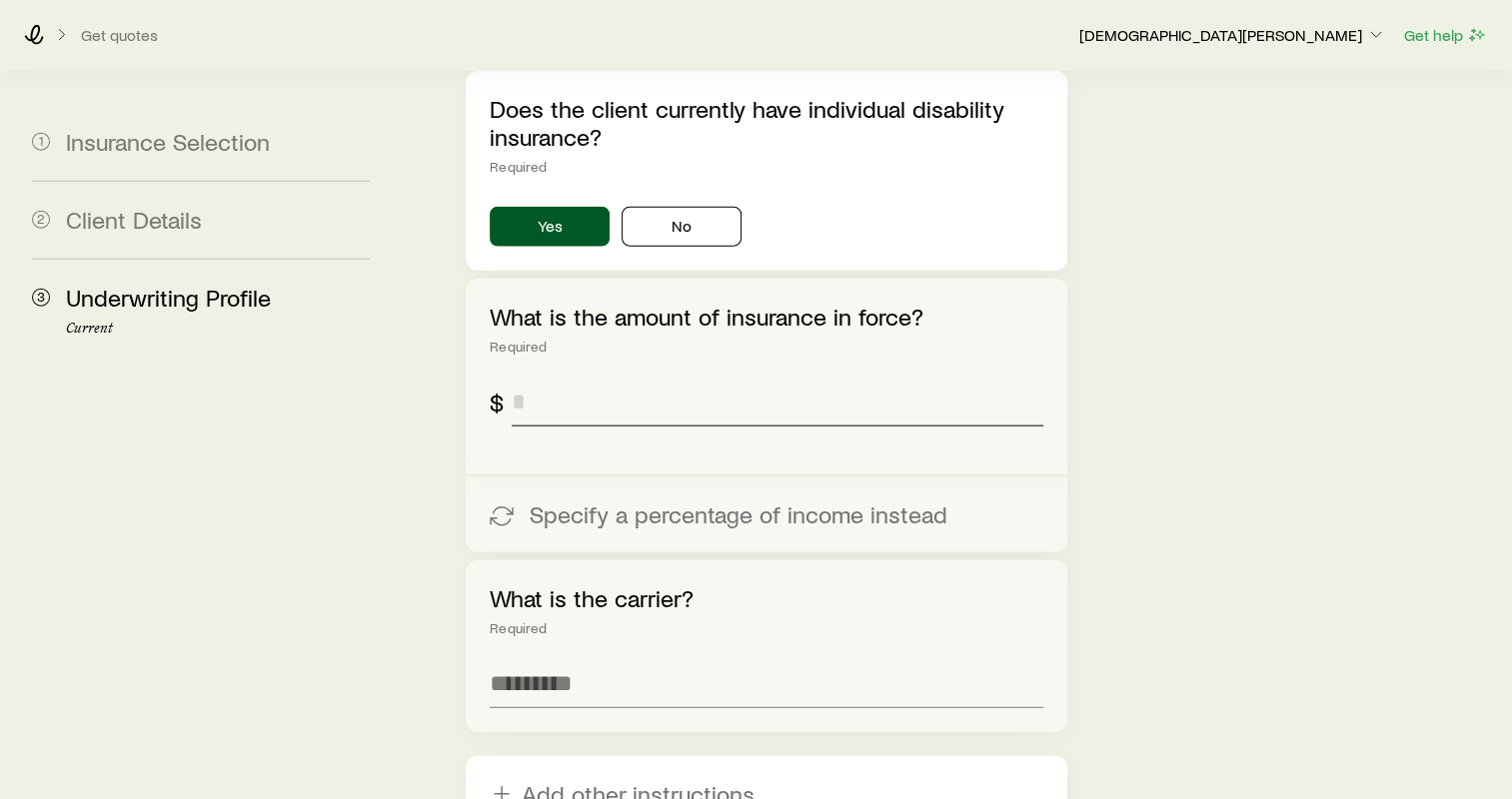 click at bounding box center (777, 402) 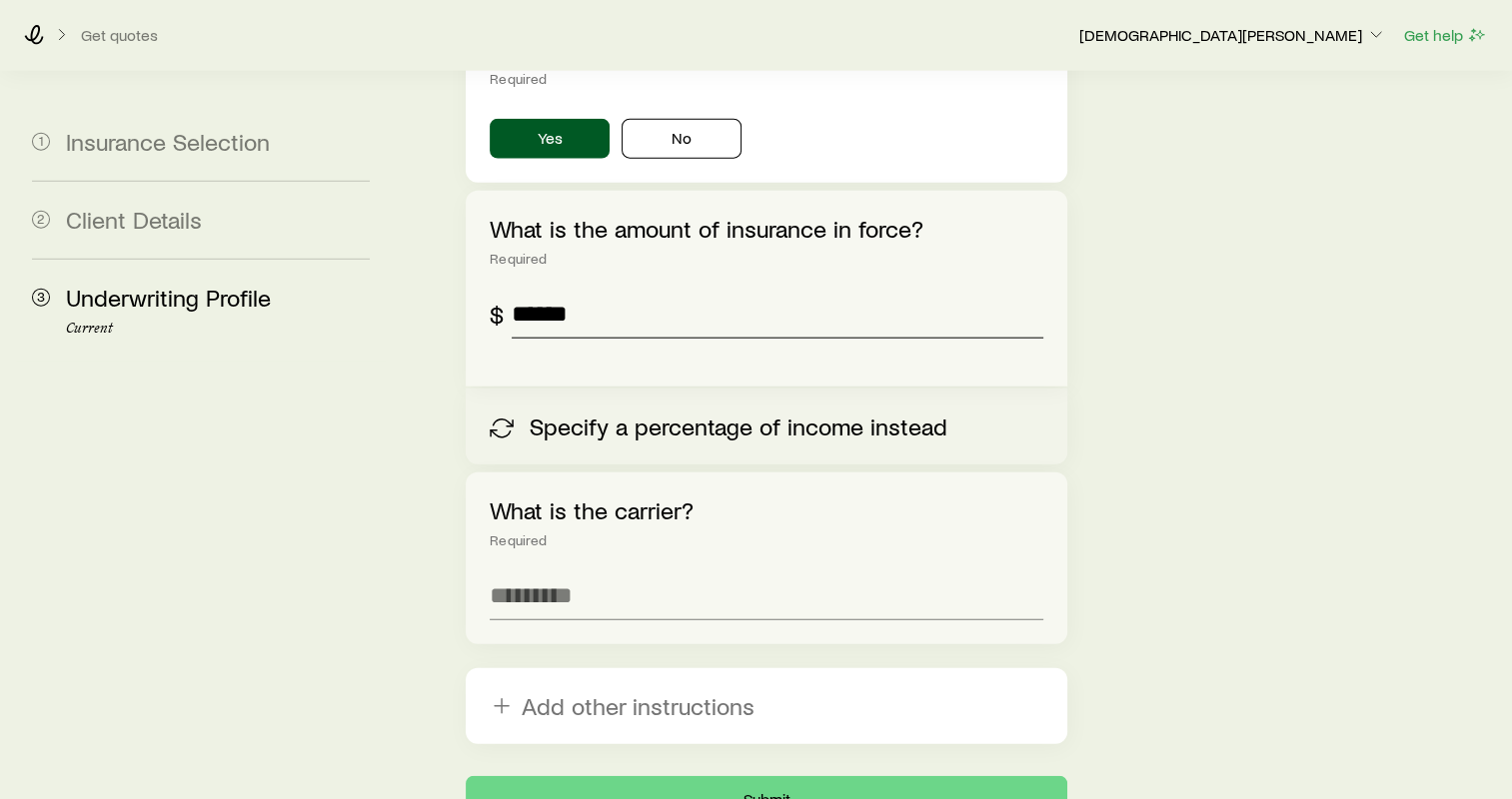 scroll, scrollTop: 4858, scrollLeft: 0, axis: vertical 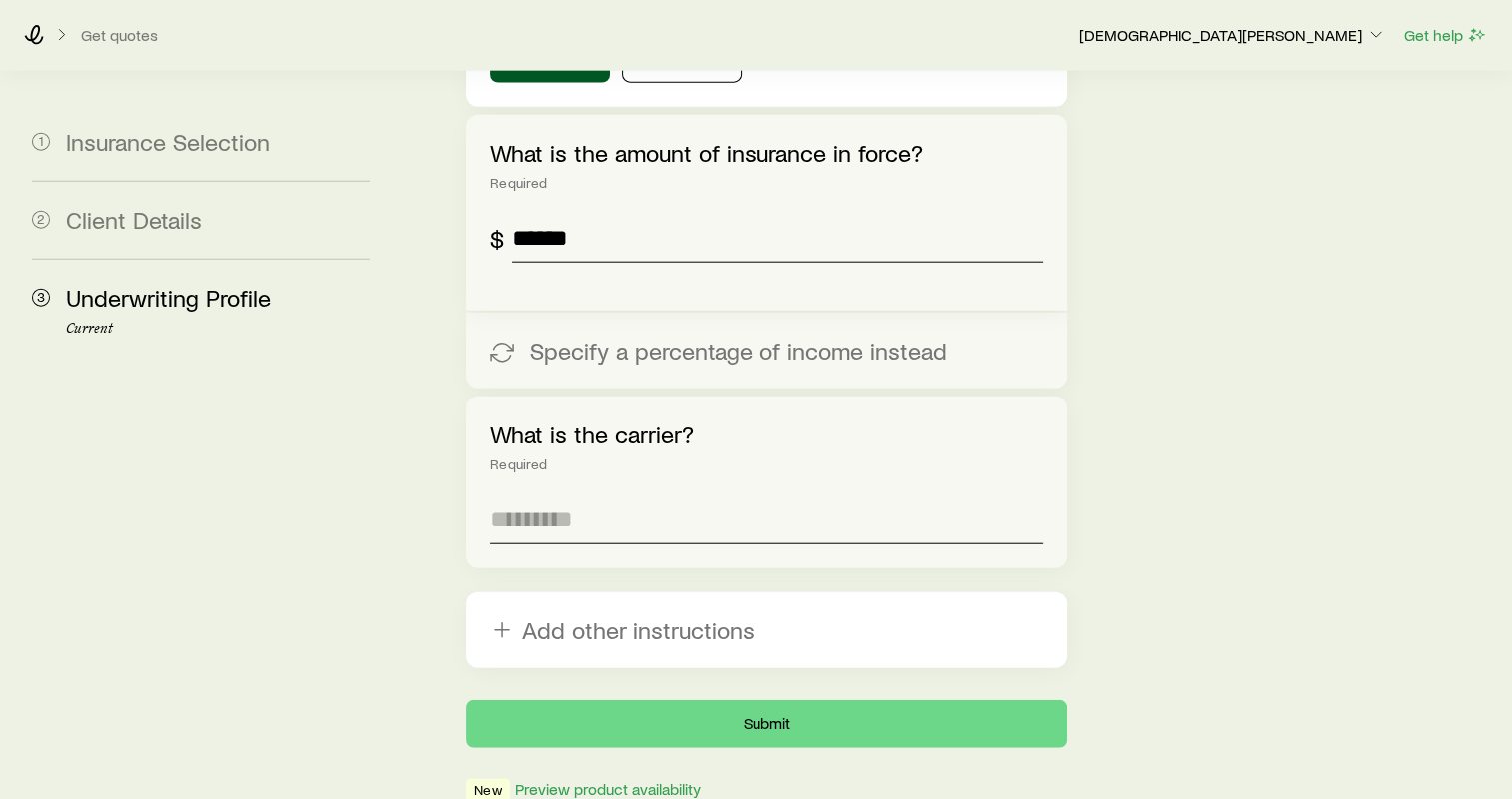 type on "******" 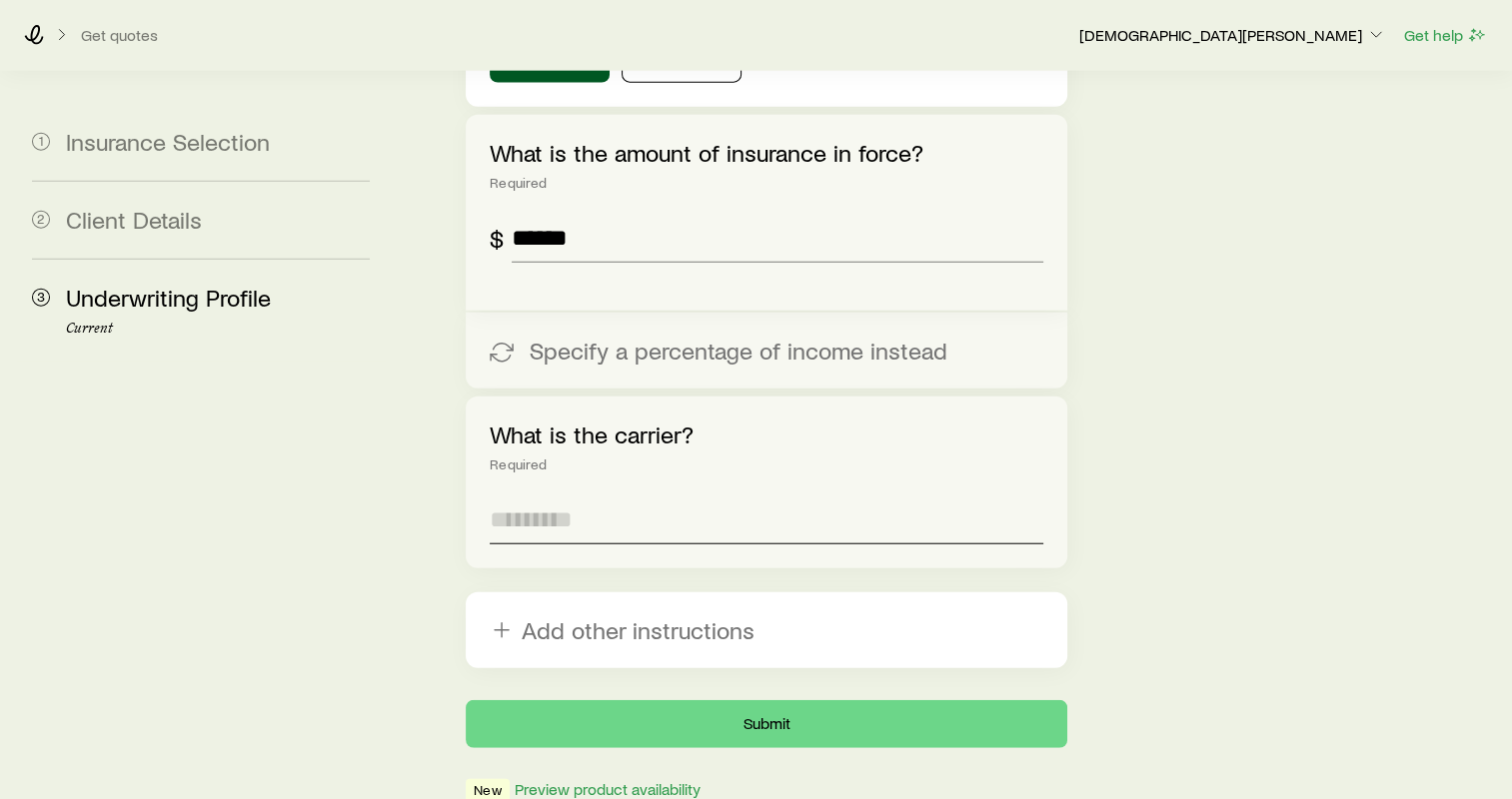 click at bounding box center (766, 520) 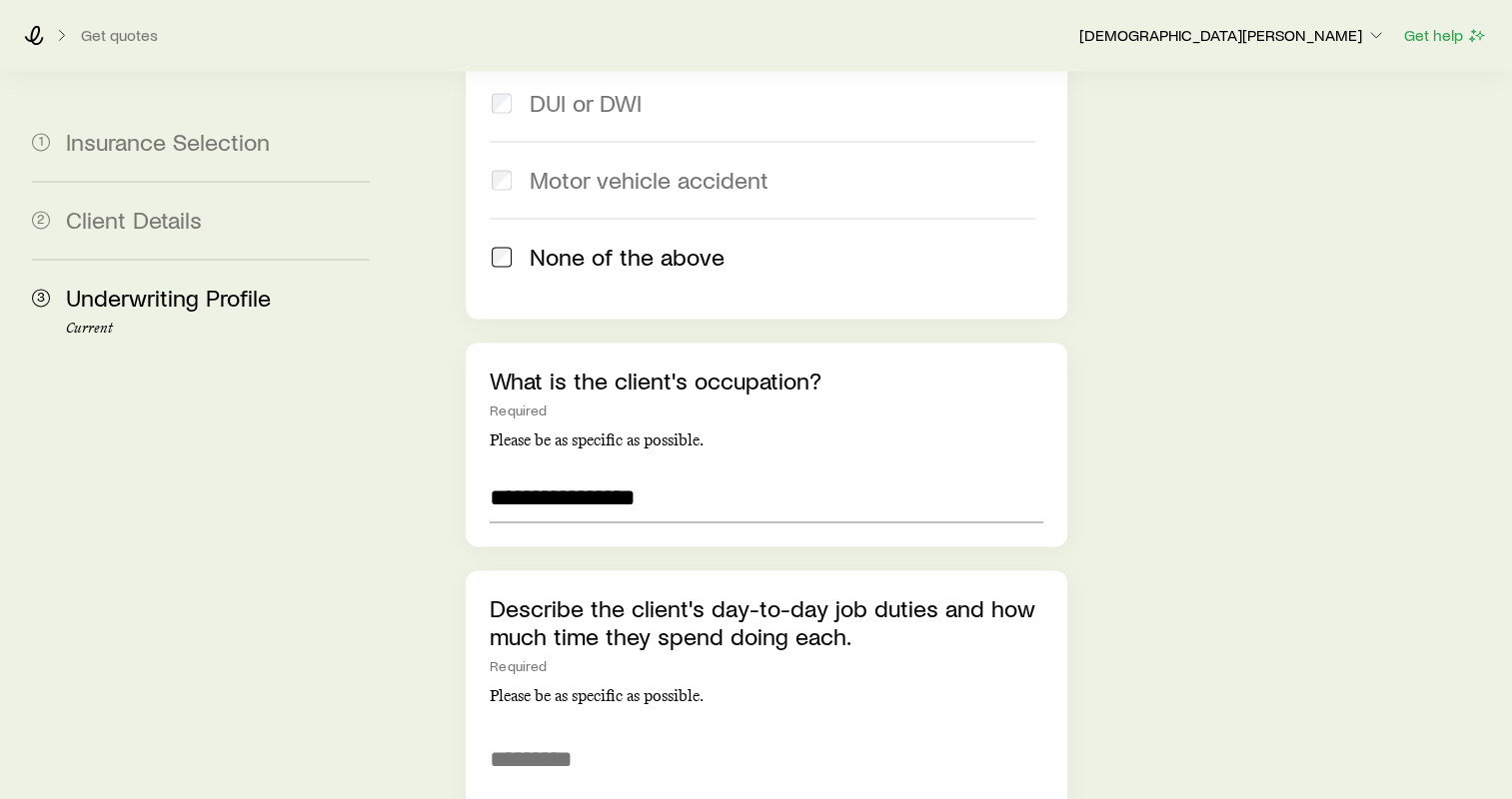 scroll, scrollTop: 3060, scrollLeft: 0, axis: vertical 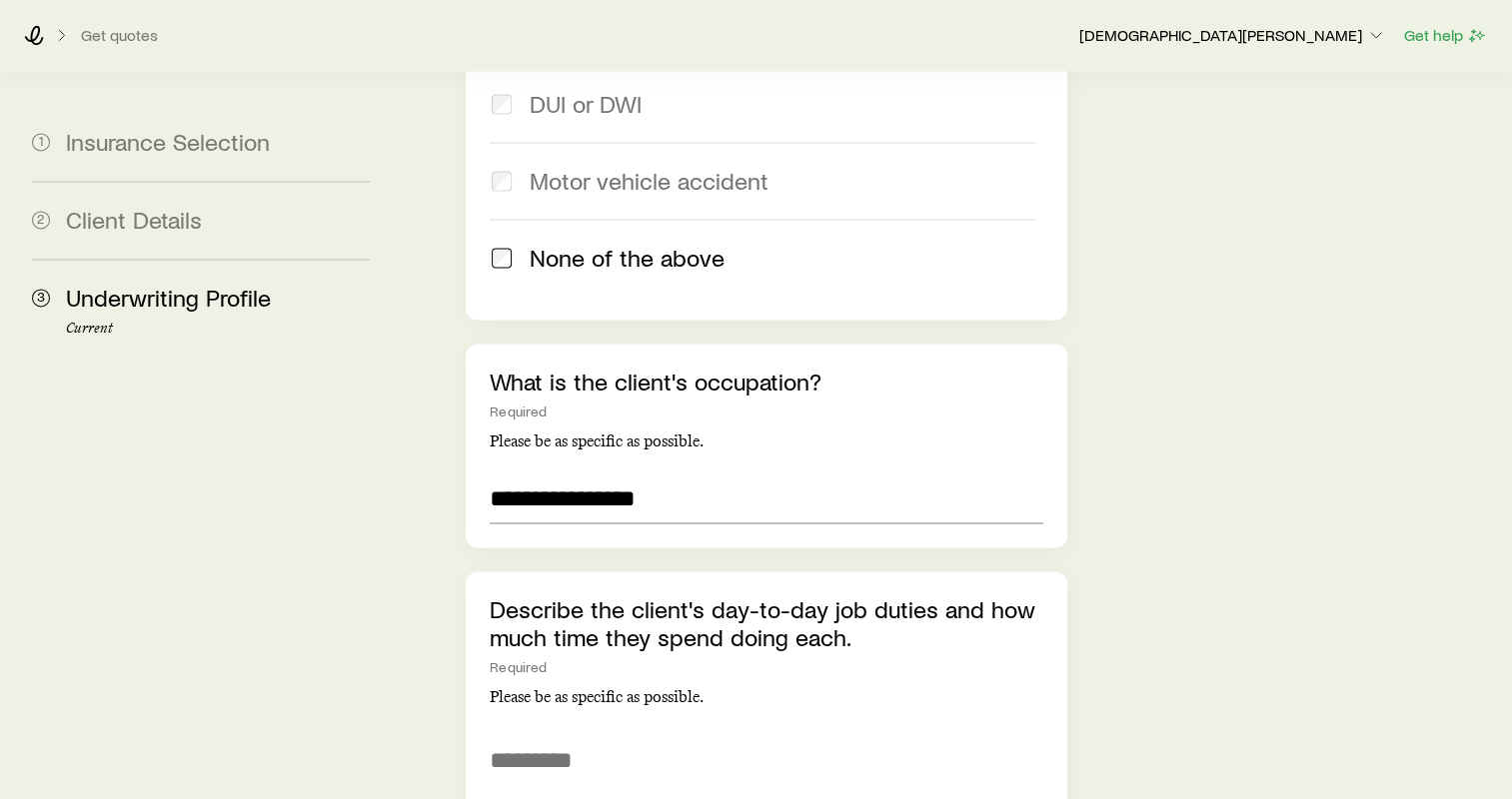 type on "********" 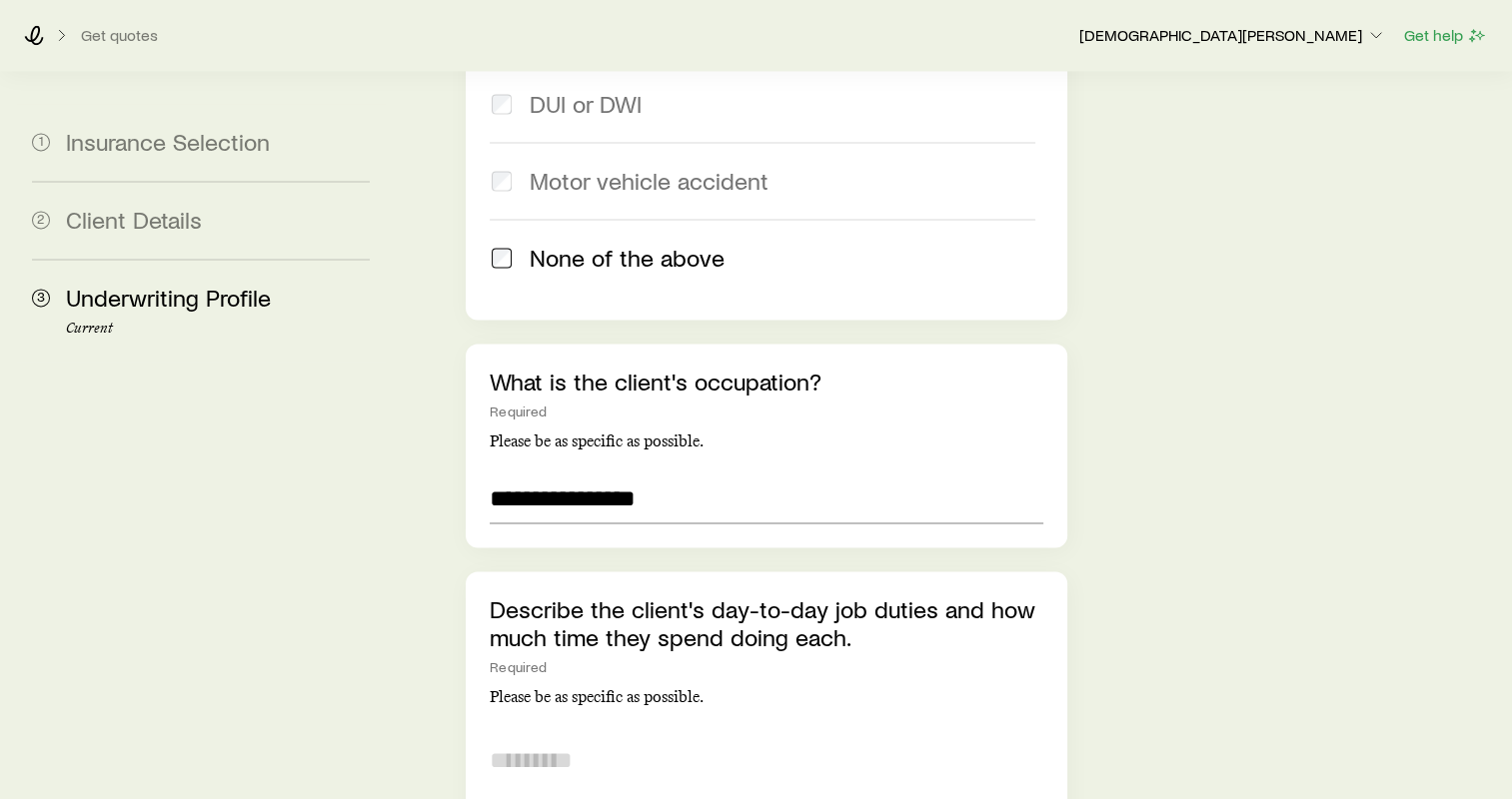 click at bounding box center (766, 785) 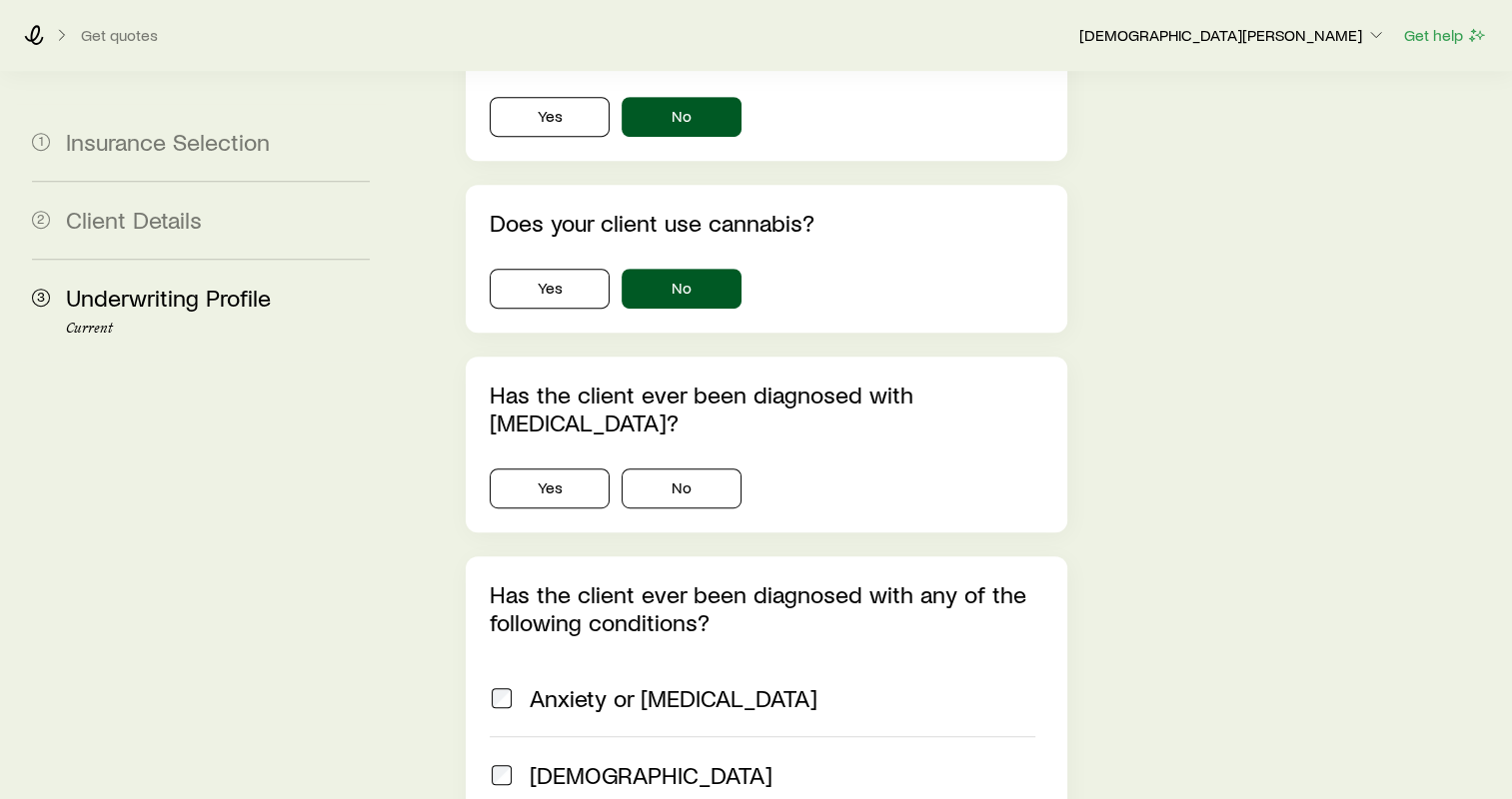 scroll, scrollTop: 663, scrollLeft: 0, axis: vertical 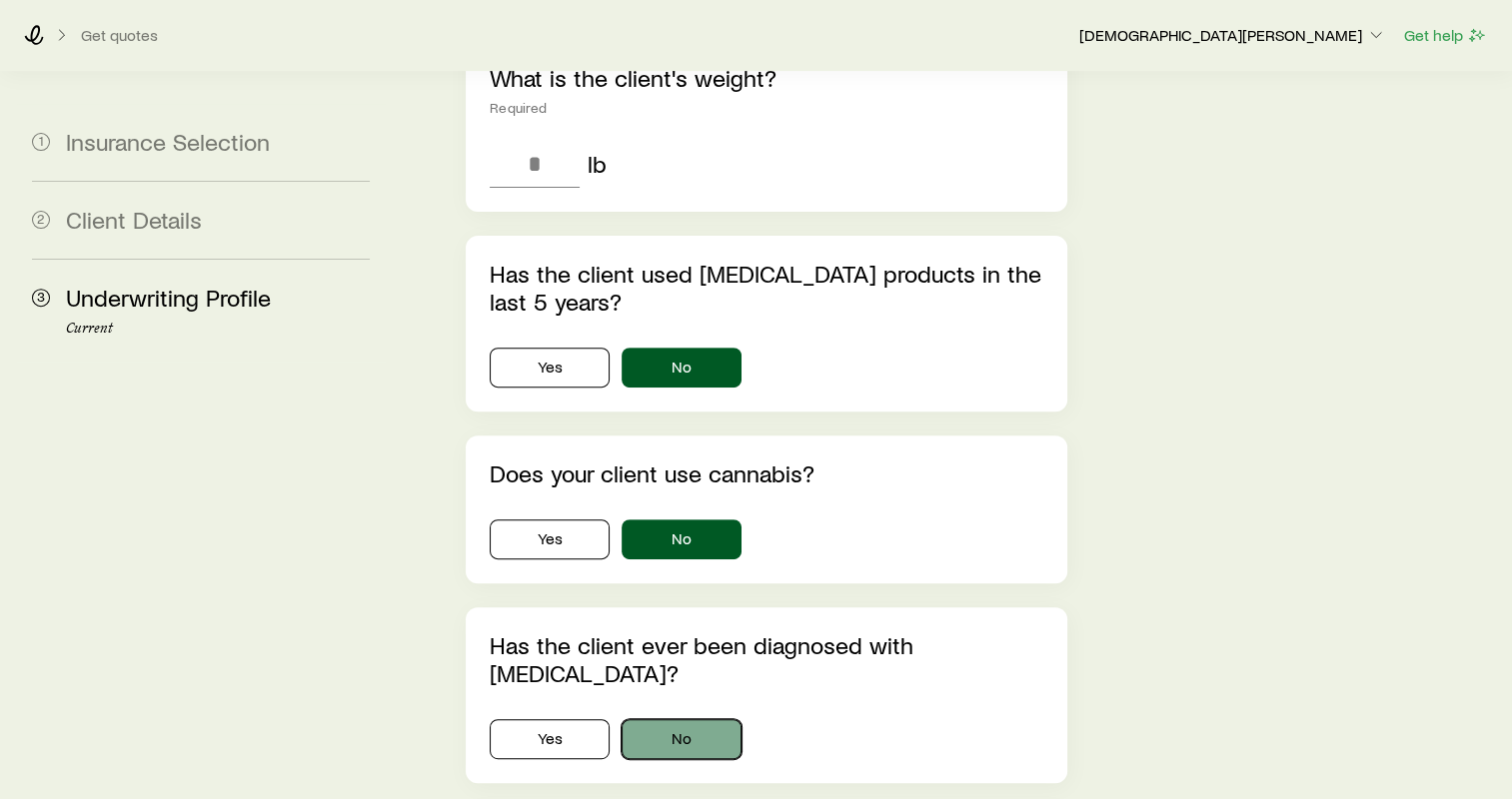 click on "No" at bounding box center (682, 739) 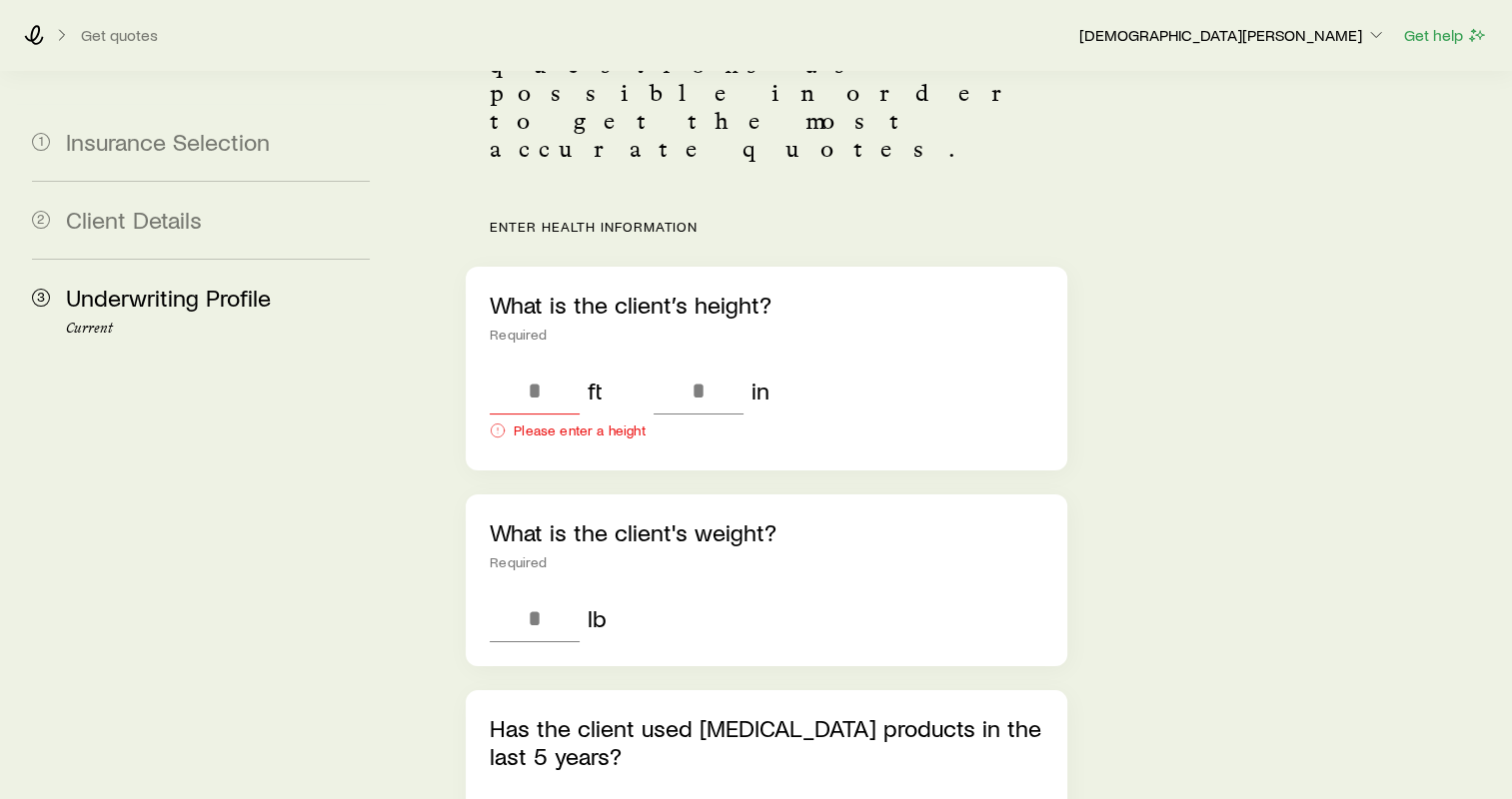 scroll, scrollTop: 164, scrollLeft: 0, axis: vertical 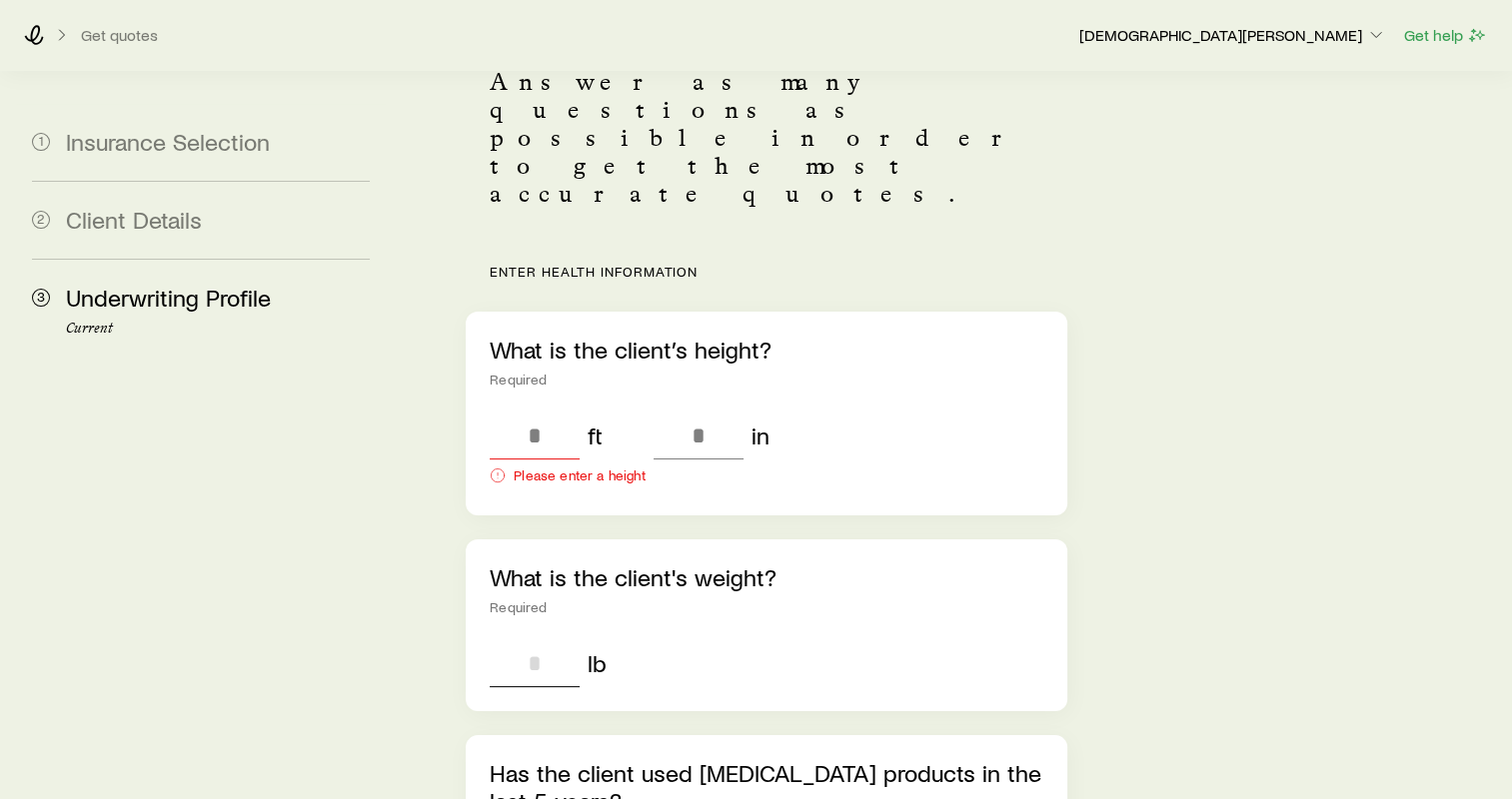 click at bounding box center [535, 663] 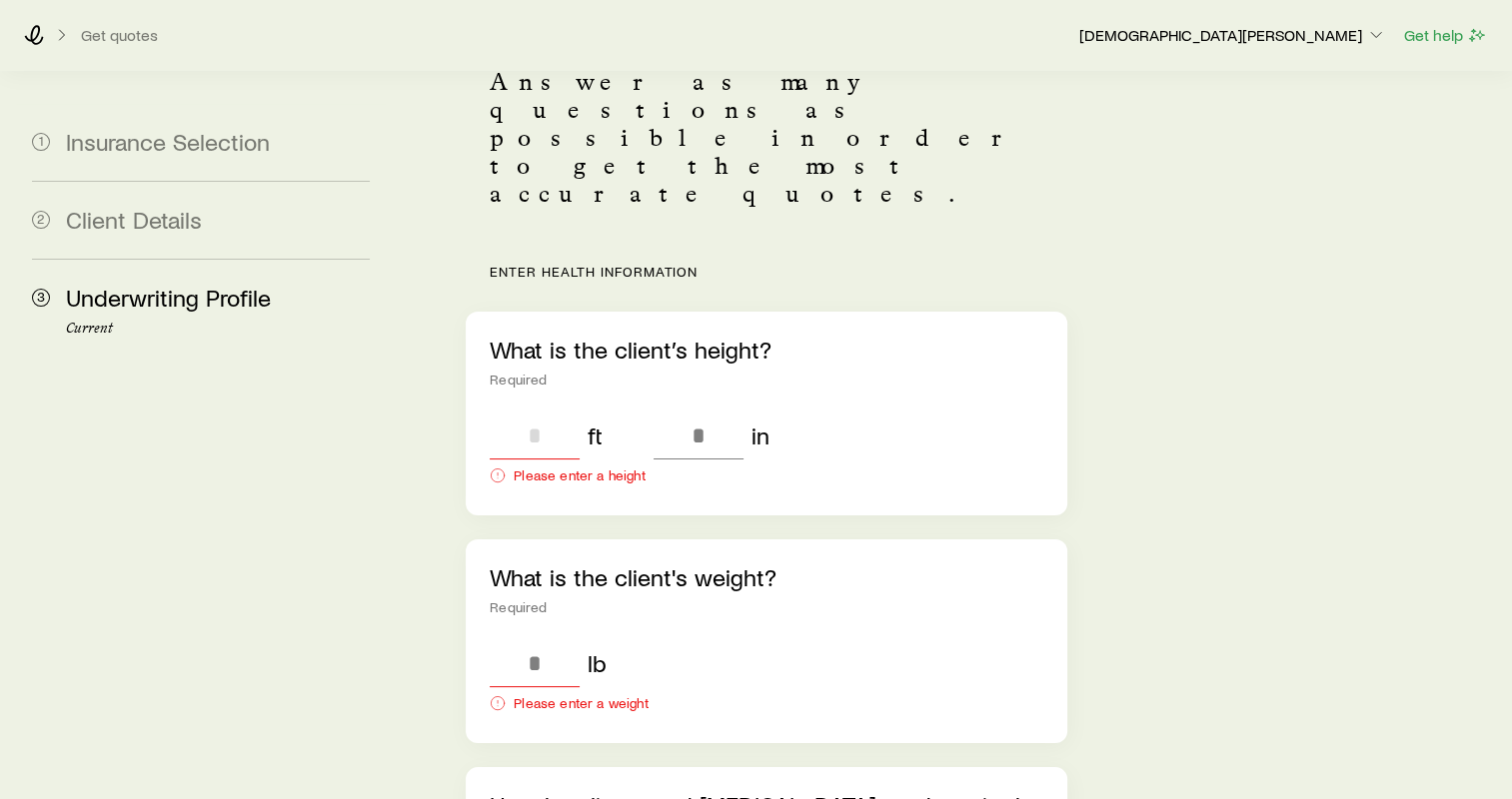 click at bounding box center (535, 435) 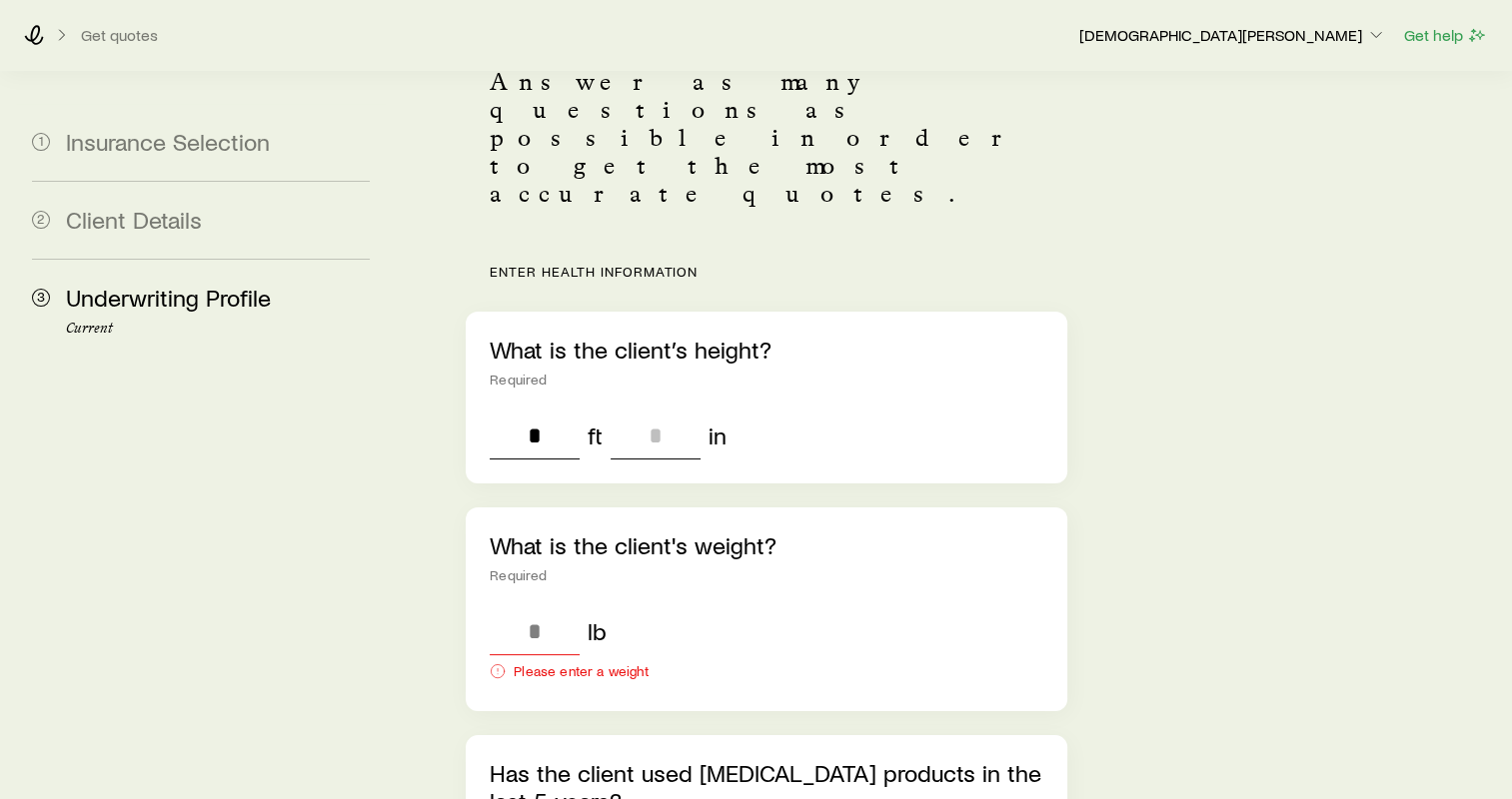 type on "*" 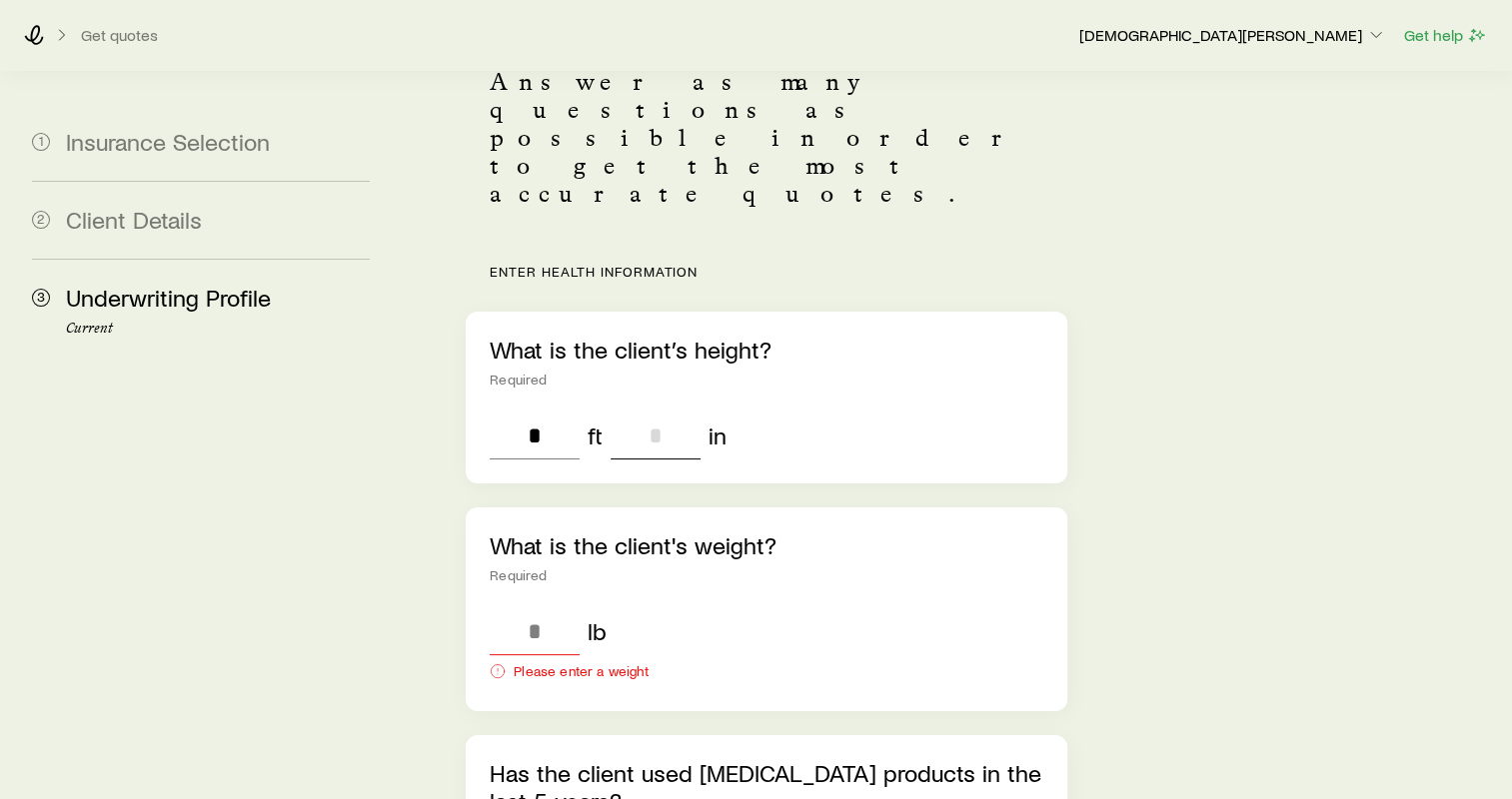 click at bounding box center [656, 435] 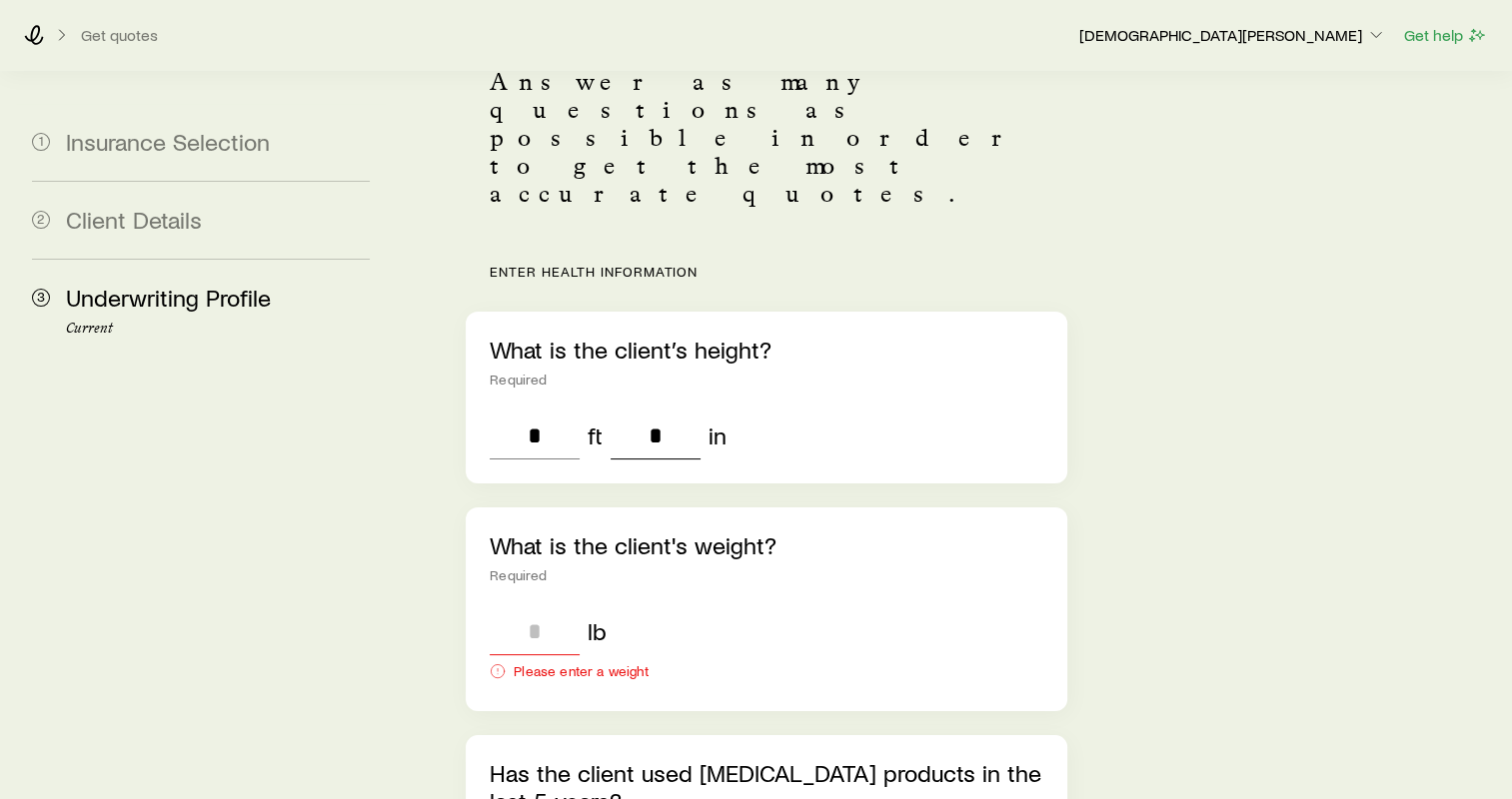 type on "*" 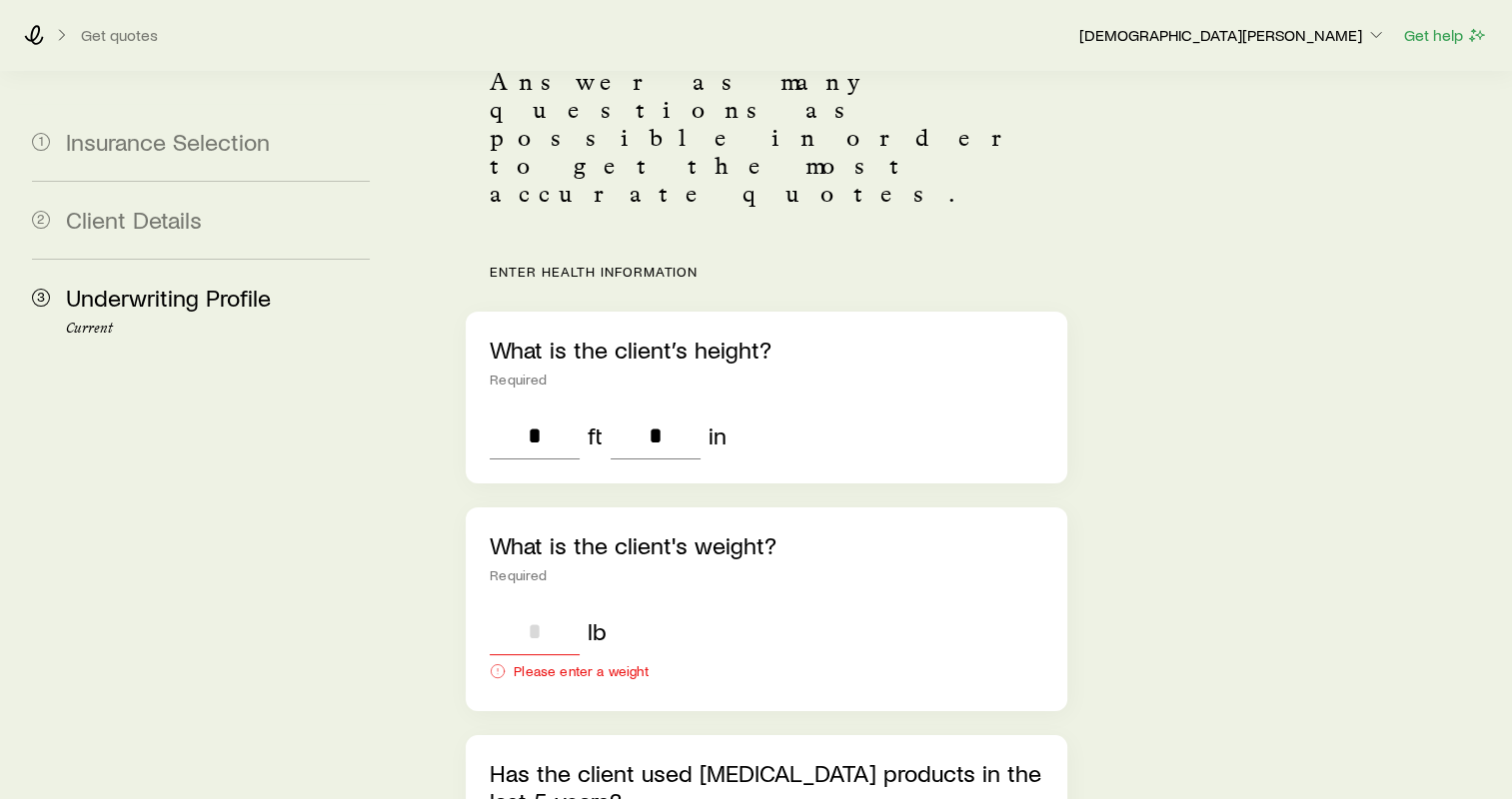 click at bounding box center [535, 631] 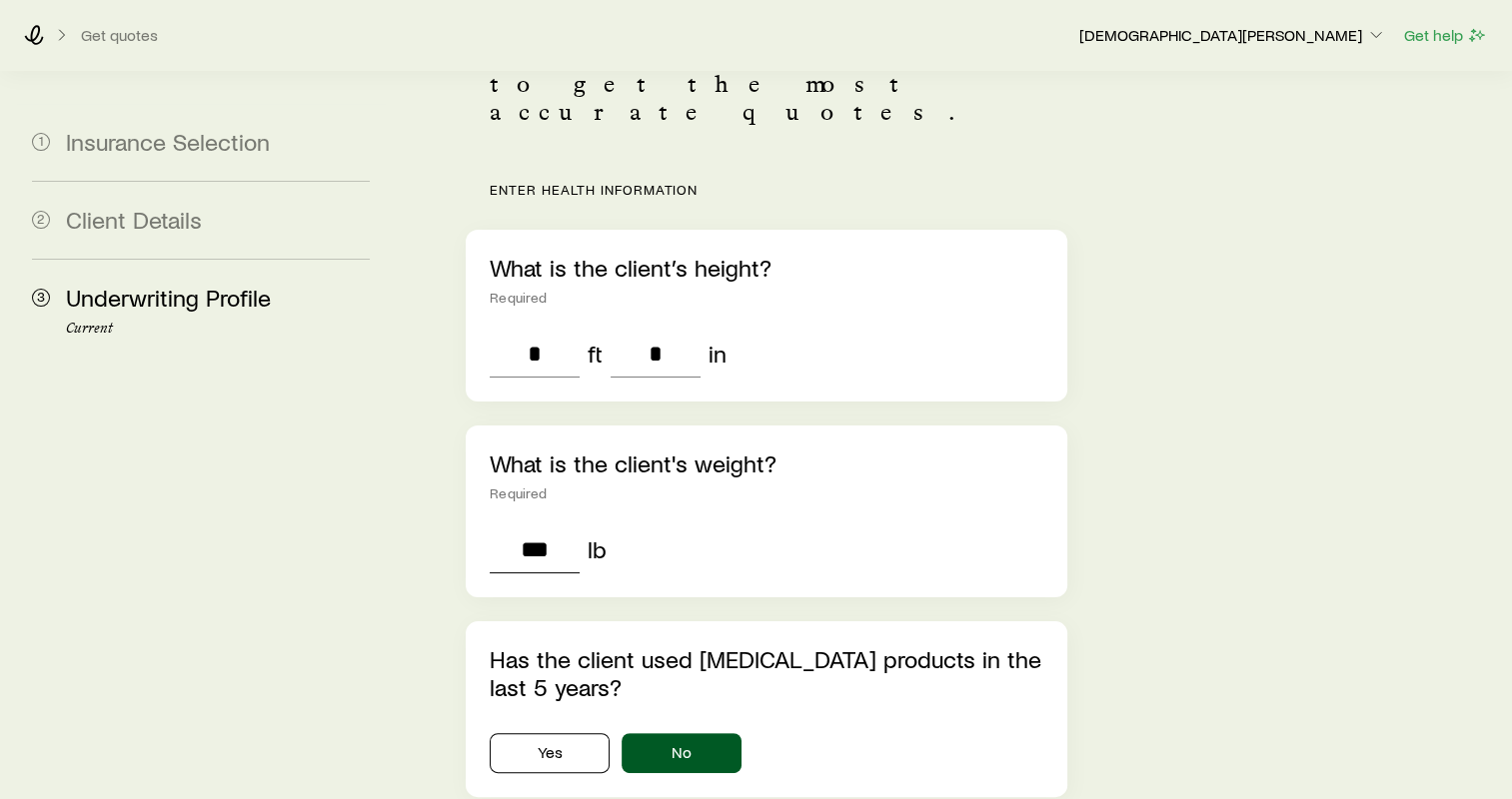 scroll, scrollTop: 364, scrollLeft: 0, axis: vertical 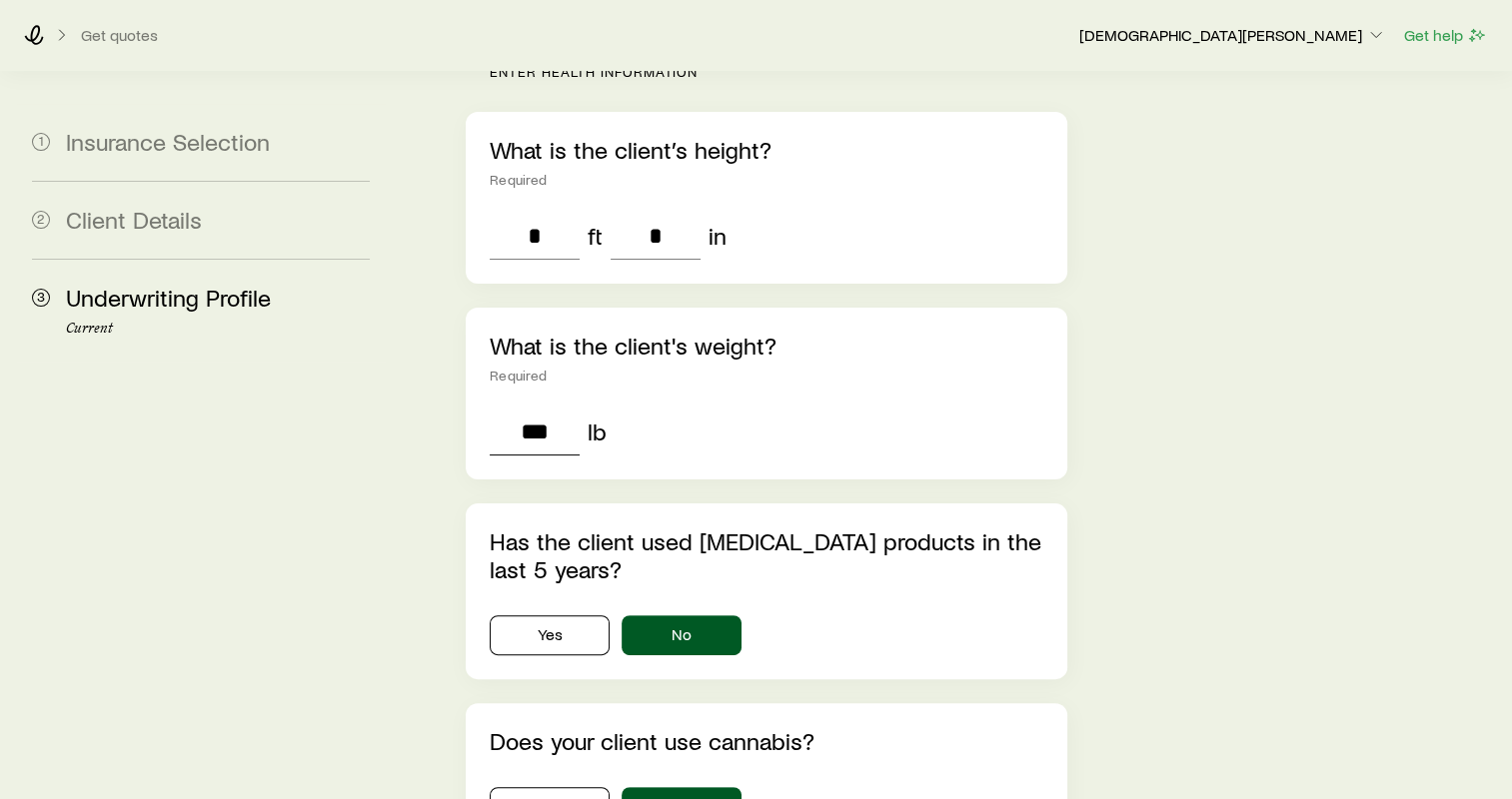 type on "***" 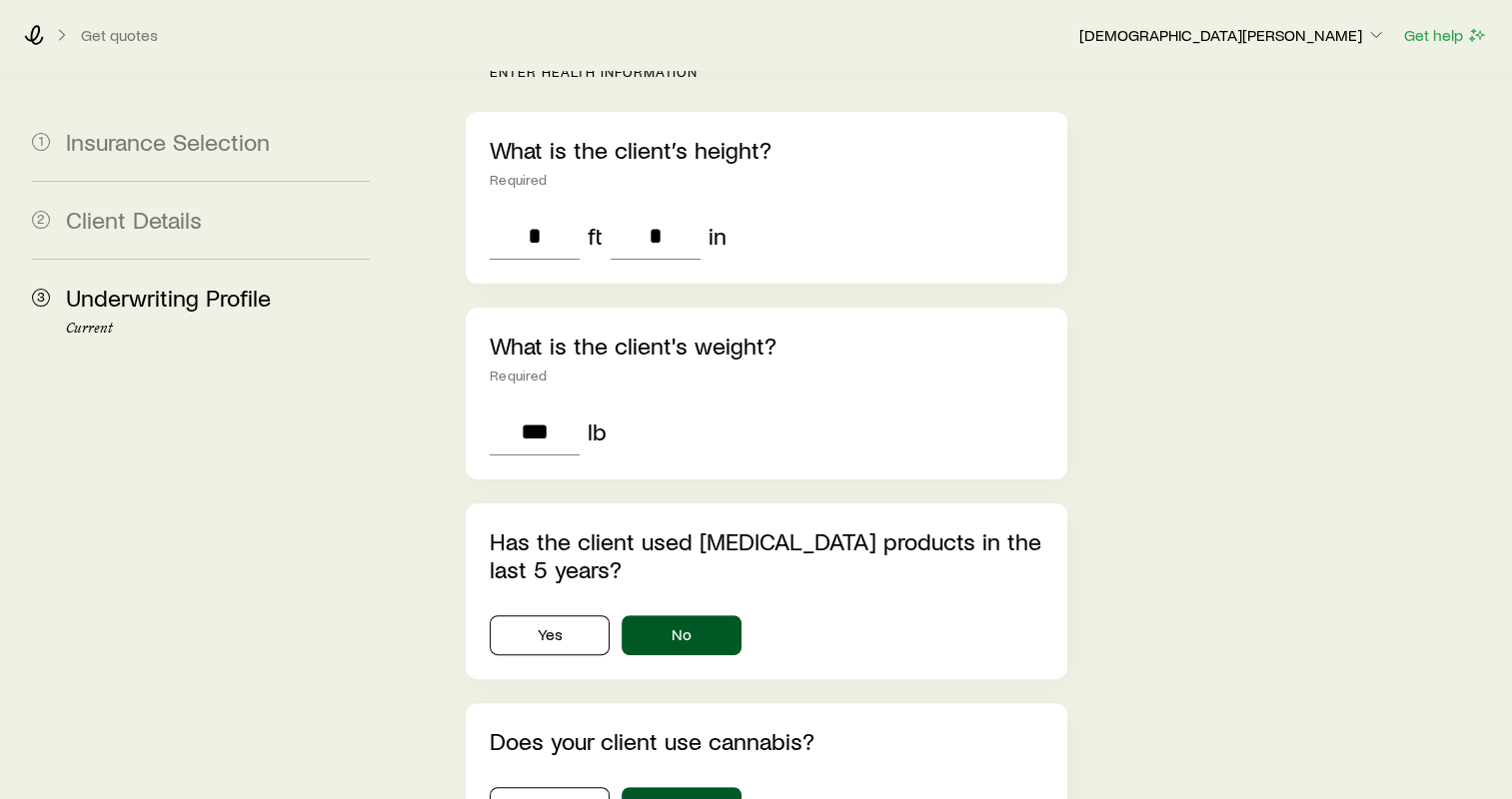 click on "1 Insurance Selection 2 Client Details 3 Underwriting Profile Current" at bounding box center [201, 2487] 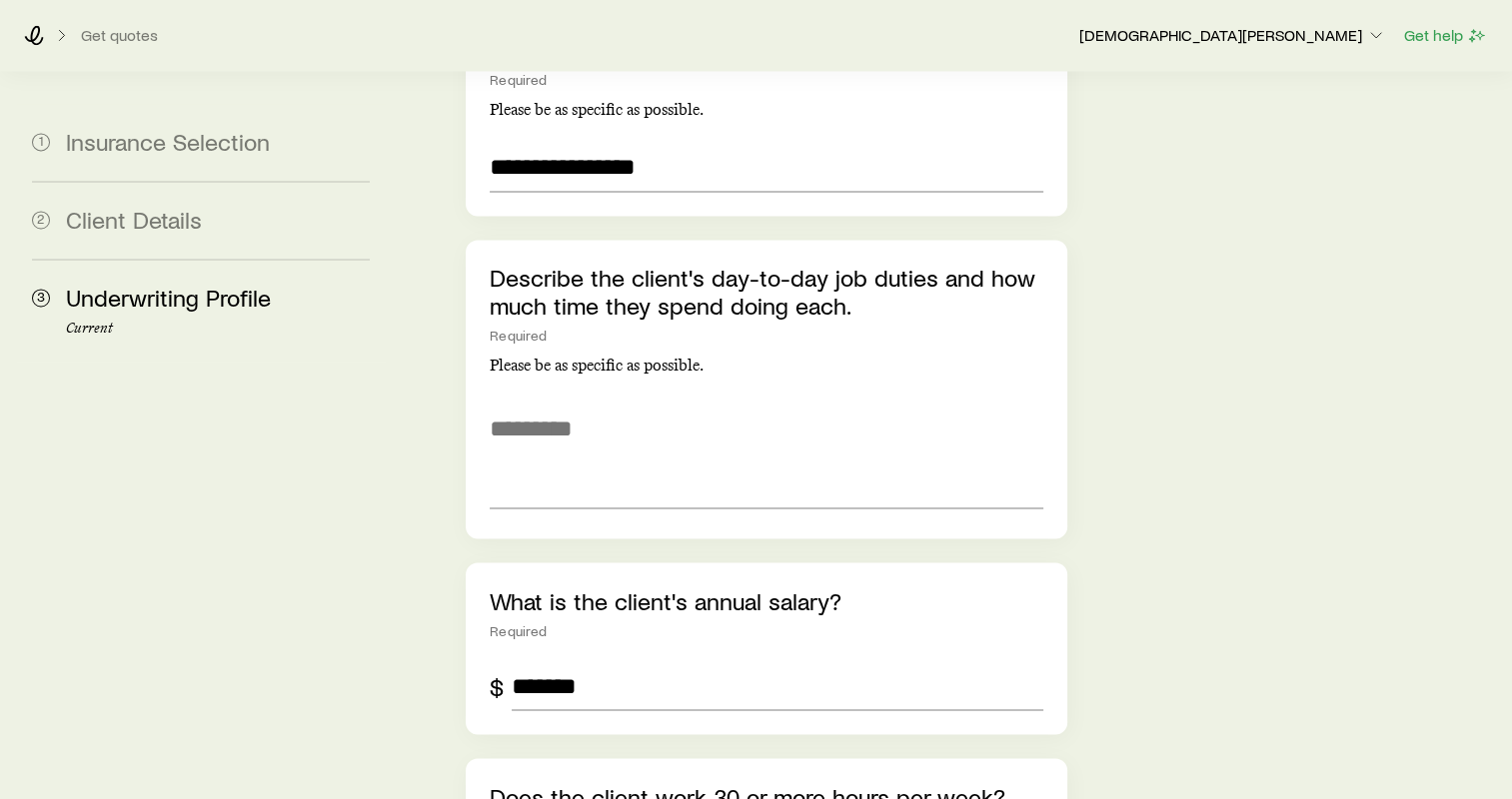 scroll, scrollTop: 3060, scrollLeft: 0, axis: vertical 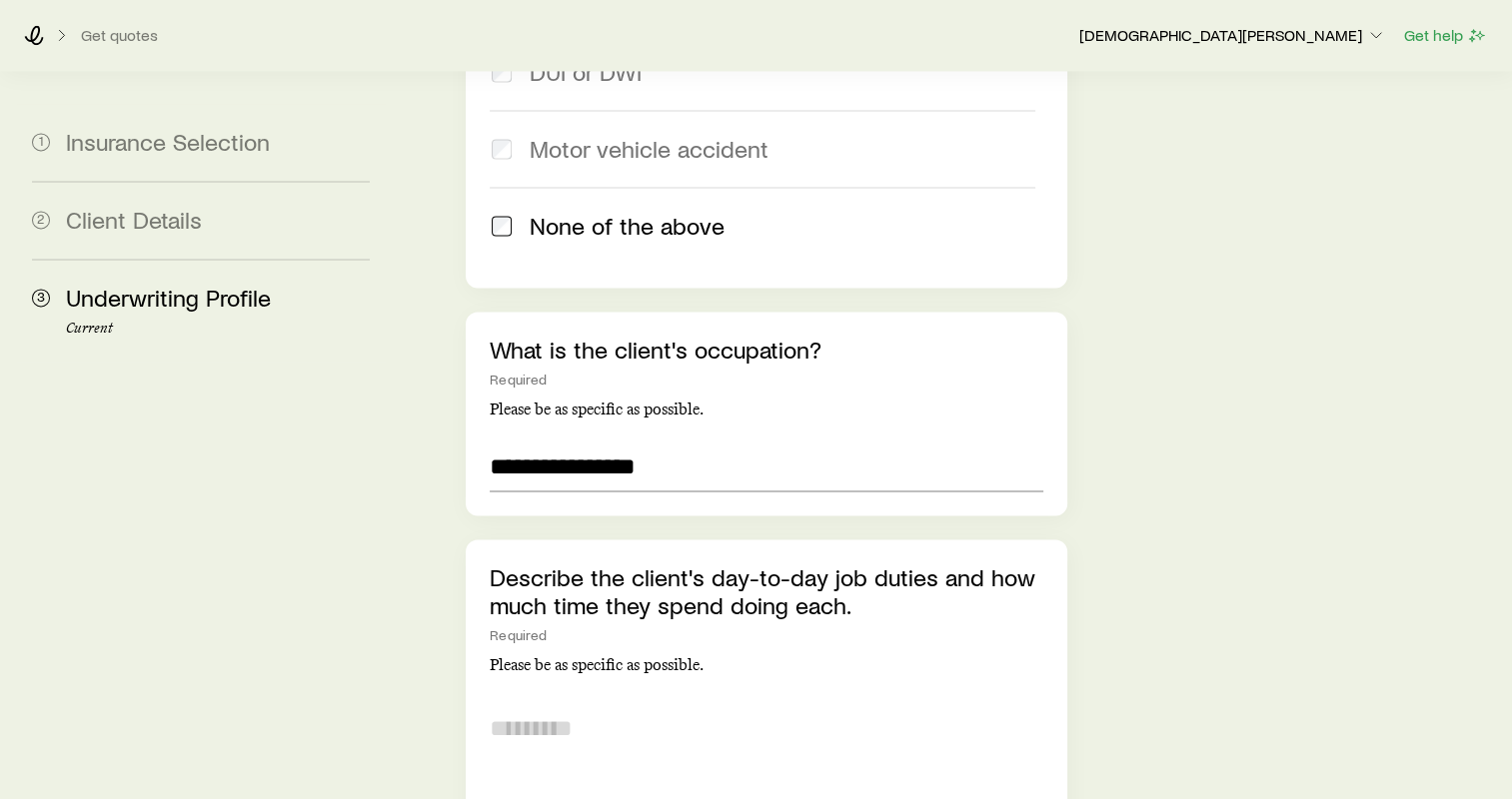 click at bounding box center [766, 753] 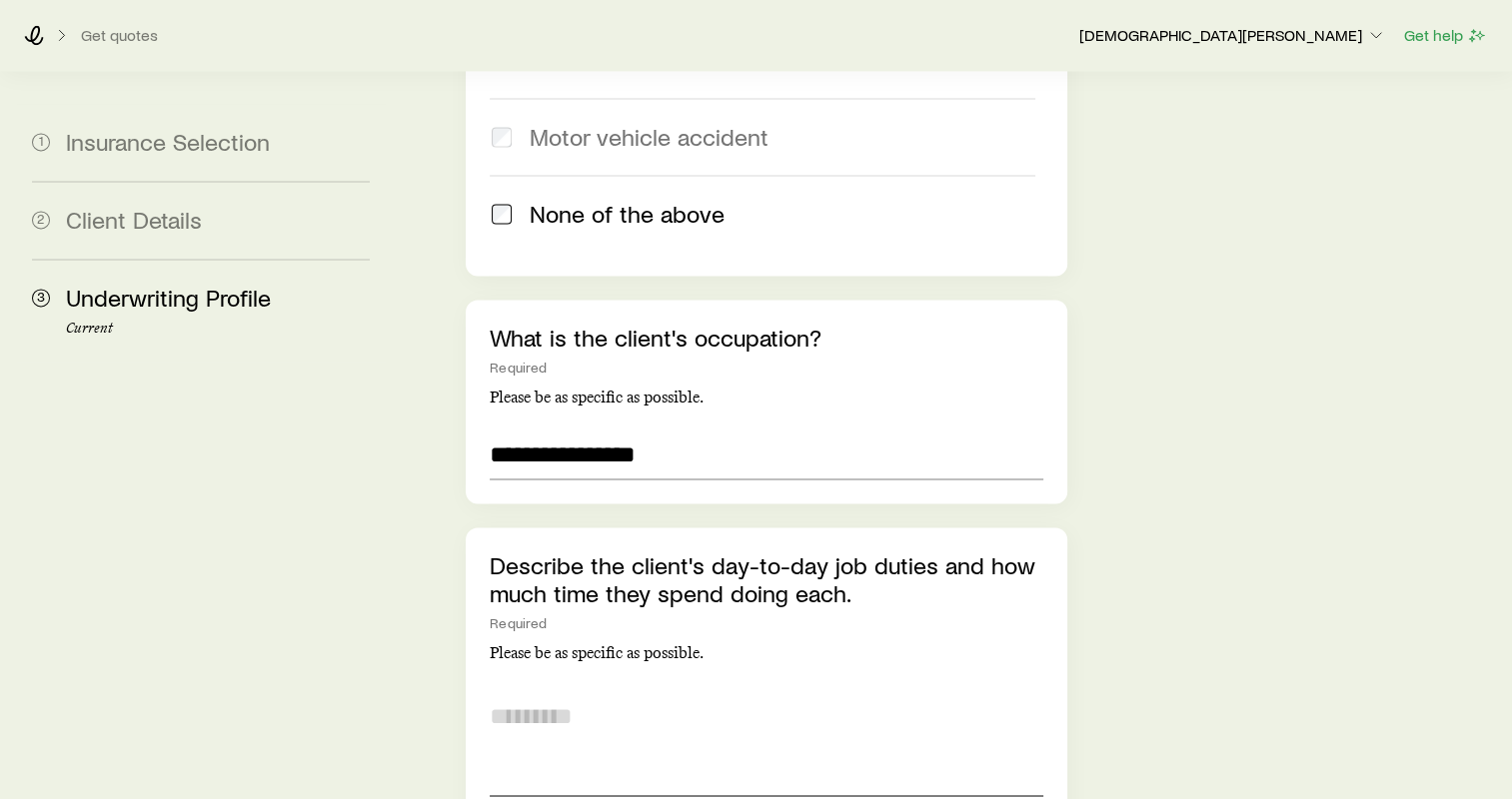 scroll, scrollTop: 3060, scrollLeft: 0, axis: vertical 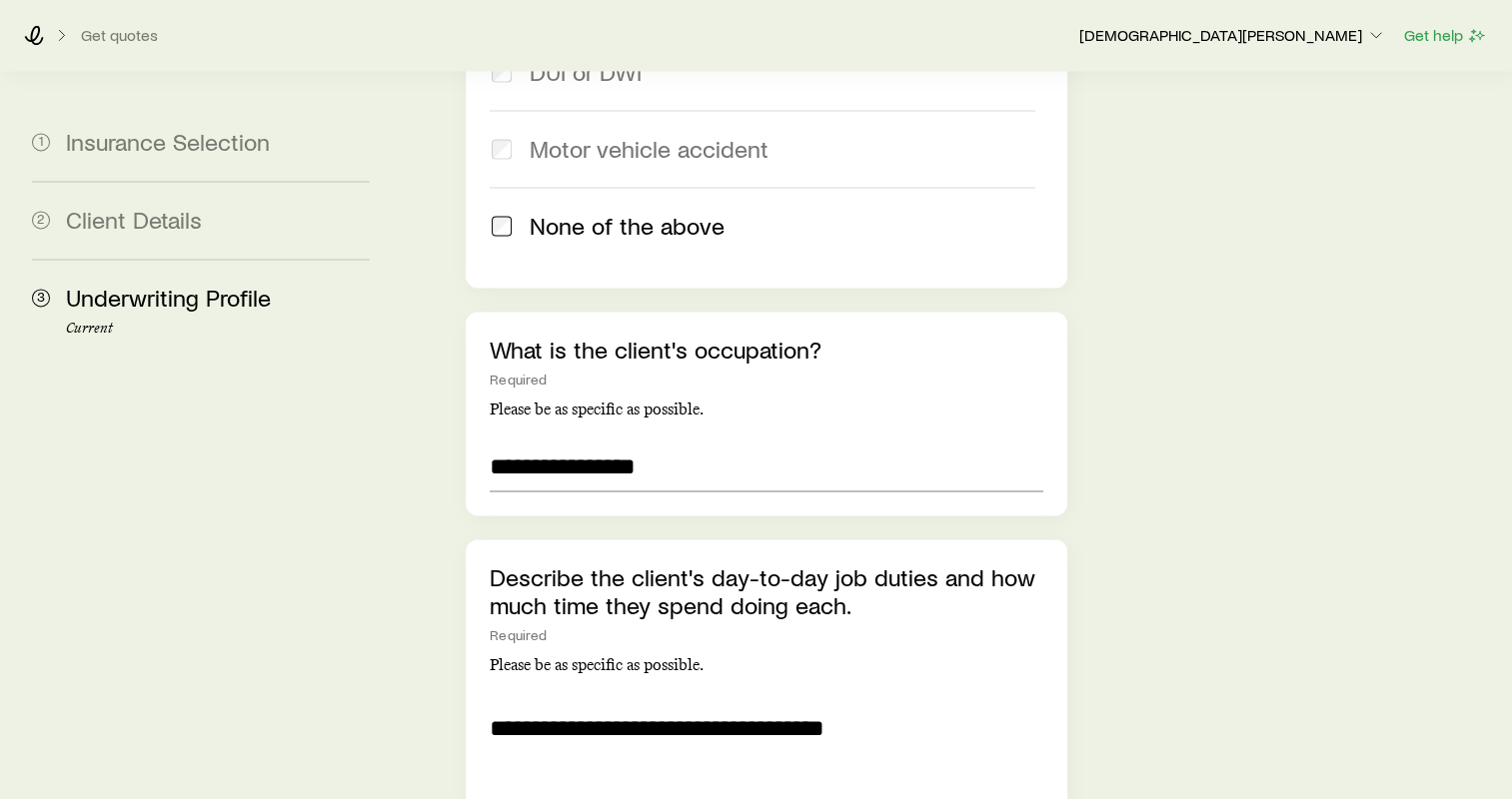 click on "**********" at bounding box center (766, 753) 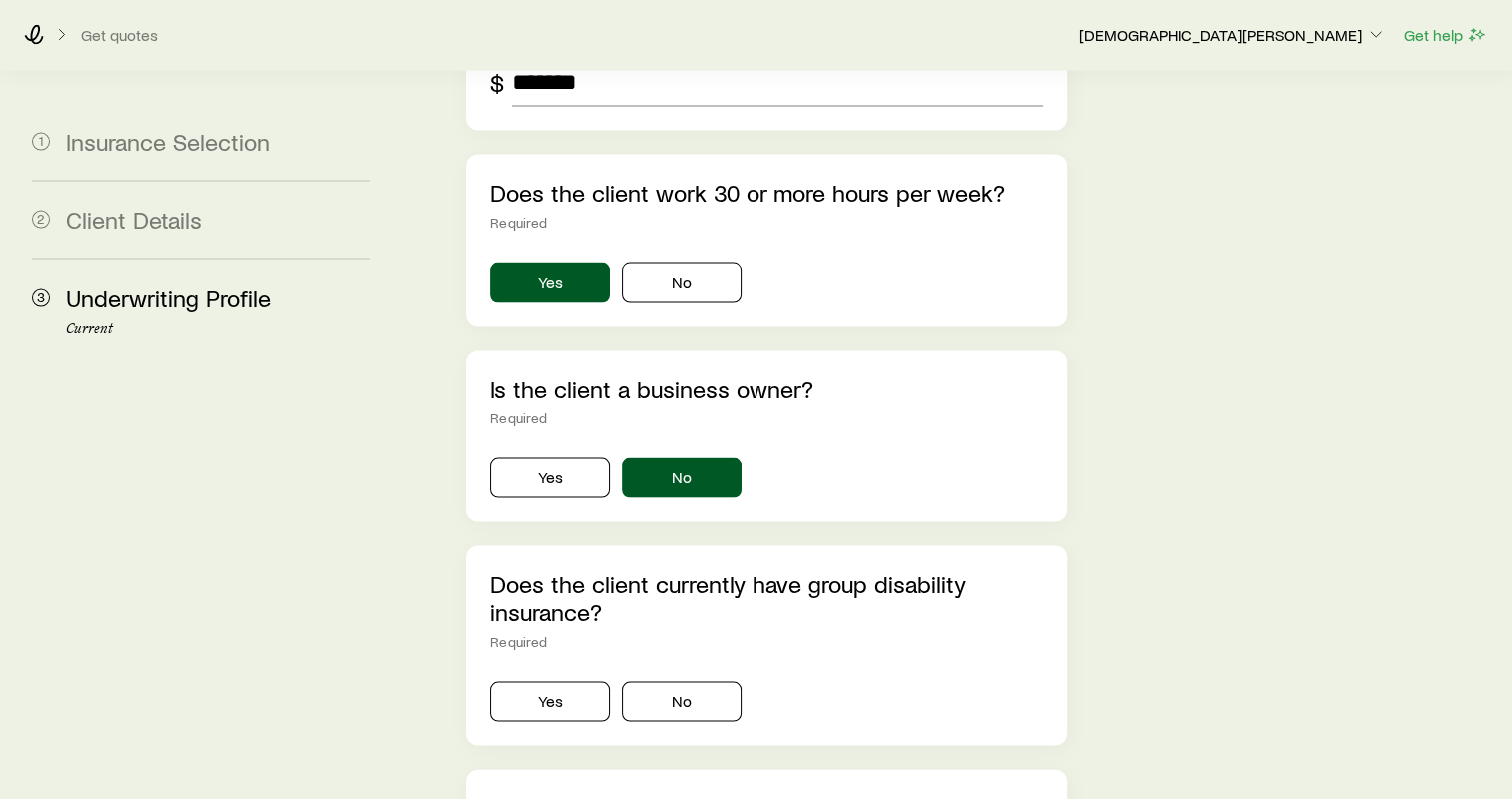 scroll, scrollTop: 3959, scrollLeft: 0, axis: vertical 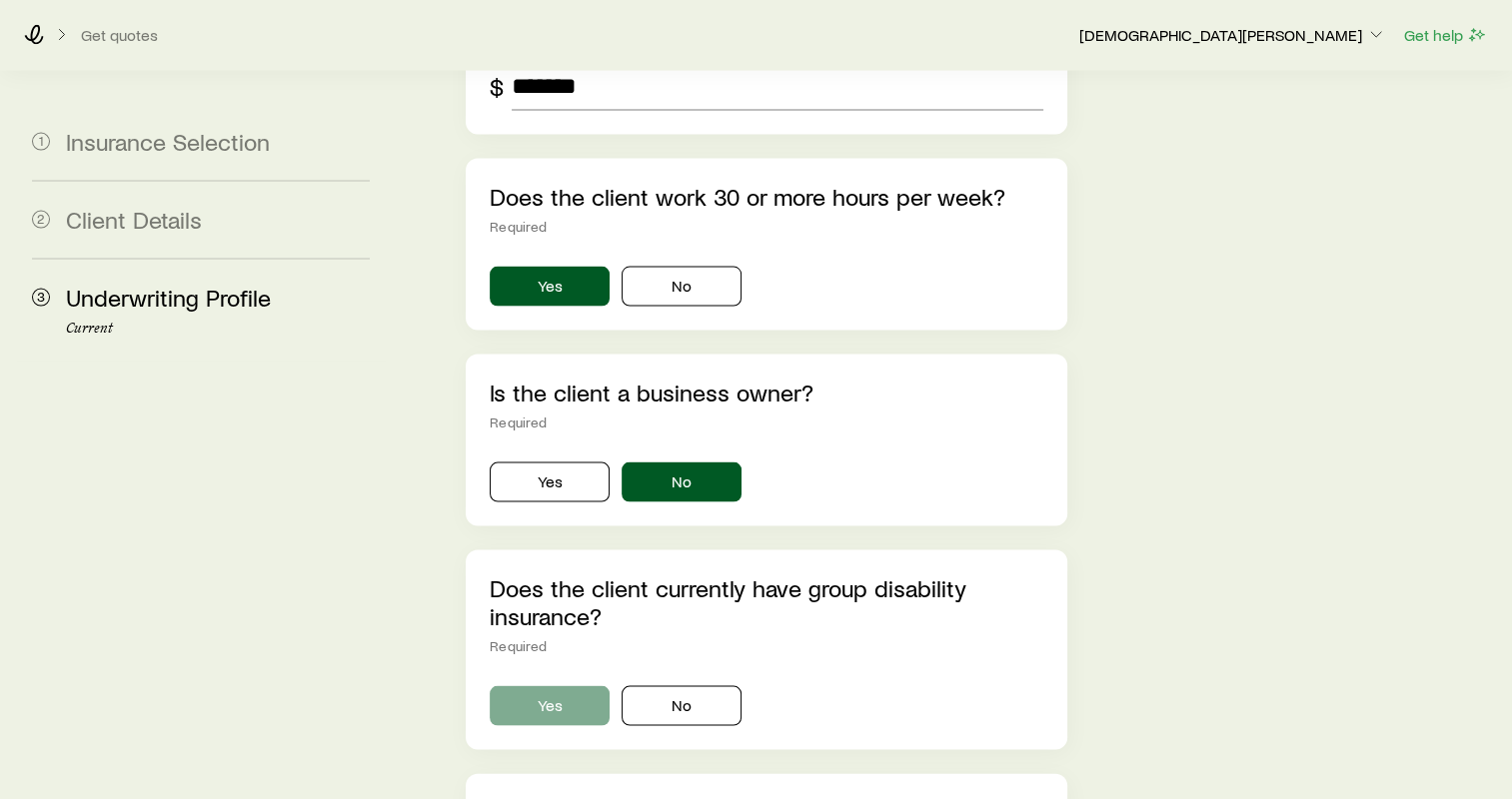 type on "**********" 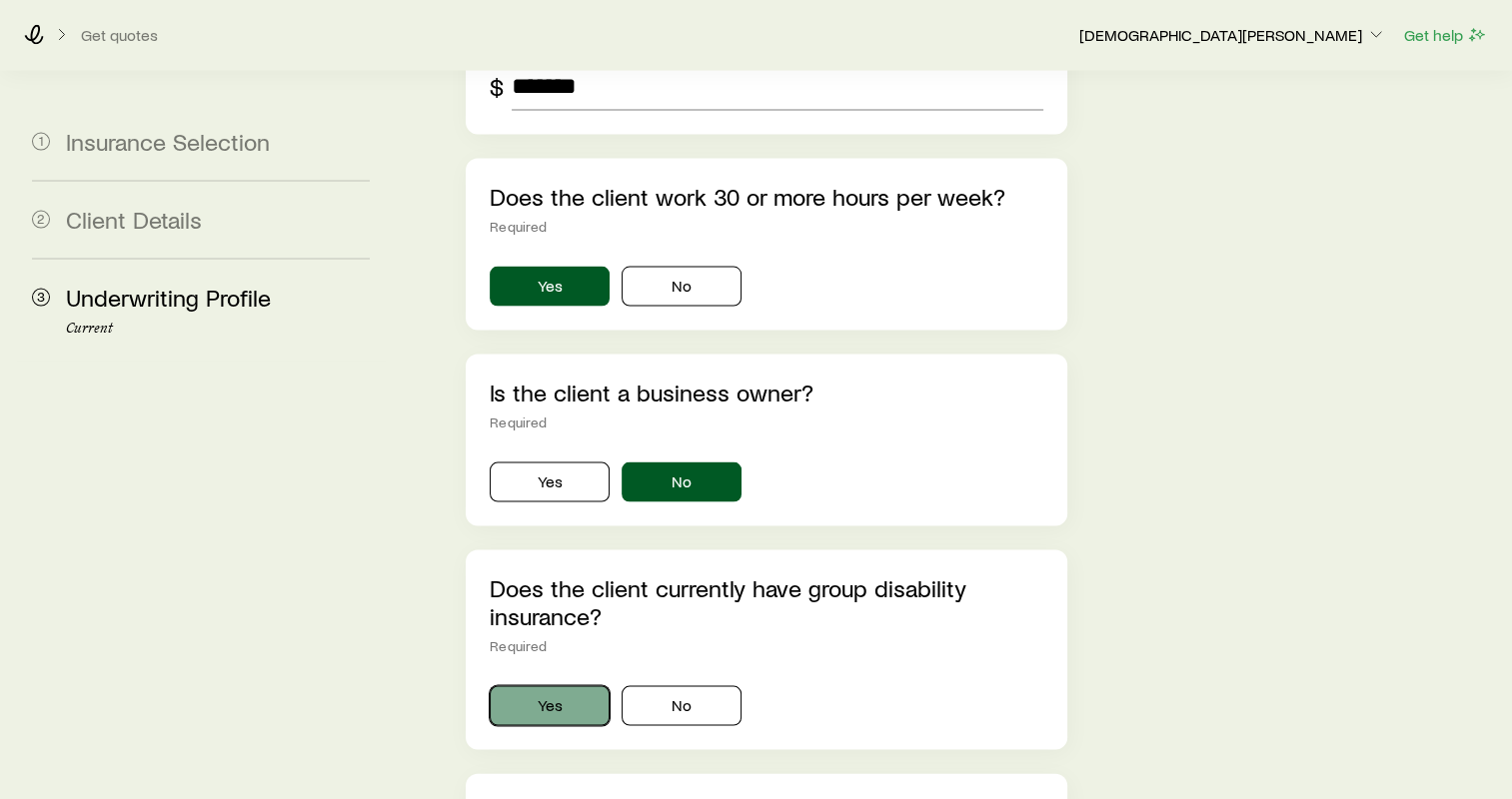 click on "Yes" at bounding box center (550, 706) 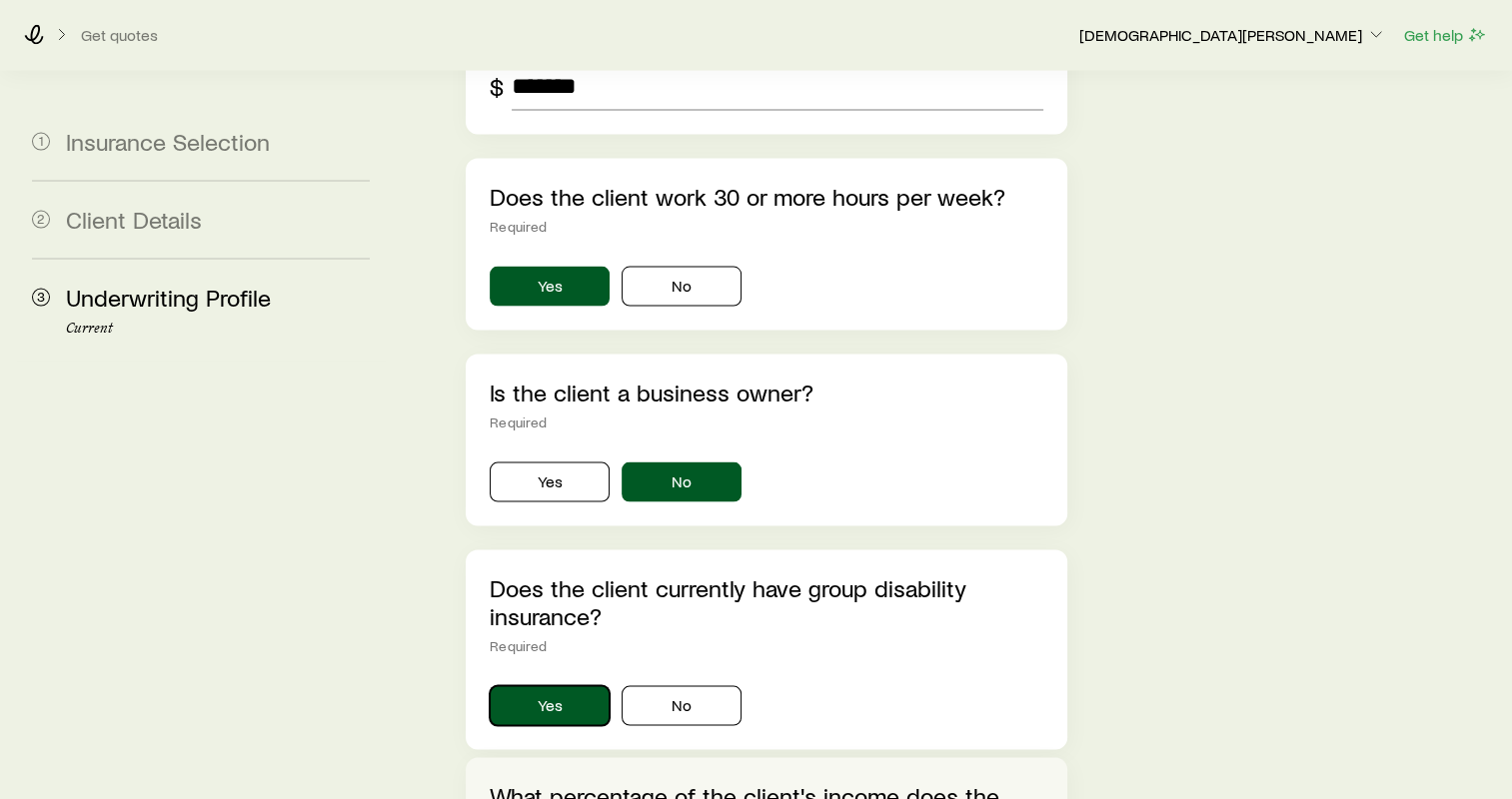 scroll, scrollTop: 4159, scrollLeft: 0, axis: vertical 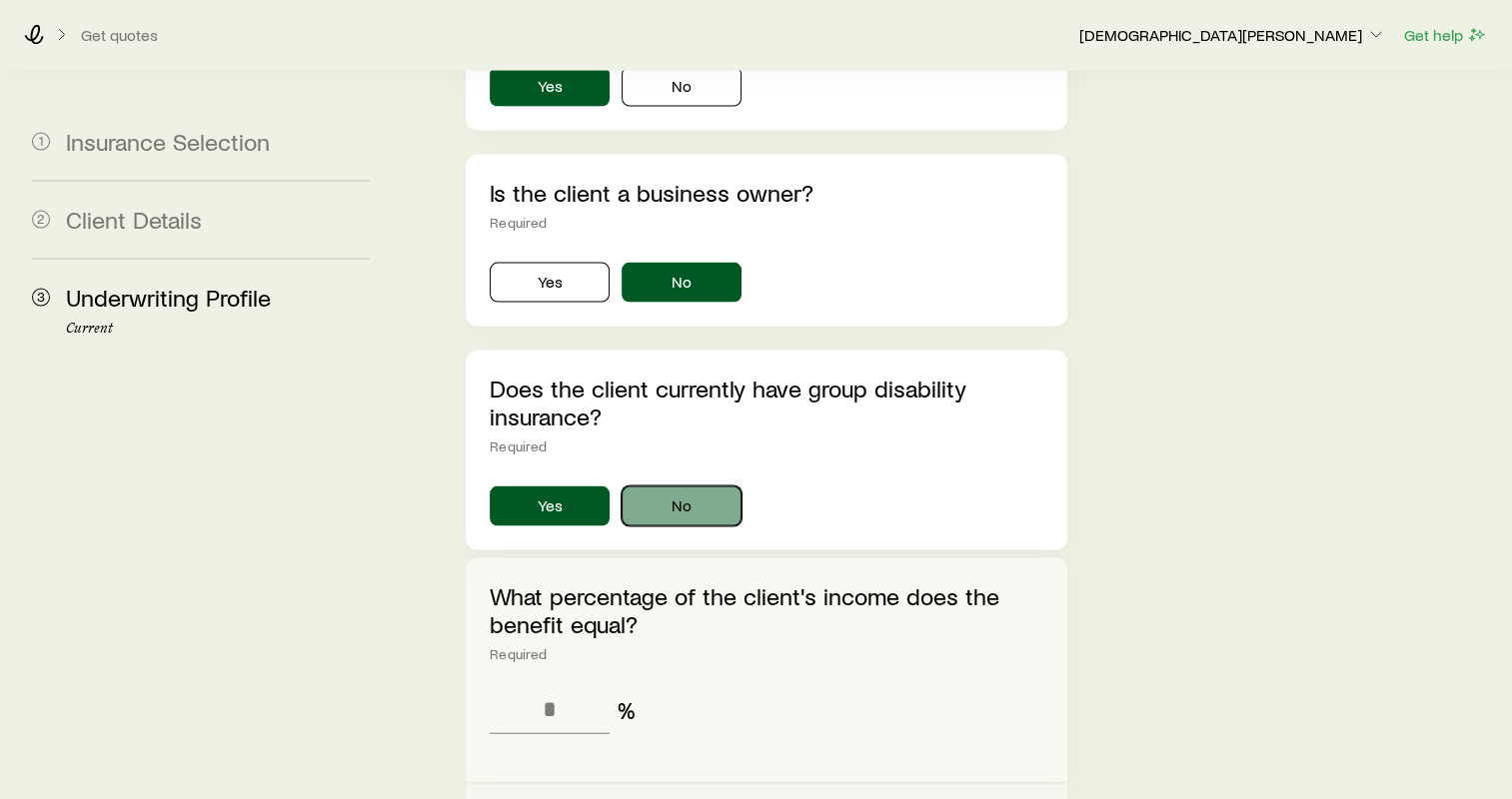 click on "No" at bounding box center (682, 506) 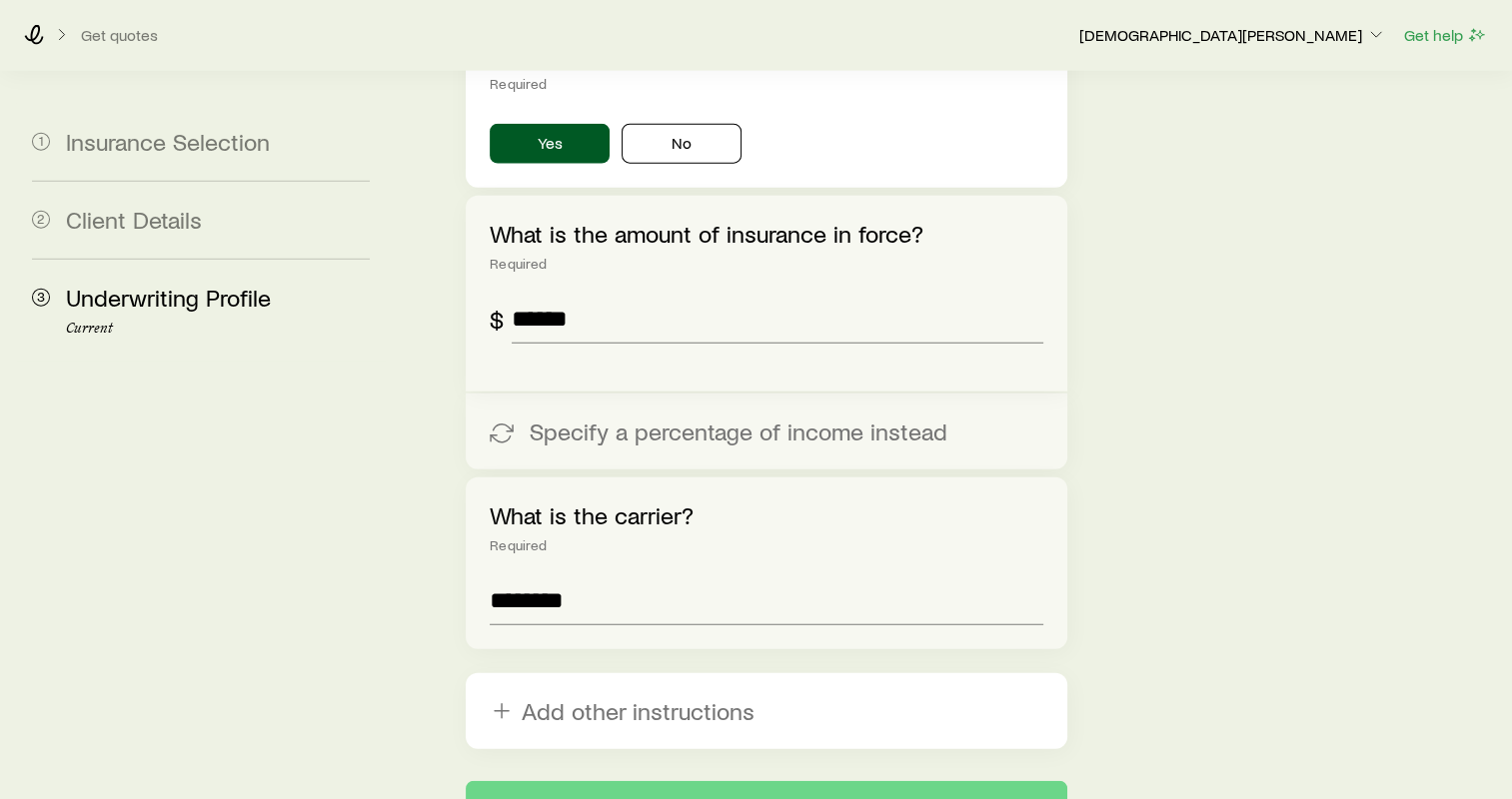 scroll, scrollTop: 4826, scrollLeft: 0, axis: vertical 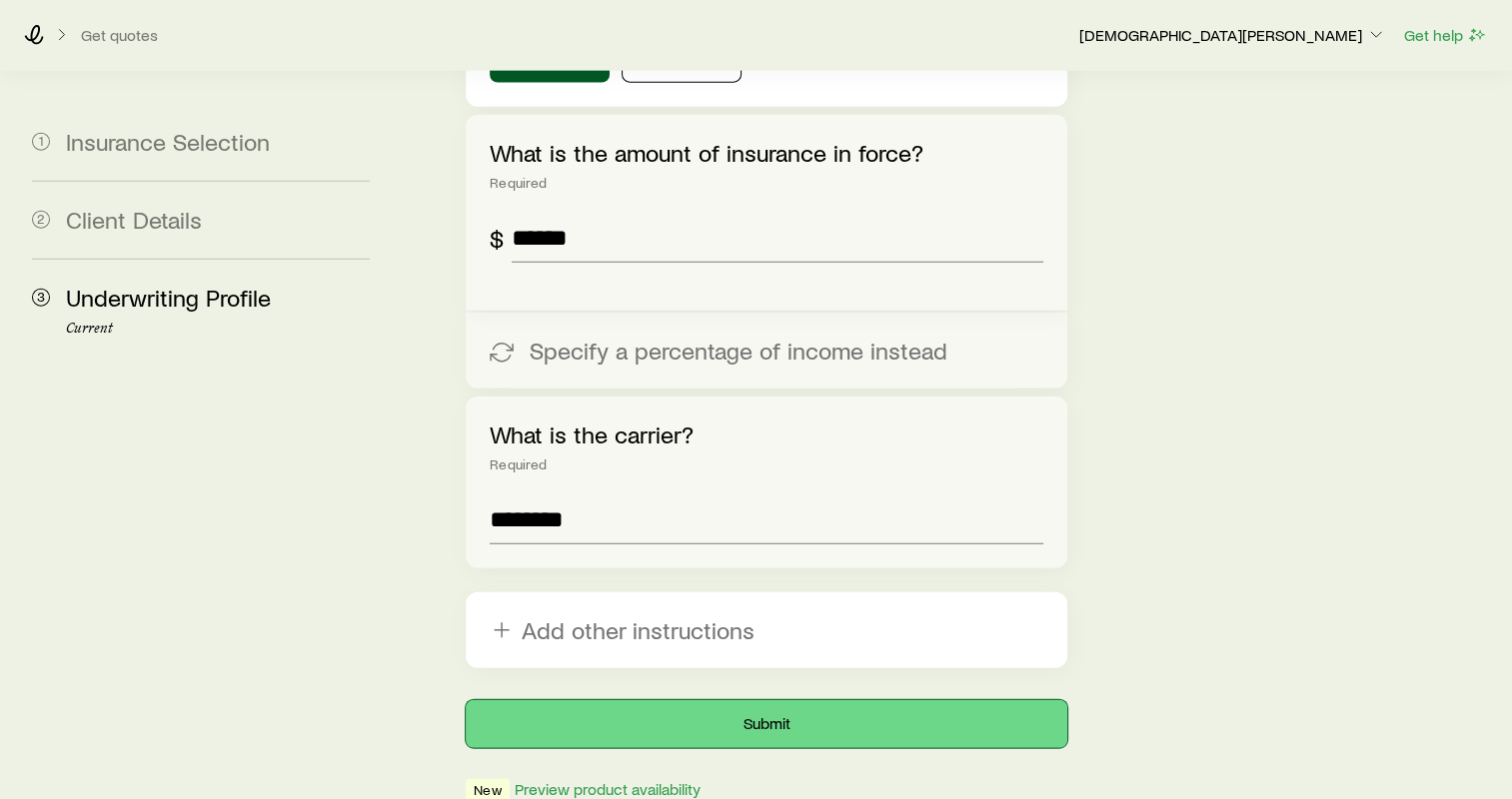 click on "Submit" at bounding box center [766, 724] 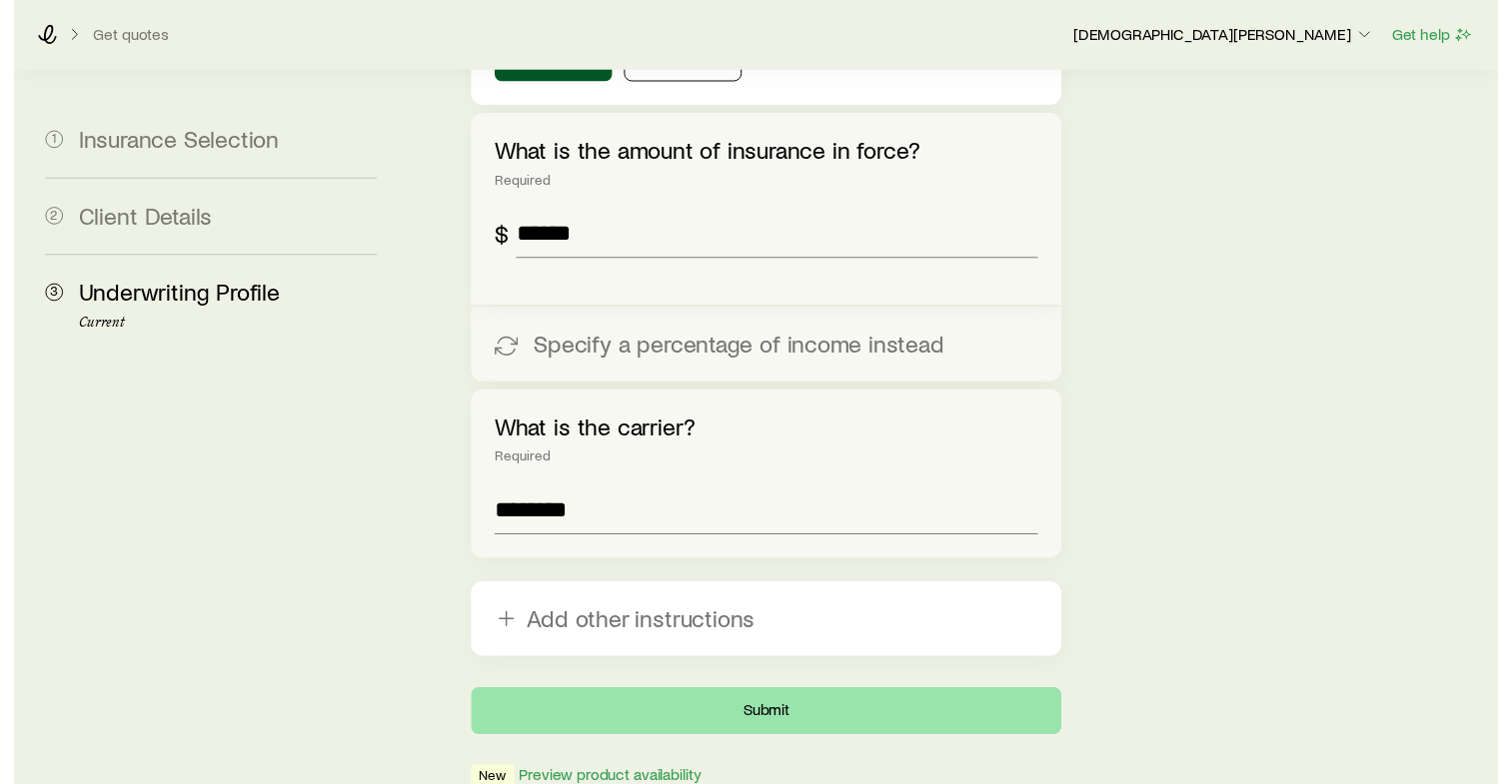 scroll, scrollTop: 0, scrollLeft: 0, axis: both 